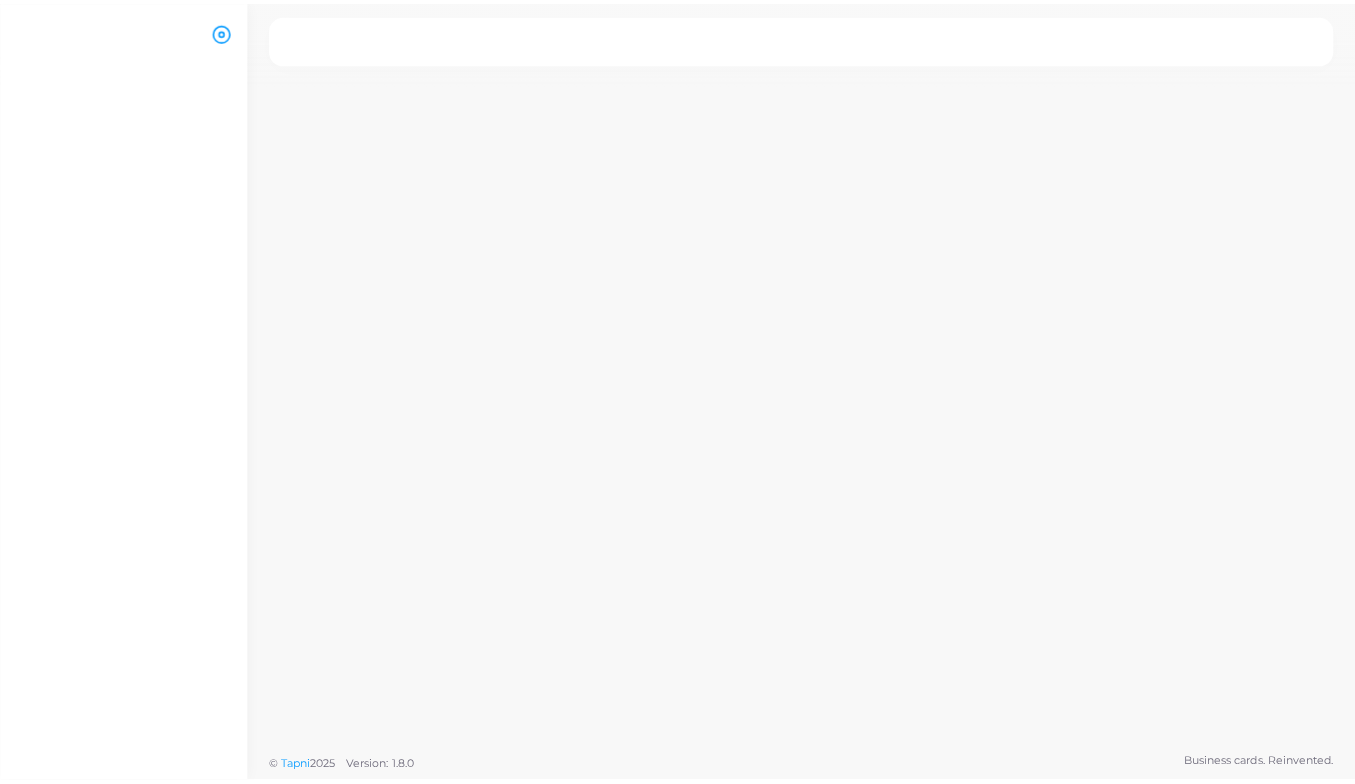 scroll, scrollTop: 0, scrollLeft: 0, axis: both 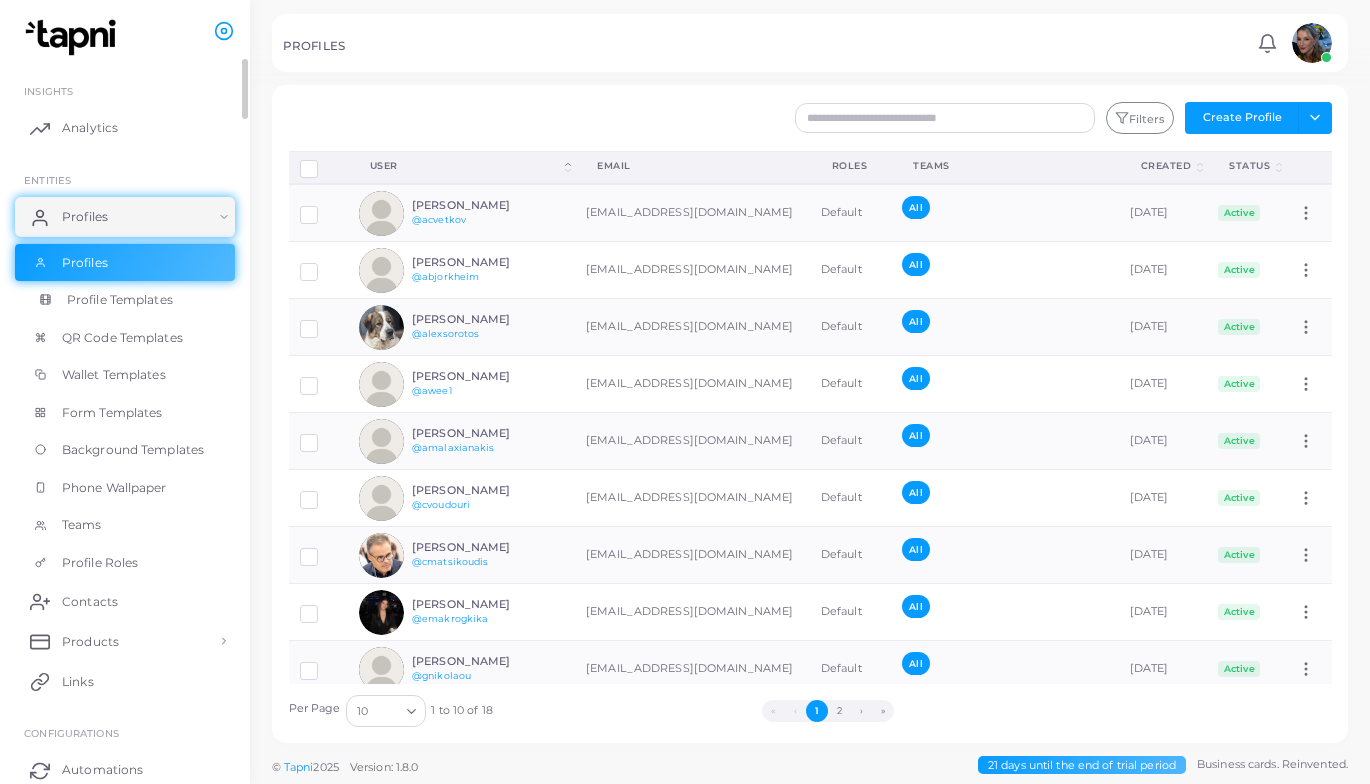 click on "Profile Templates" at bounding box center (125, 300) 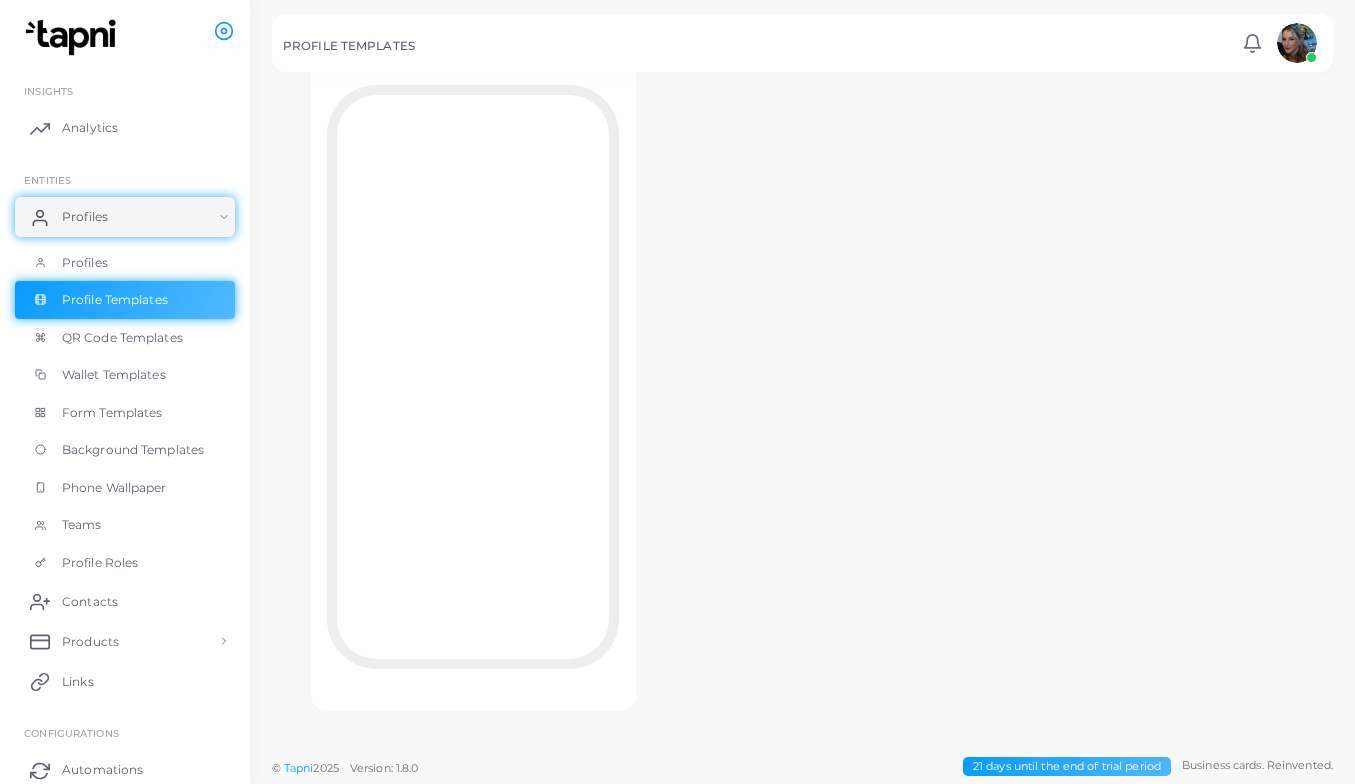 scroll, scrollTop: 136, scrollLeft: 0, axis: vertical 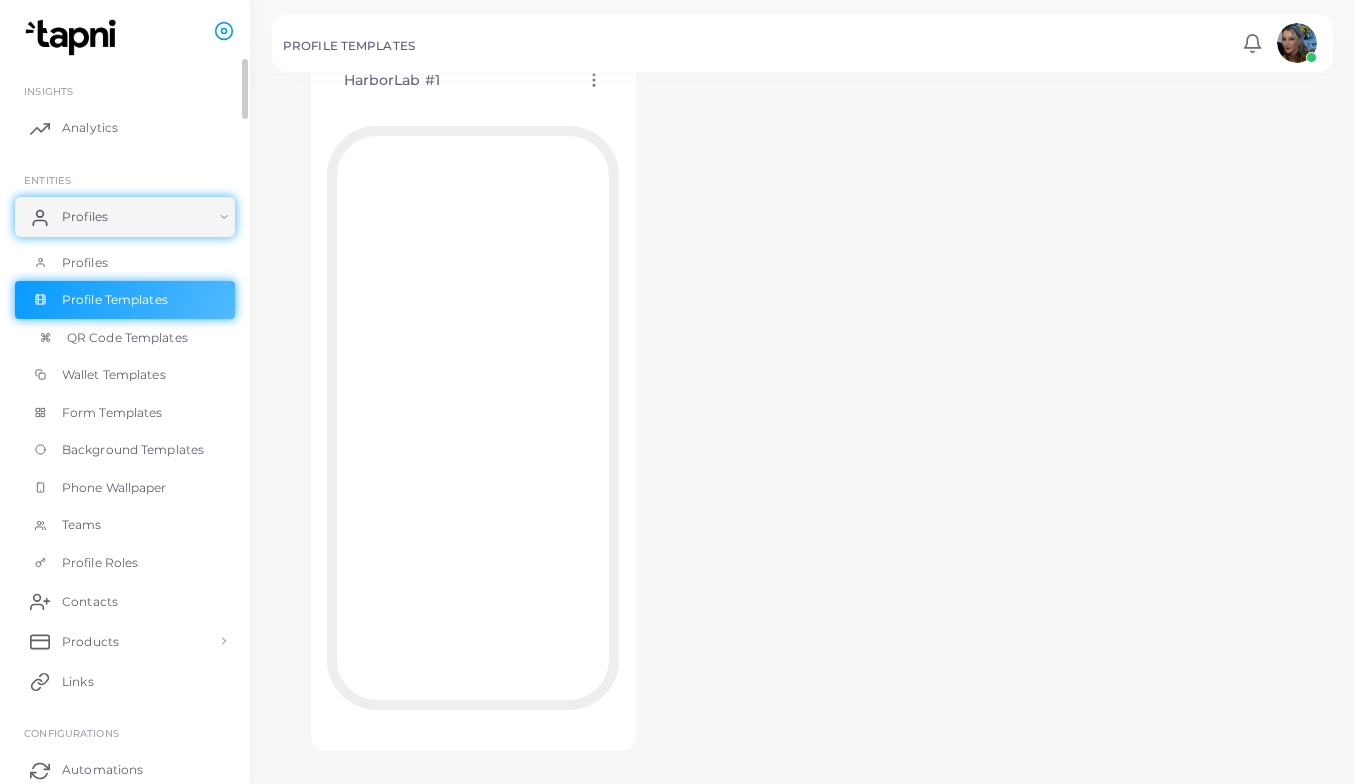click on "QR Code Templates" at bounding box center (127, 338) 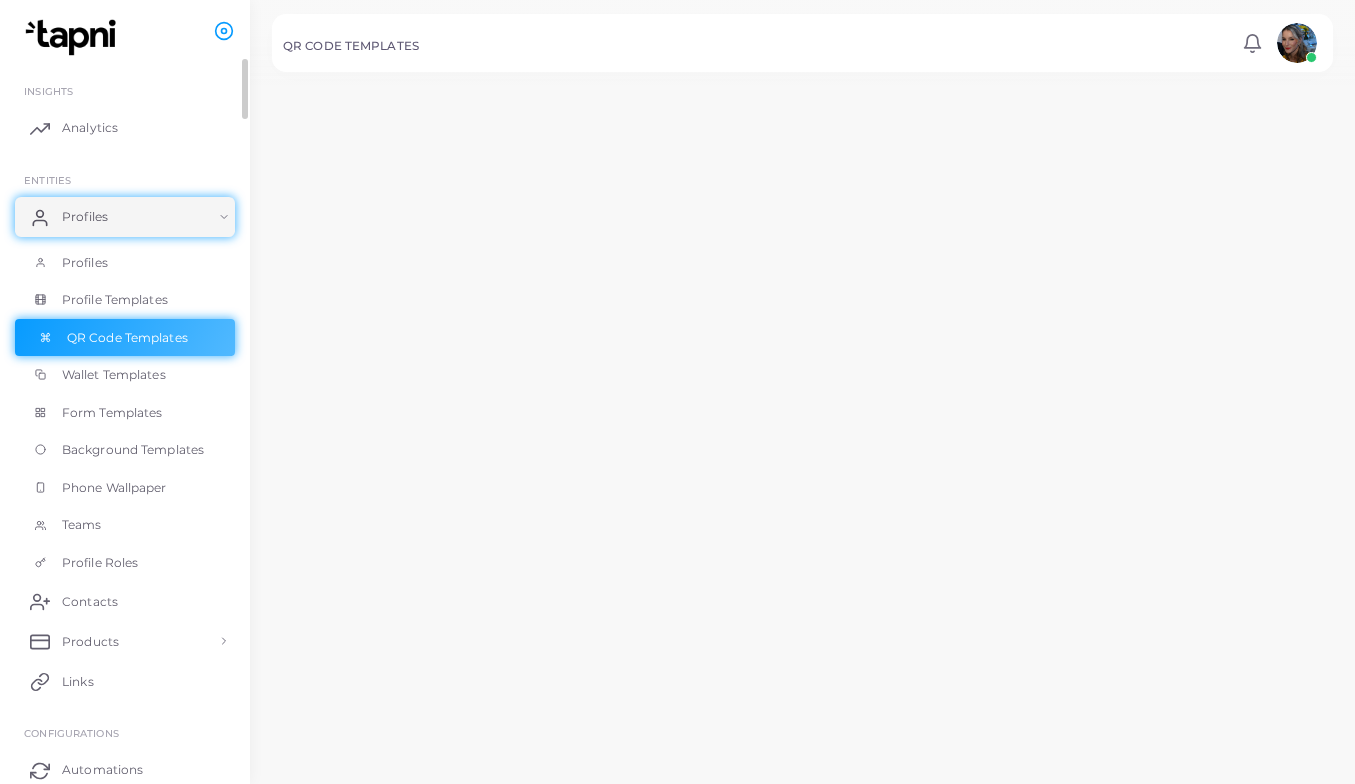 scroll, scrollTop: 0, scrollLeft: 0, axis: both 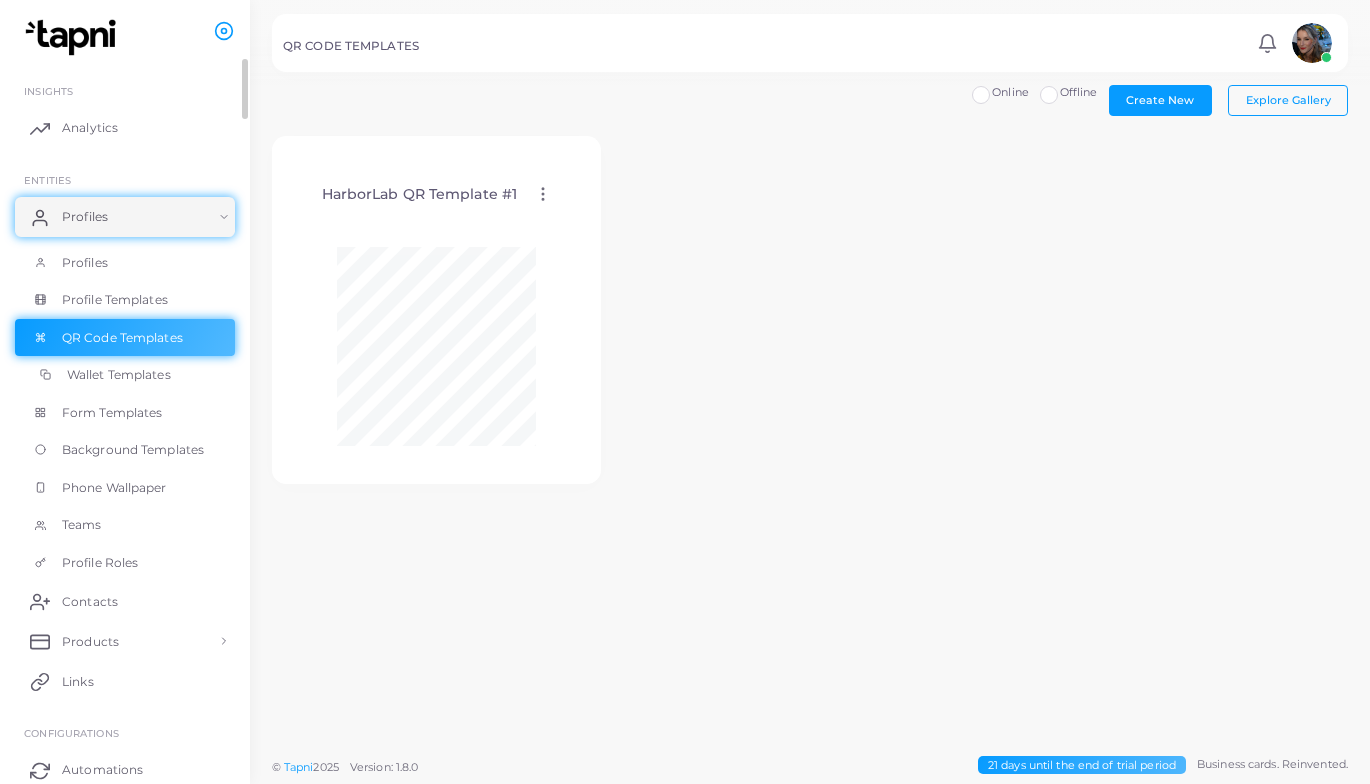 click on "Wallet Templates" at bounding box center (119, 375) 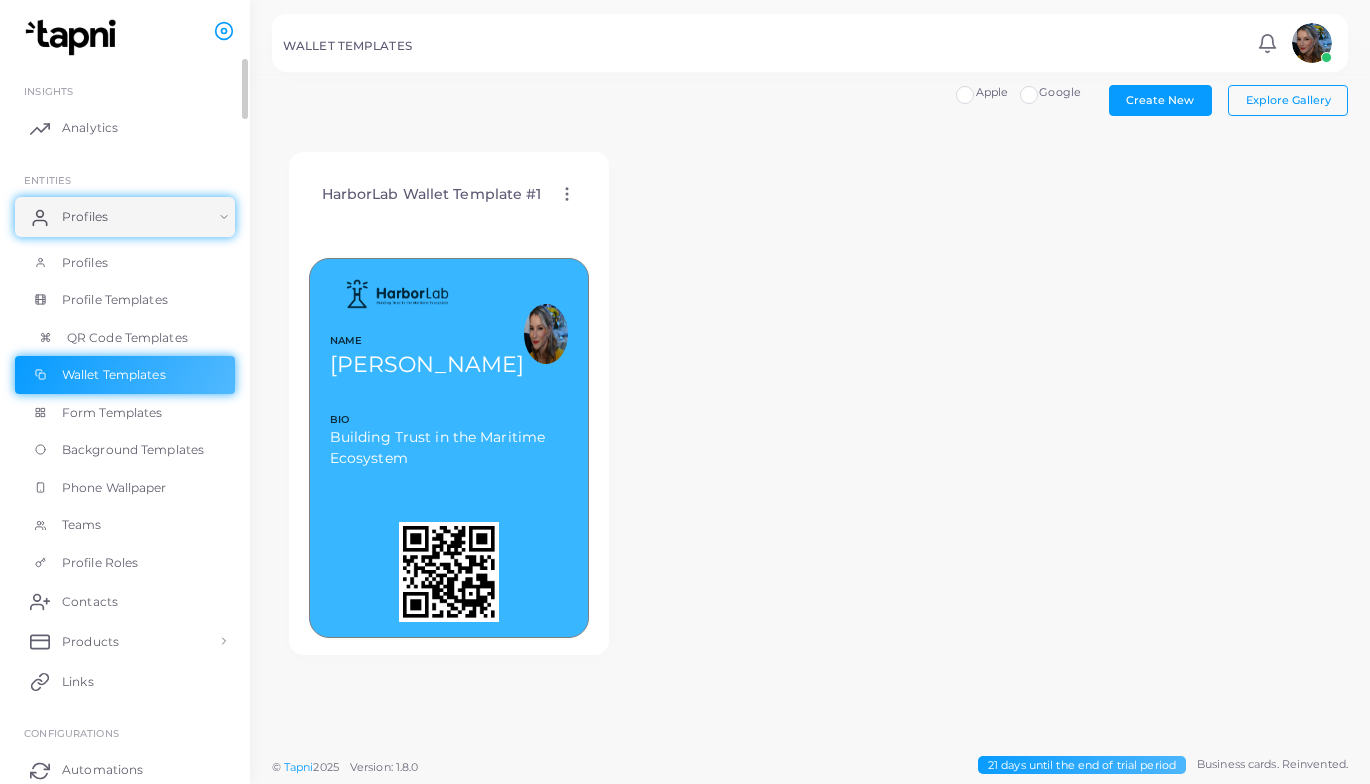 click on "QR Code Templates" at bounding box center (127, 338) 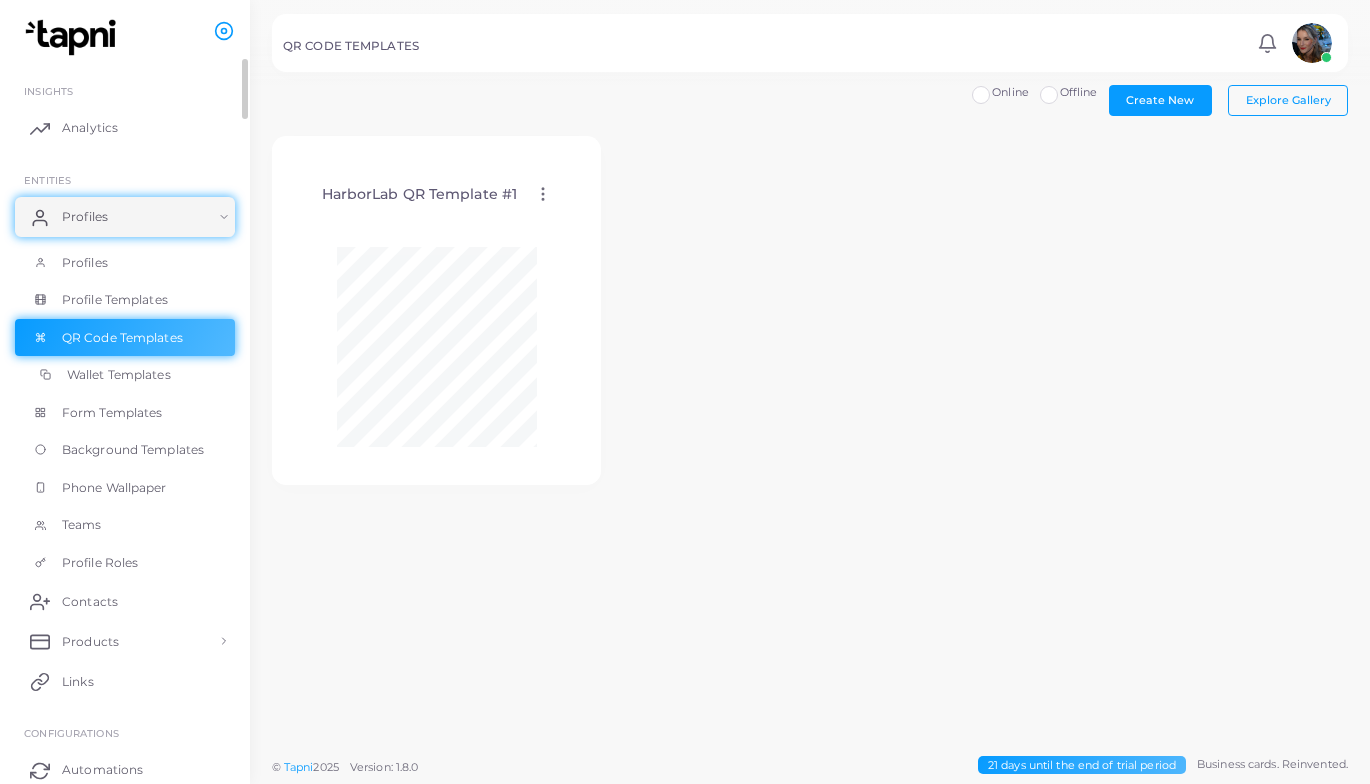 click on "Wallet Templates" at bounding box center [125, 375] 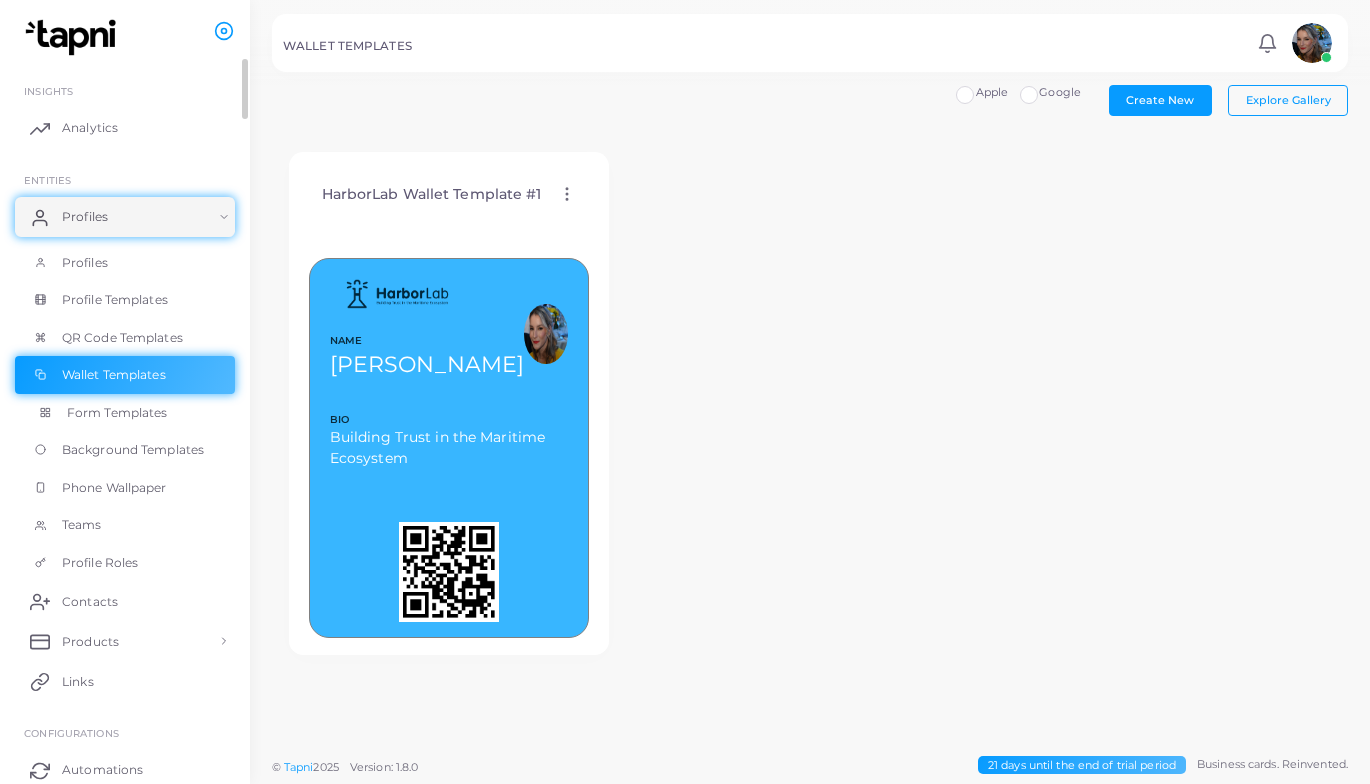 click on "Form Templates" at bounding box center (117, 413) 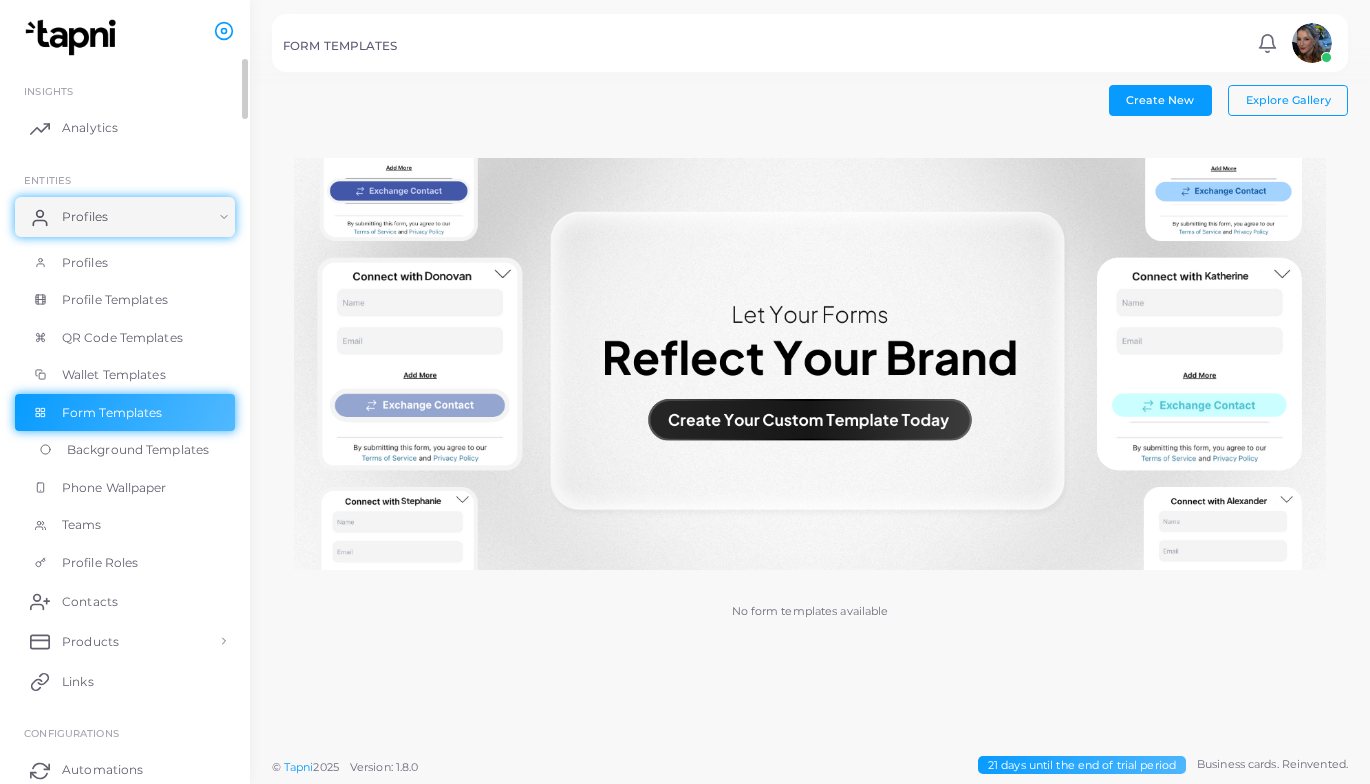 click on "Background Templates" at bounding box center [138, 450] 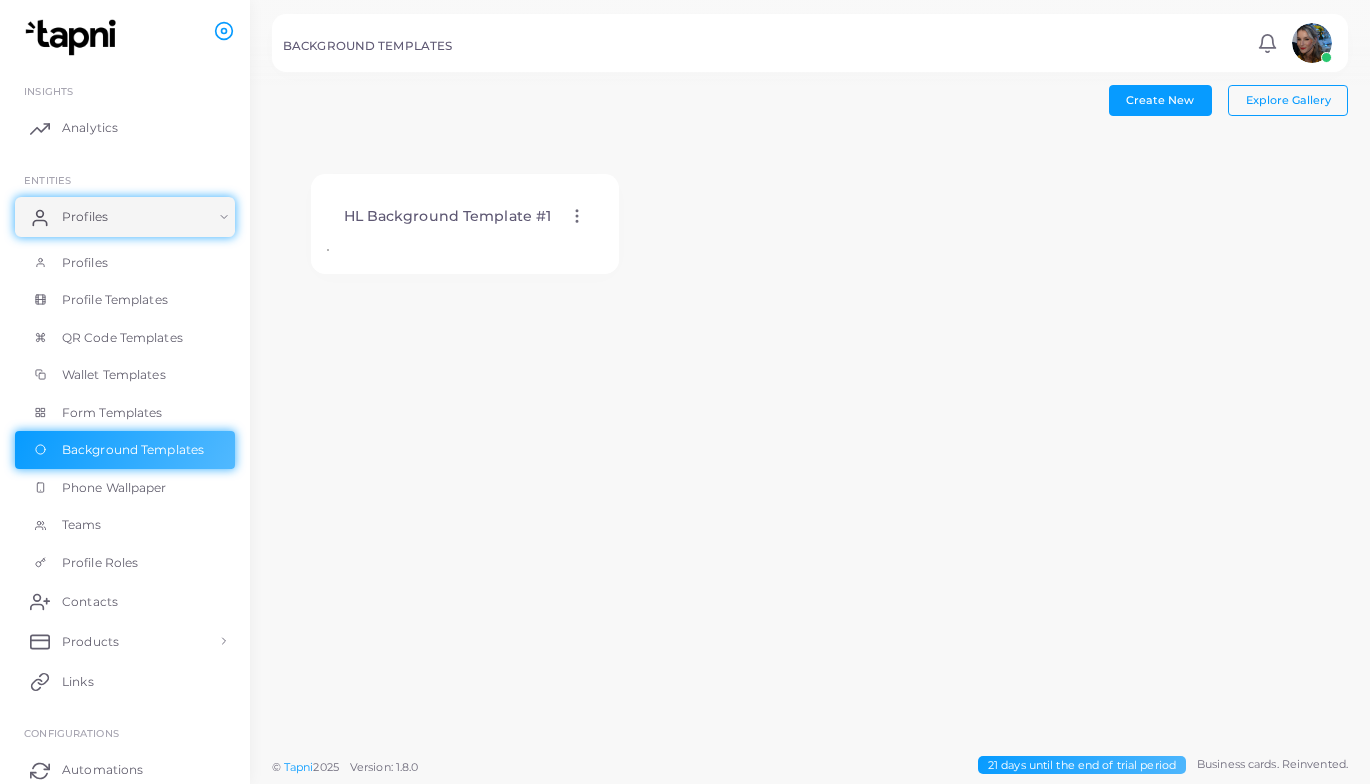 click on "HL Background Template #1  Edit Template Assign template Duplicate Template Delete Template Copy Template ID" at bounding box center [464, 216] 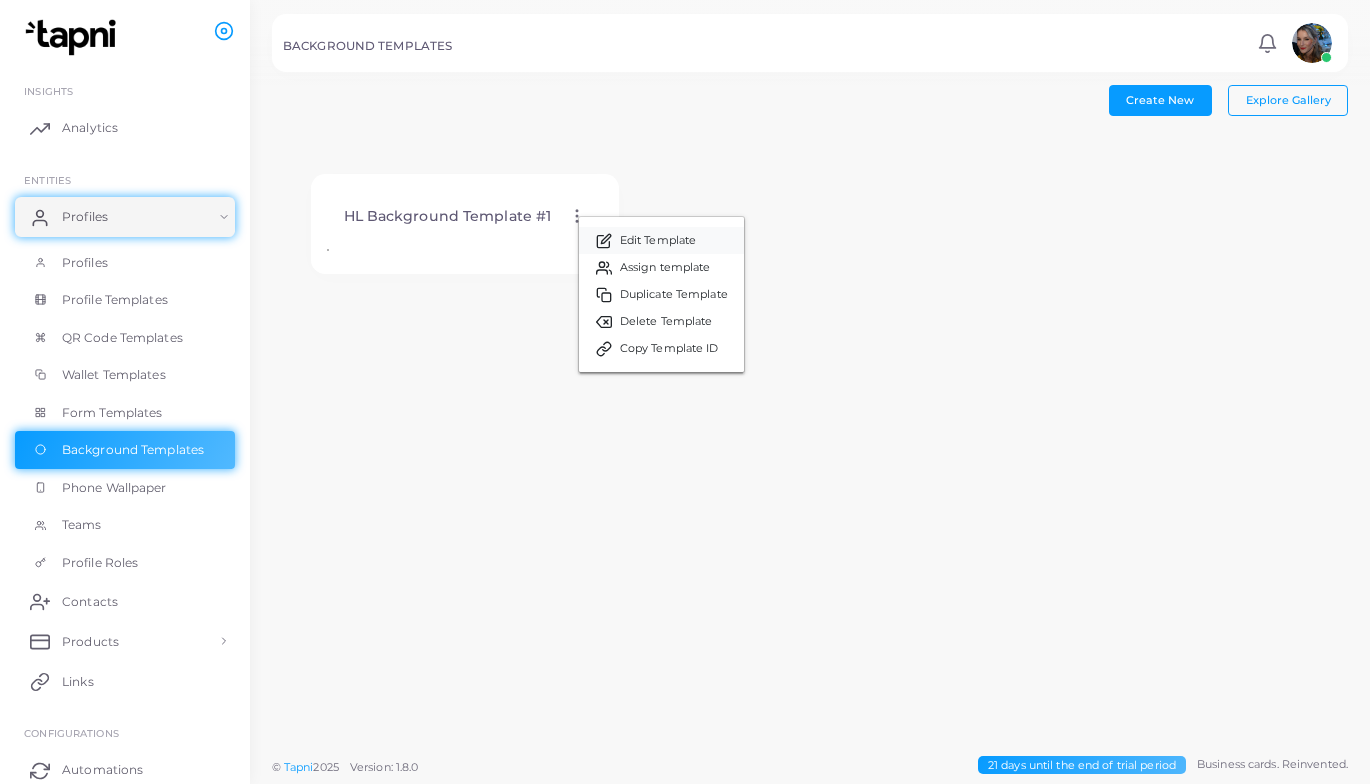 click on "Edit Template" at bounding box center [658, 241] 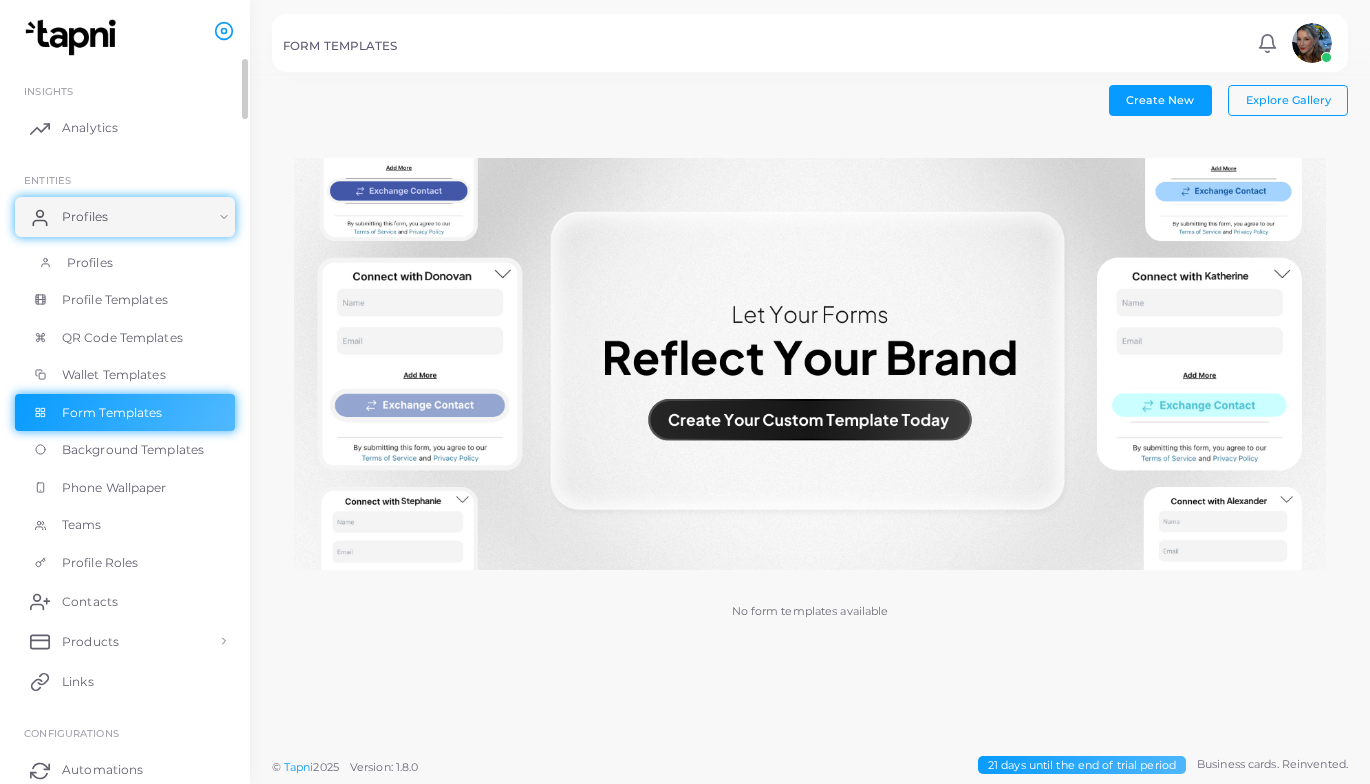 click on "Profiles" at bounding box center (90, 263) 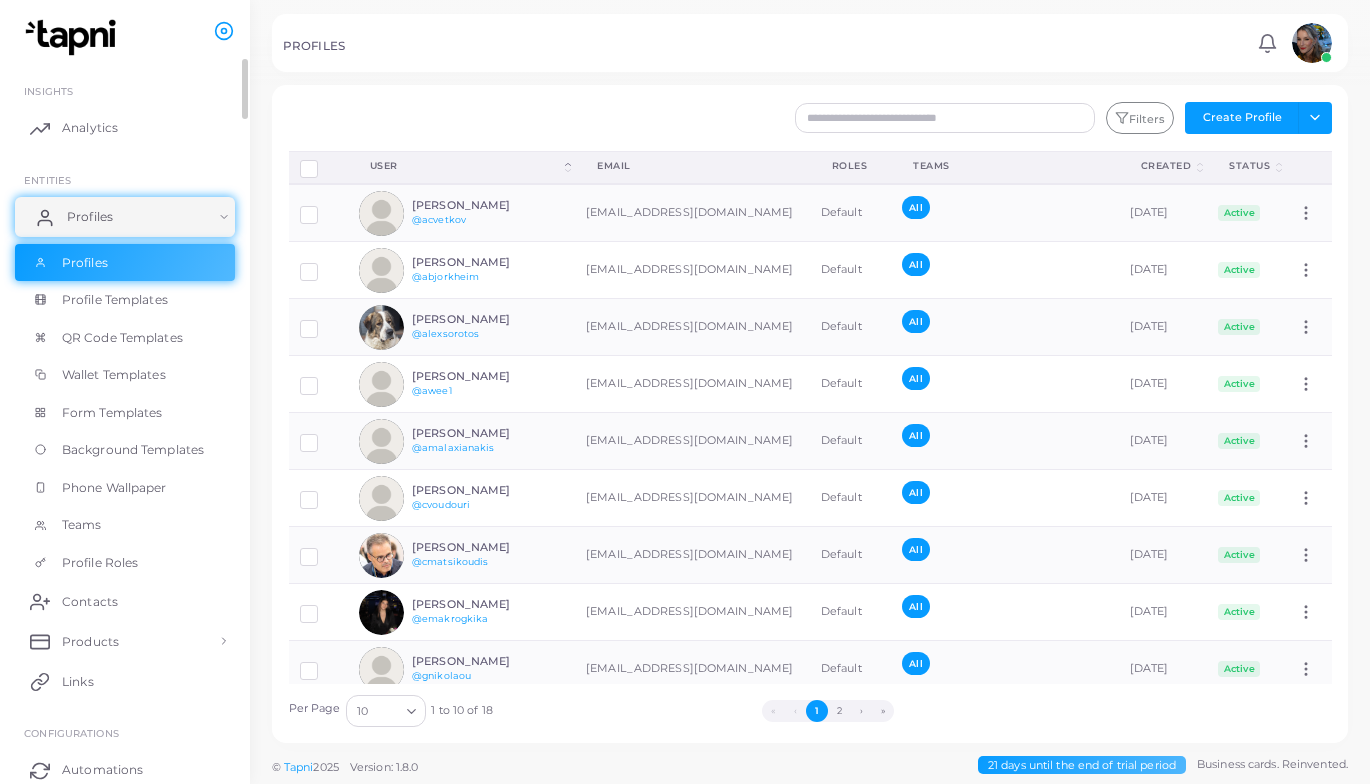 click on "Profiles" at bounding box center (90, 217) 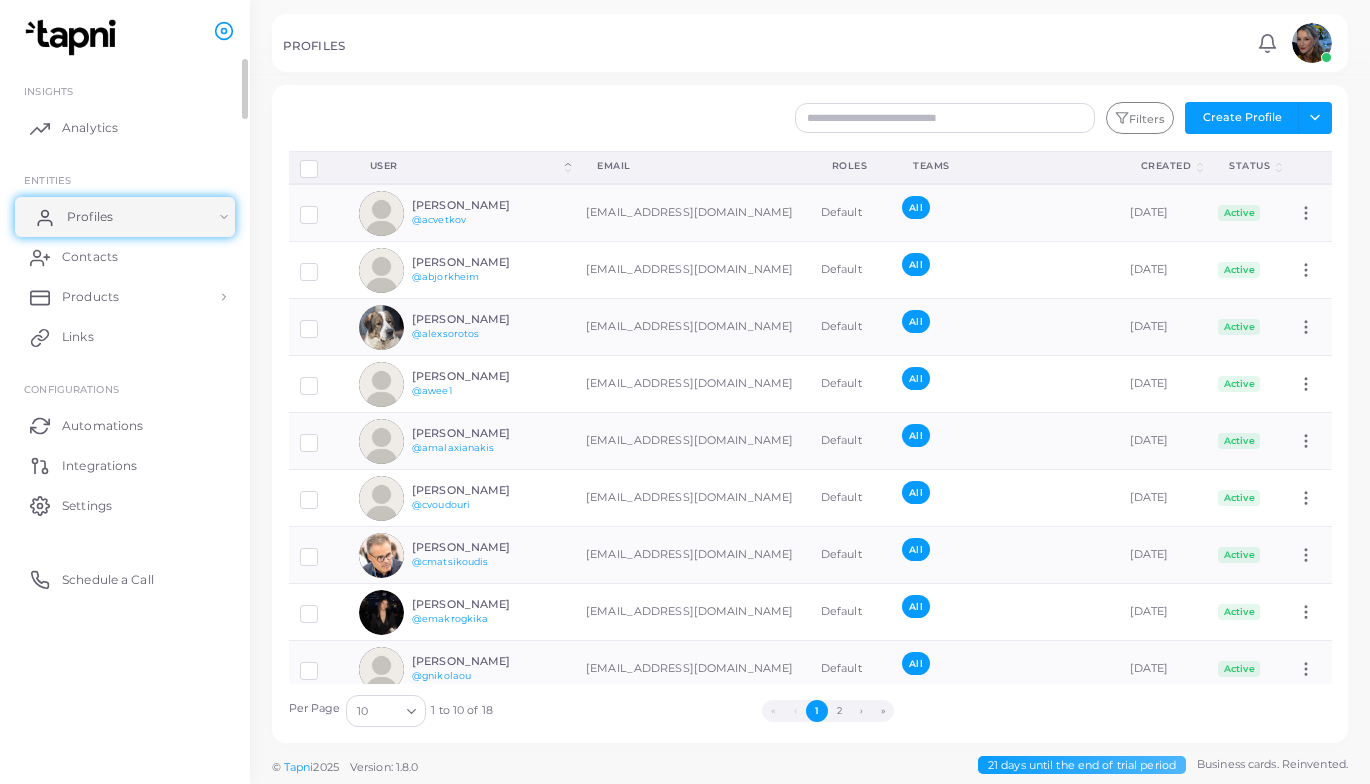 click on "Profiles" at bounding box center (90, 217) 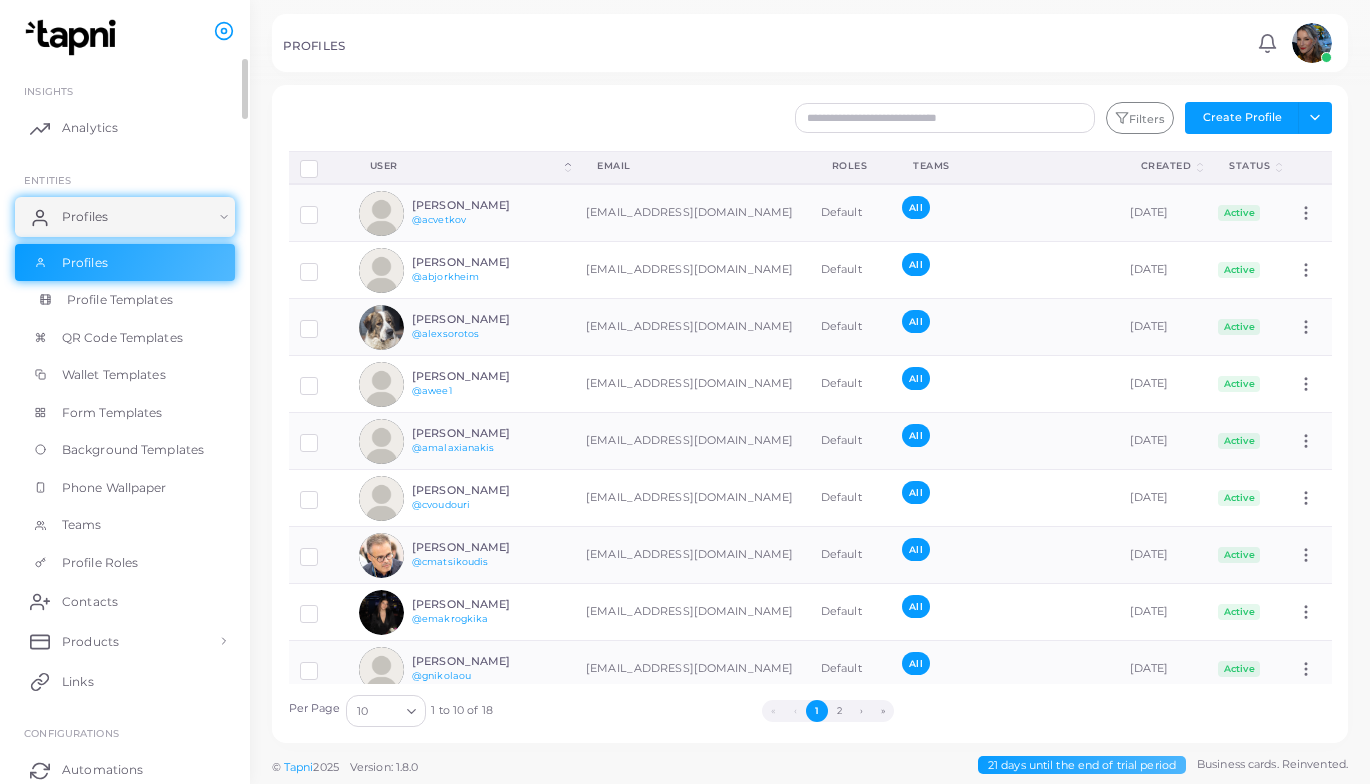 click on "Profile Templates" at bounding box center [120, 300] 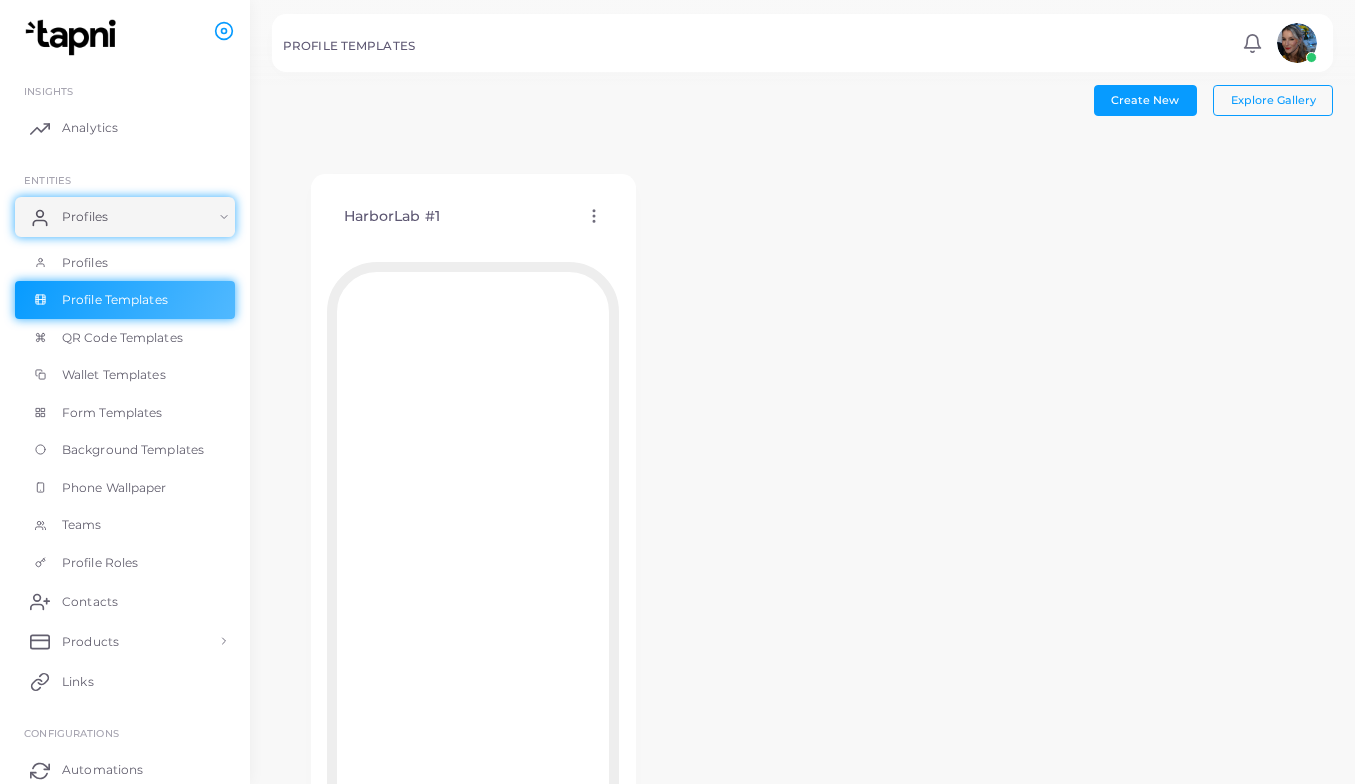 click 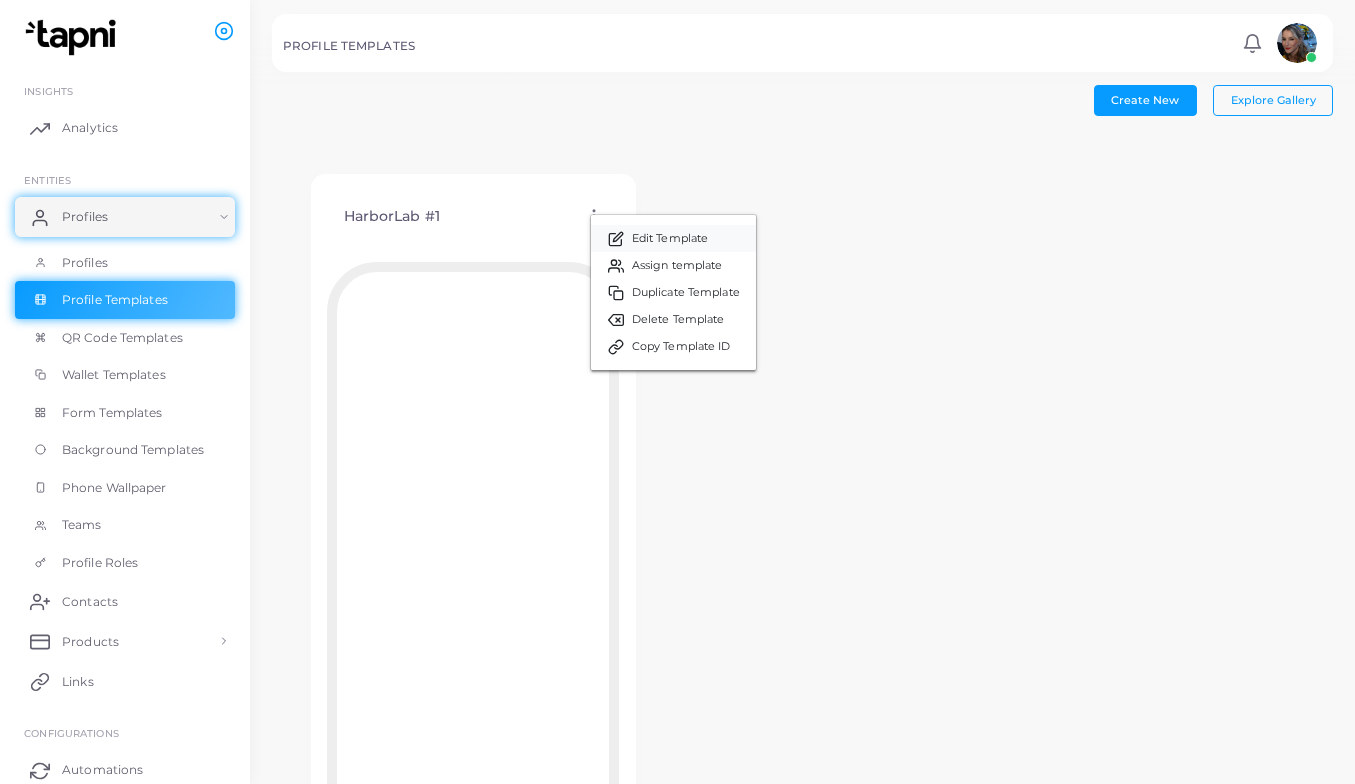 click on "Edit Template" at bounding box center [670, 239] 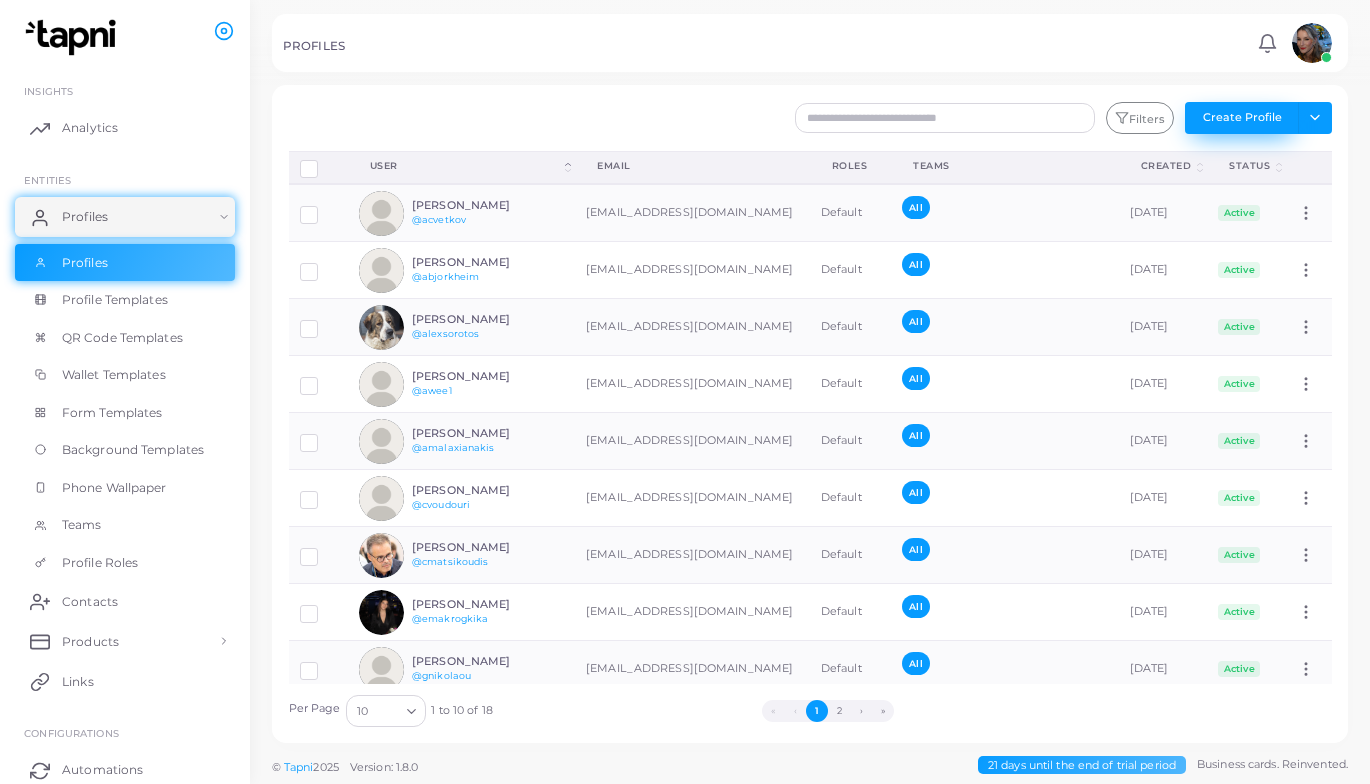 click on "Create Profile" at bounding box center [1242, 118] 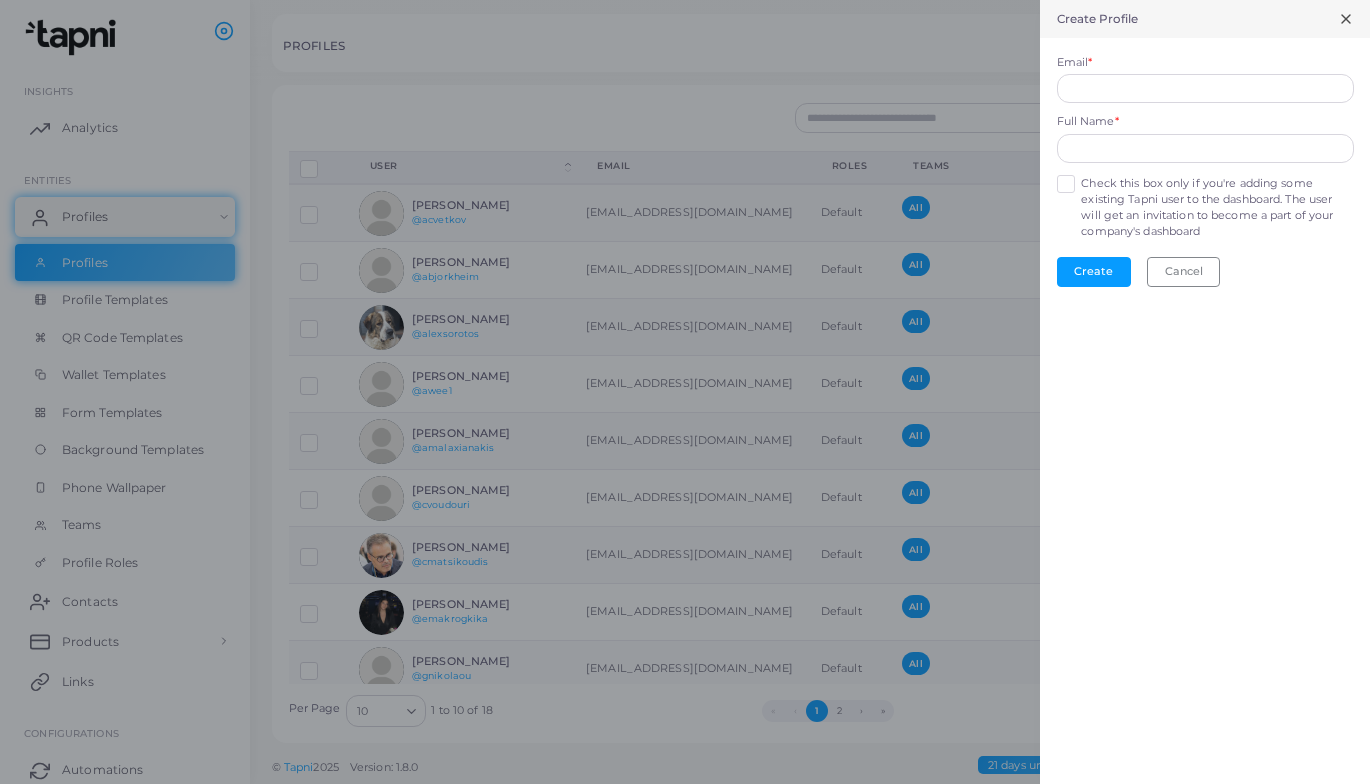 click at bounding box center [685, 392] 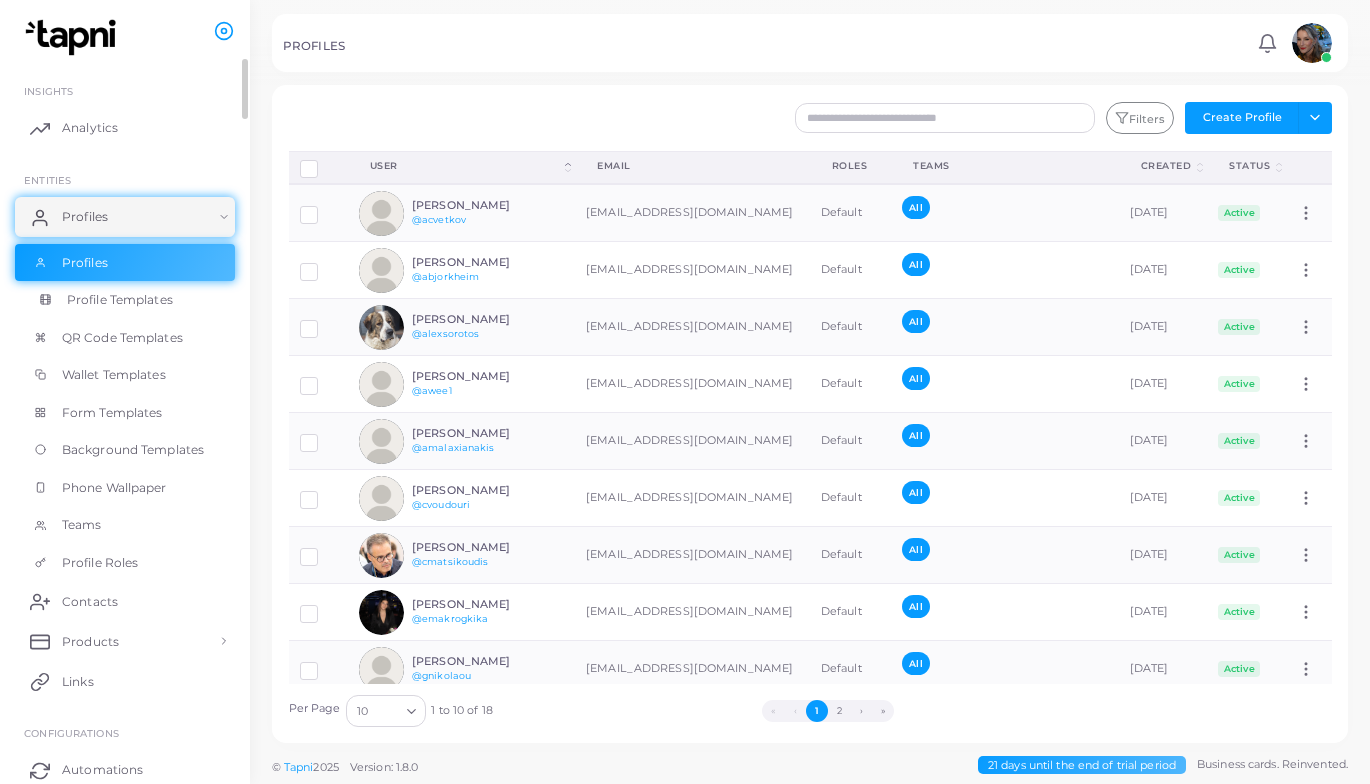 click on "Profile Templates" at bounding box center [120, 300] 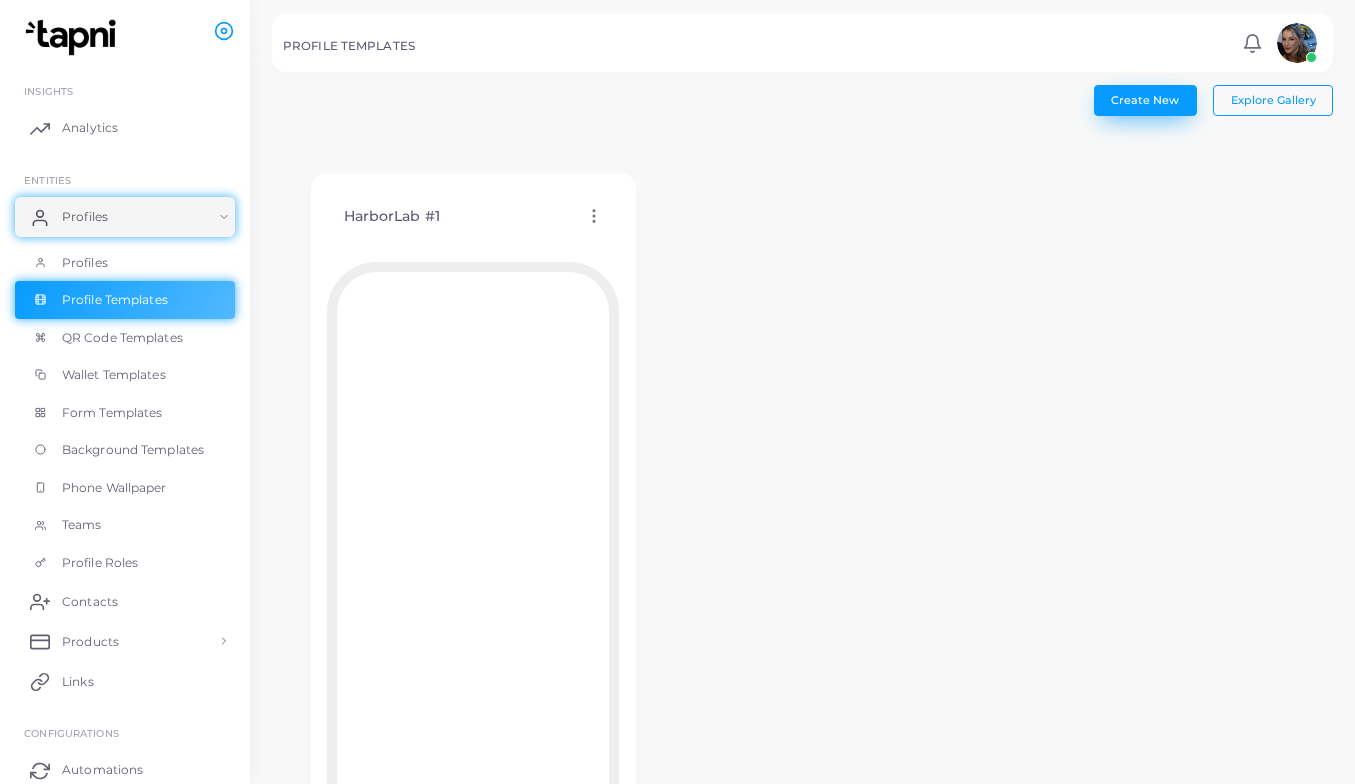 click on "Create New" at bounding box center [1145, 100] 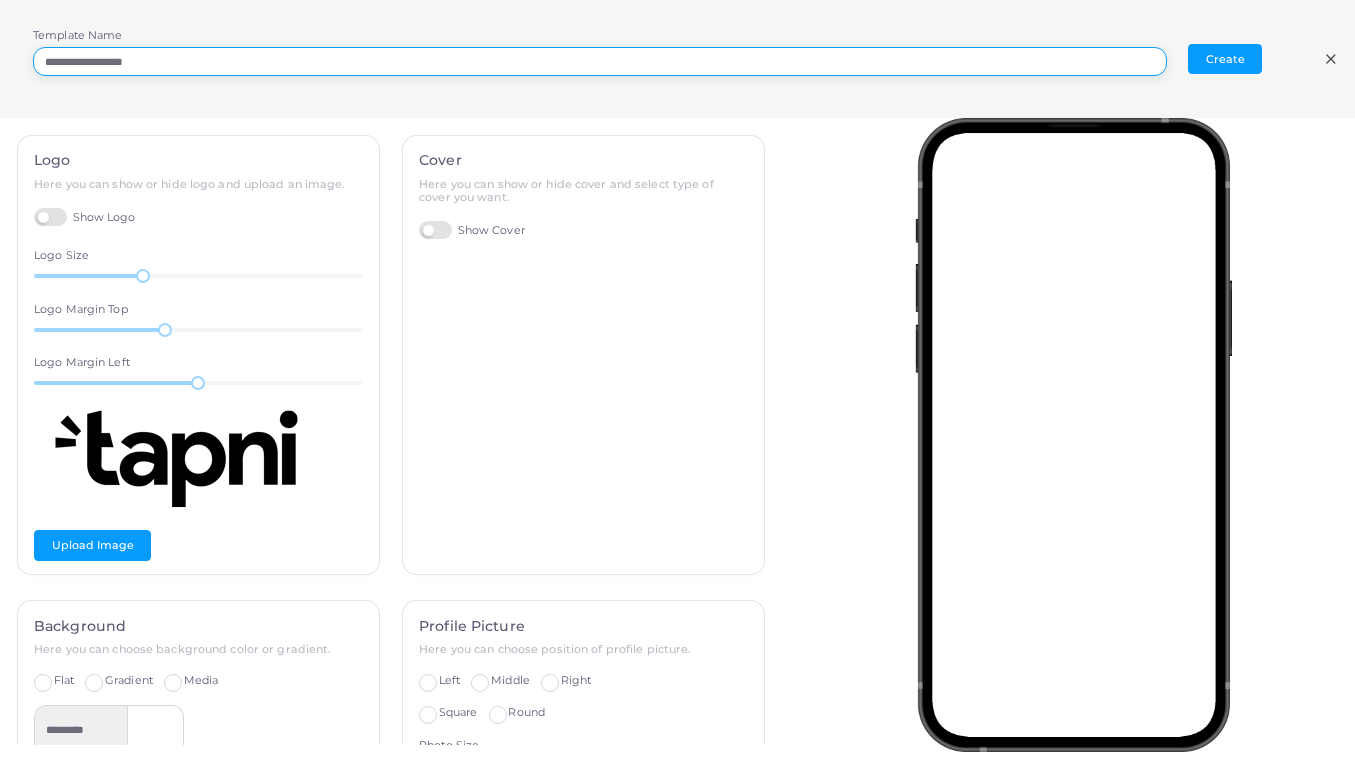 drag, startPoint x: 47, startPoint y: 57, endPoint x: -27, endPoint y: 48, distance: 74.54529 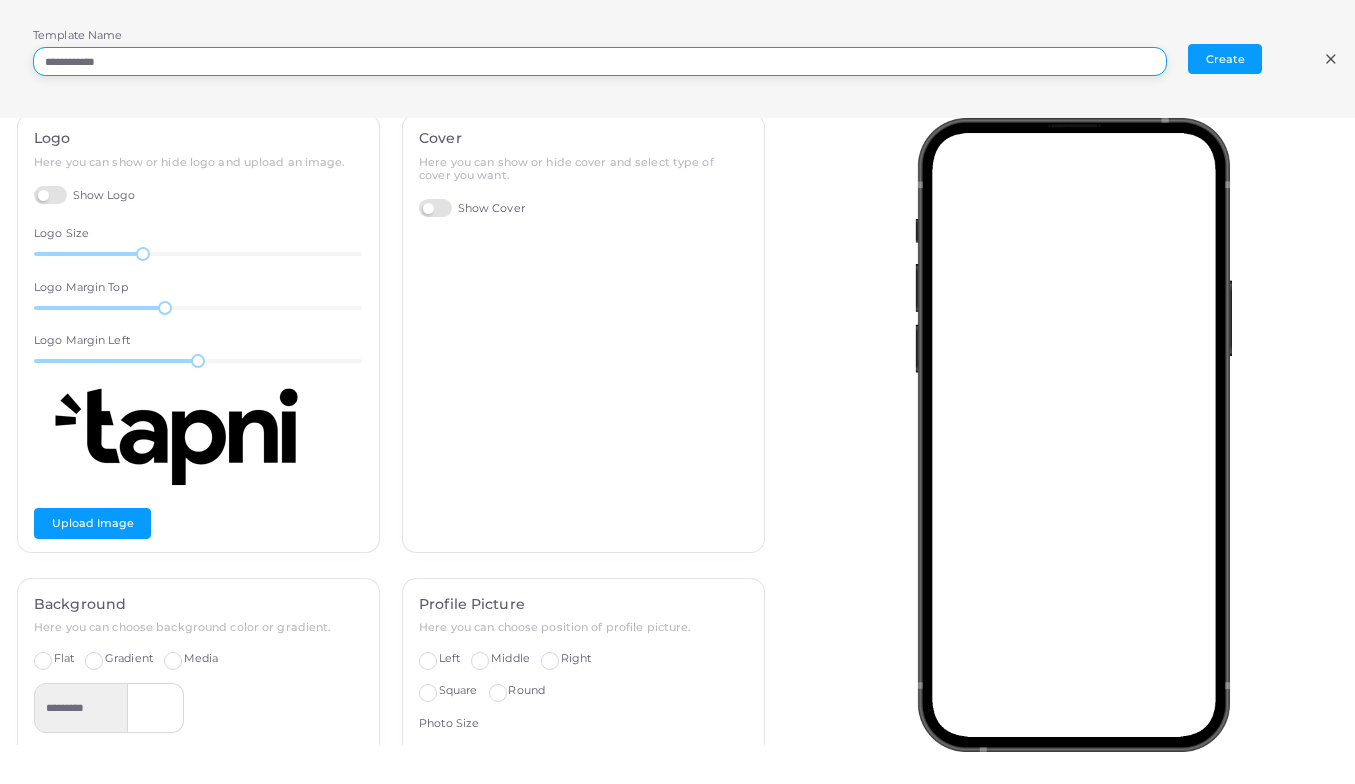 scroll, scrollTop: 0, scrollLeft: 0, axis: both 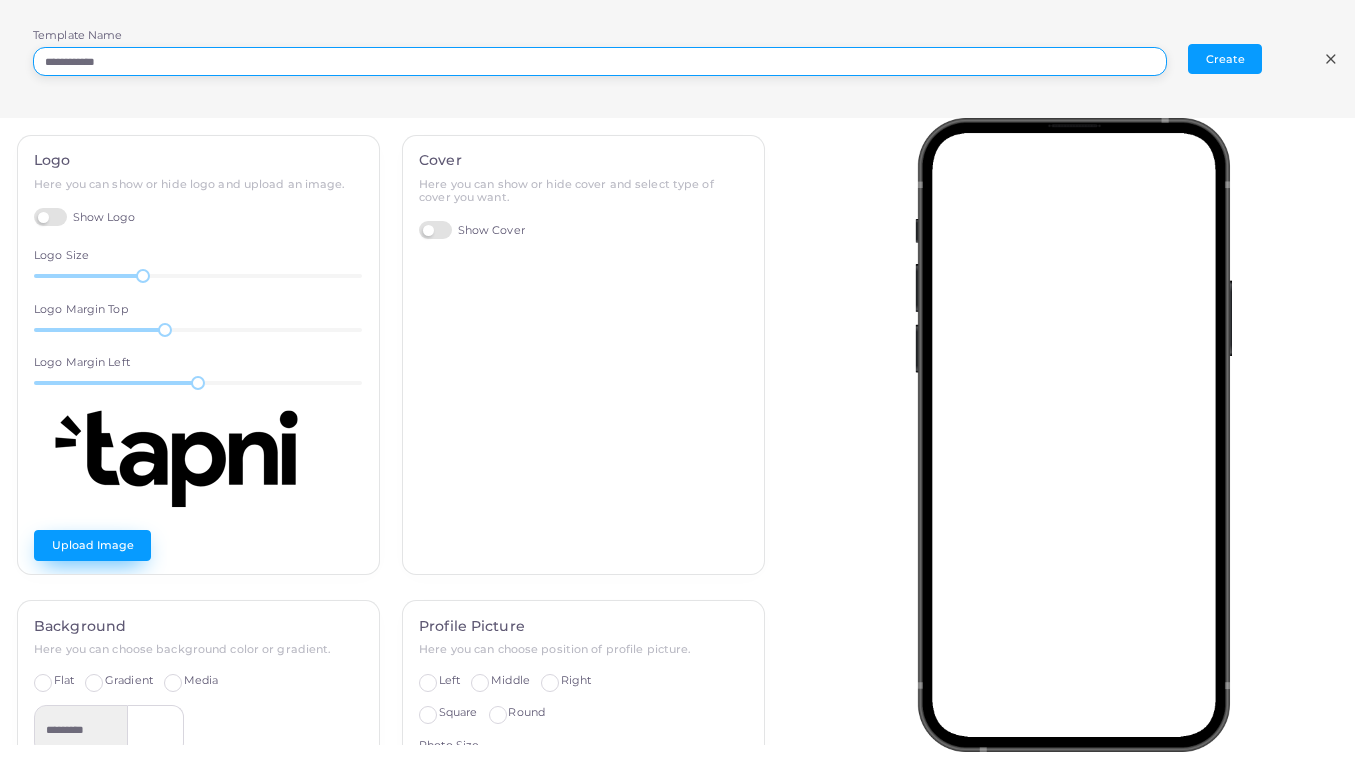 type on "**********" 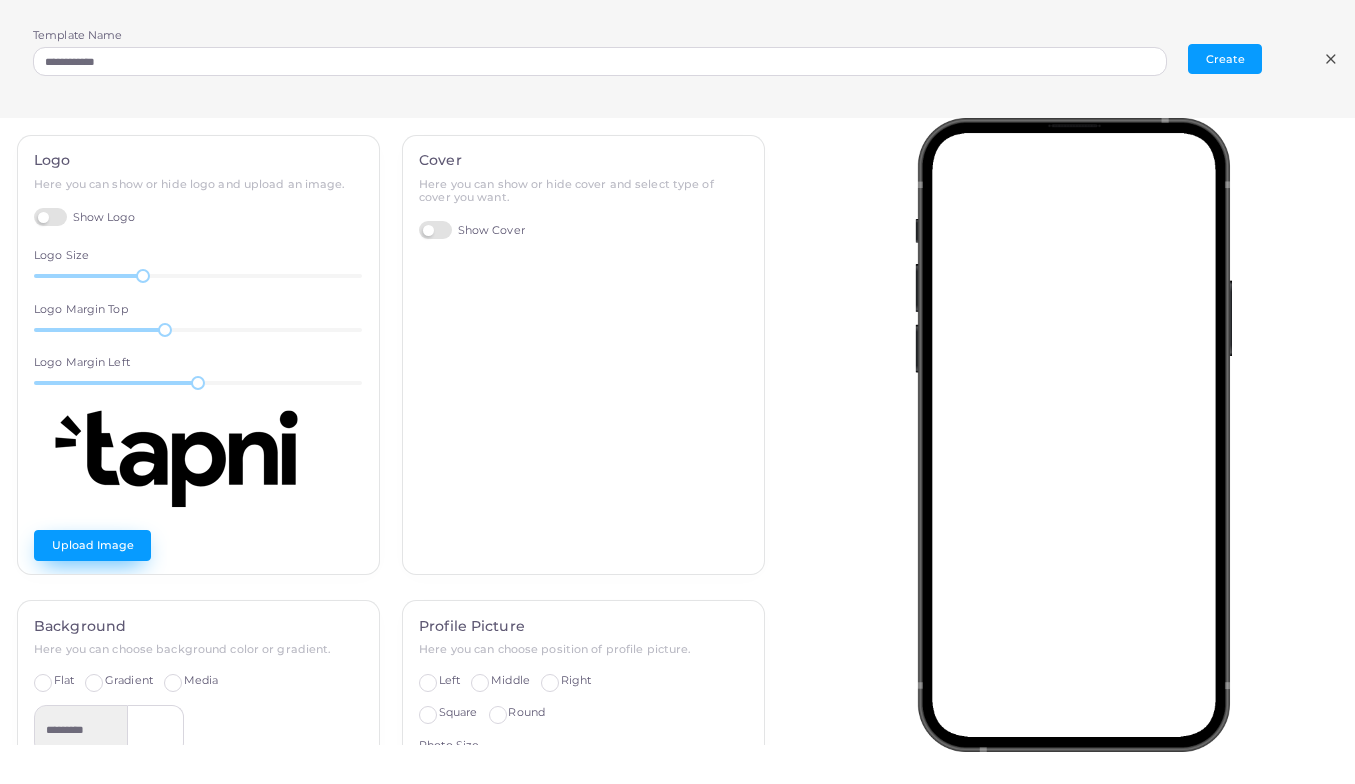 click on "Upload Image" at bounding box center [92, 545] 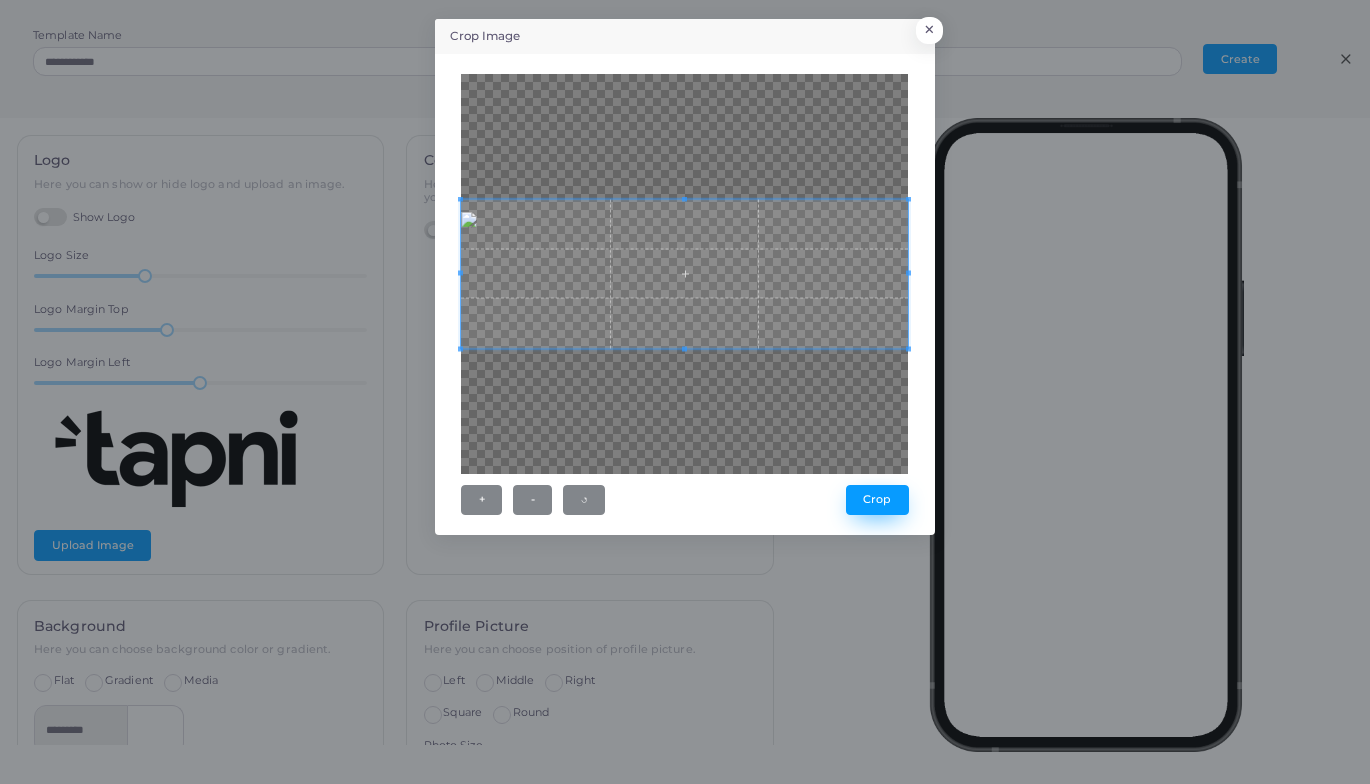 click on "Crop" at bounding box center [877, 500] 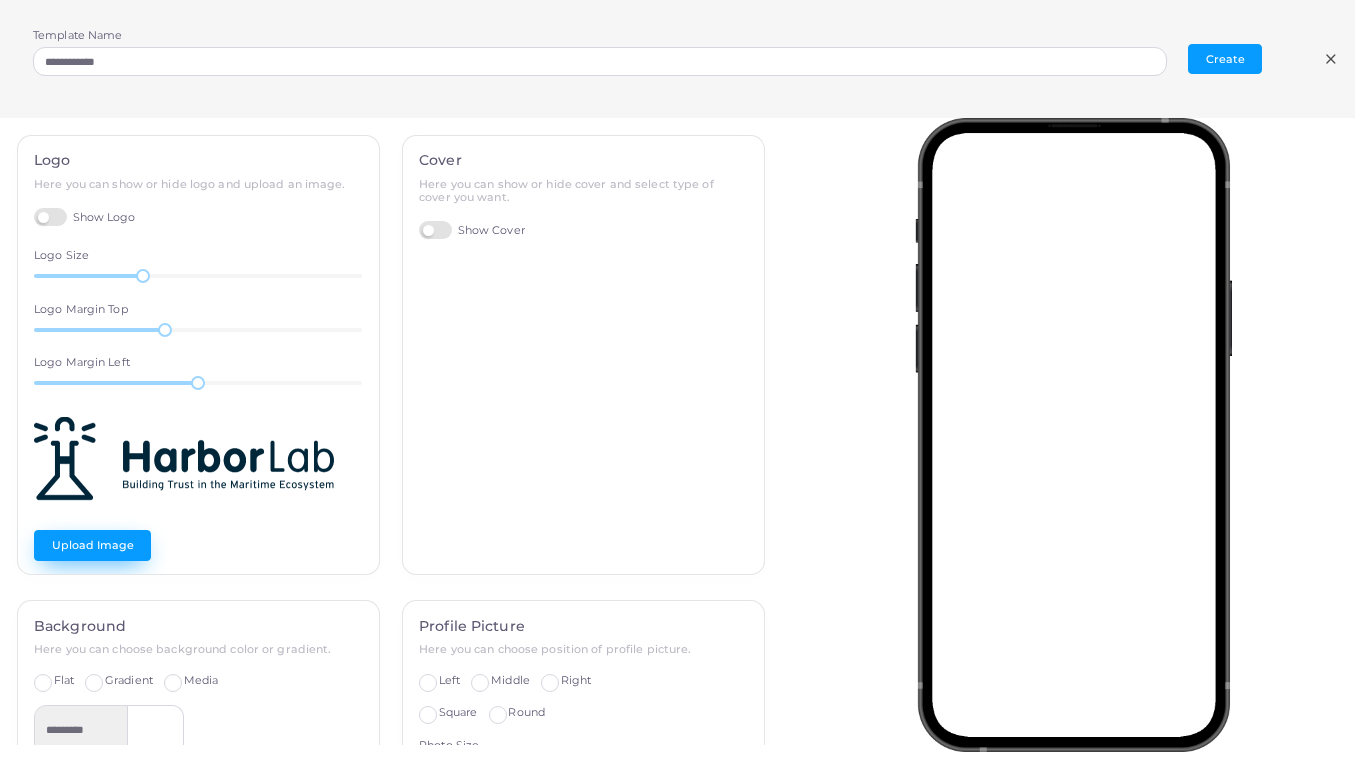 click on "Upload Image" at bounding box center [92, 545] 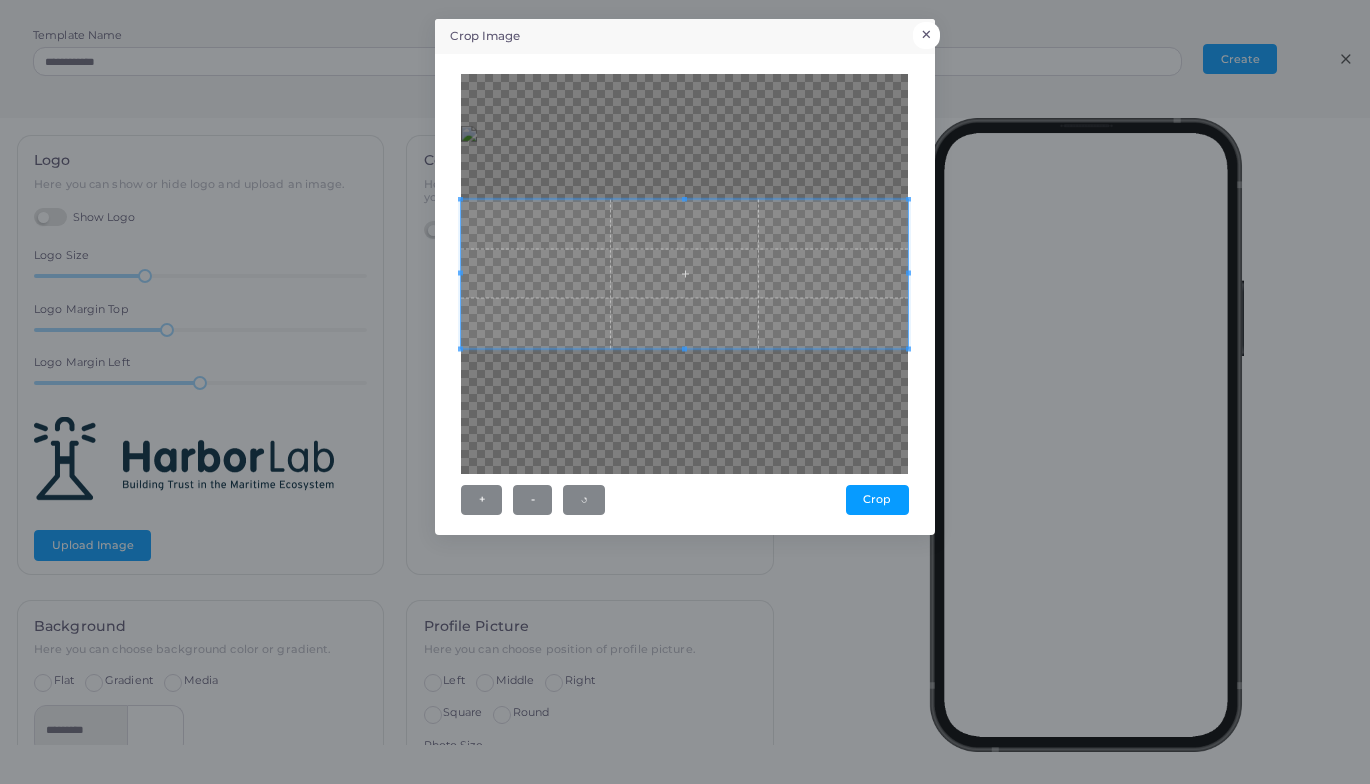 click on "×" at bounding box center [926, 35] 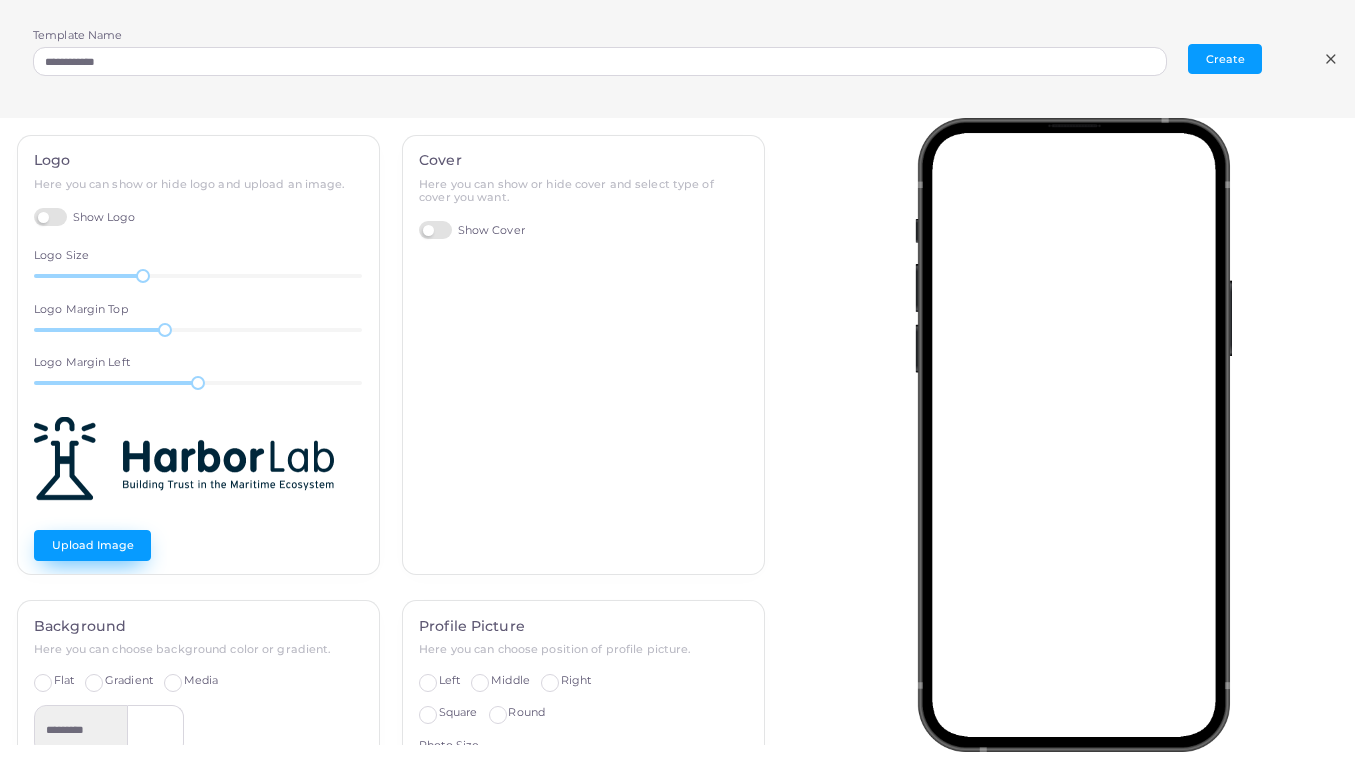 click on "Upload Image" at bounding box center [92, 545] 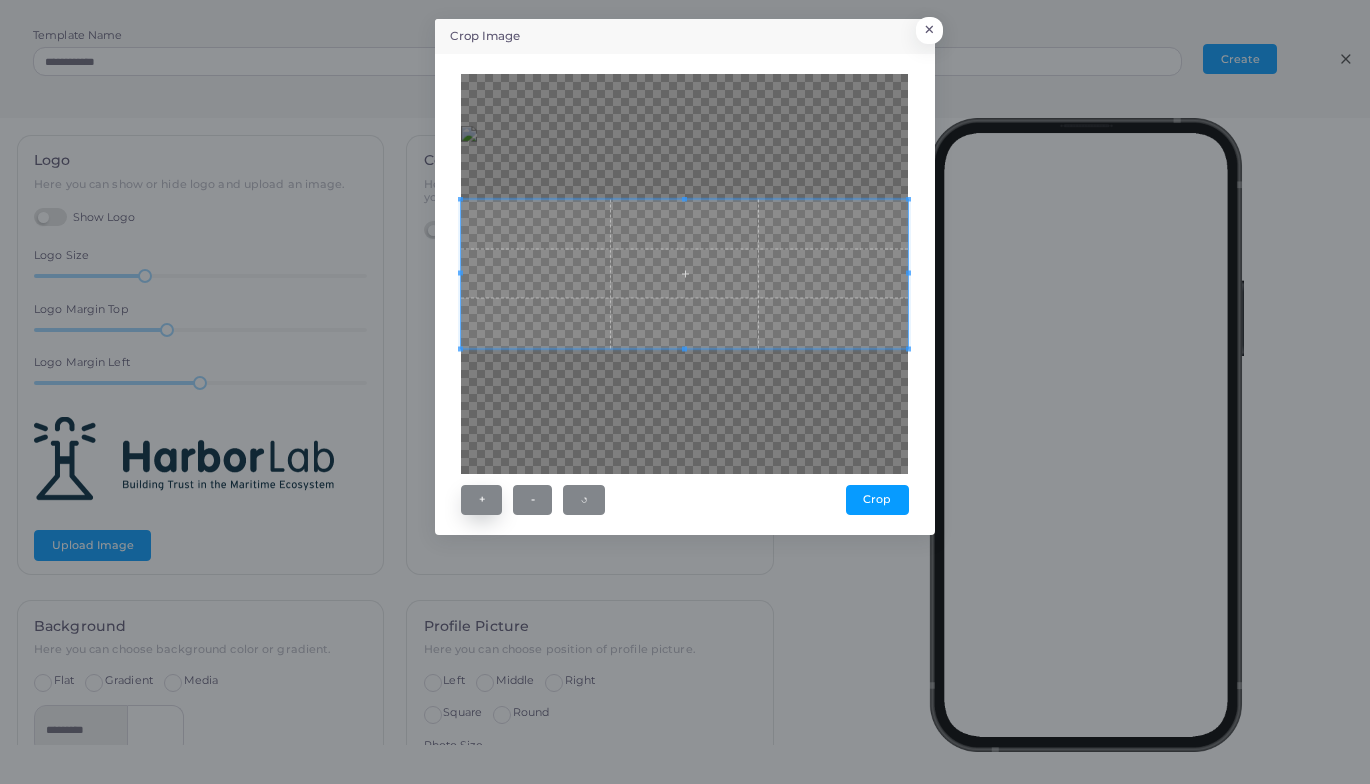 click on "+" at bounding box center (481, 500) 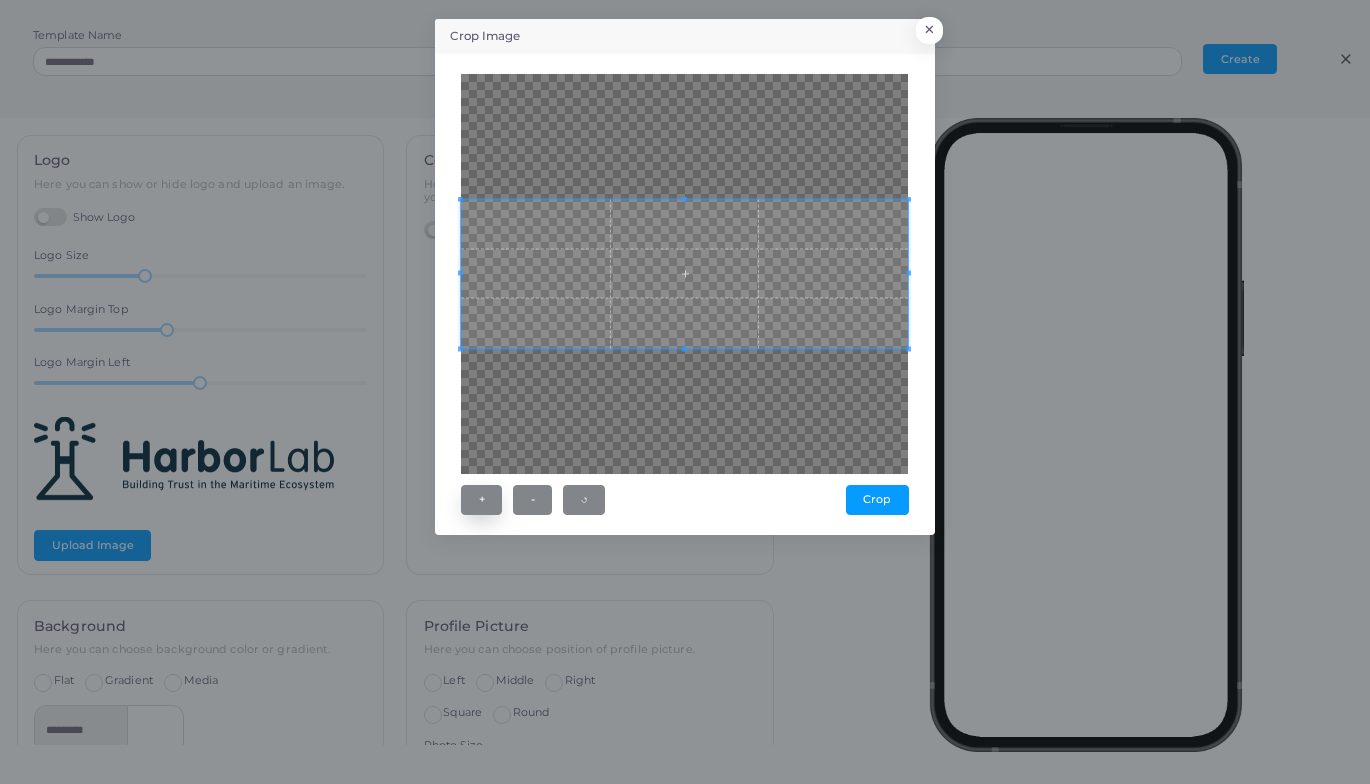 click on "+" at bounding box center [481, 500] 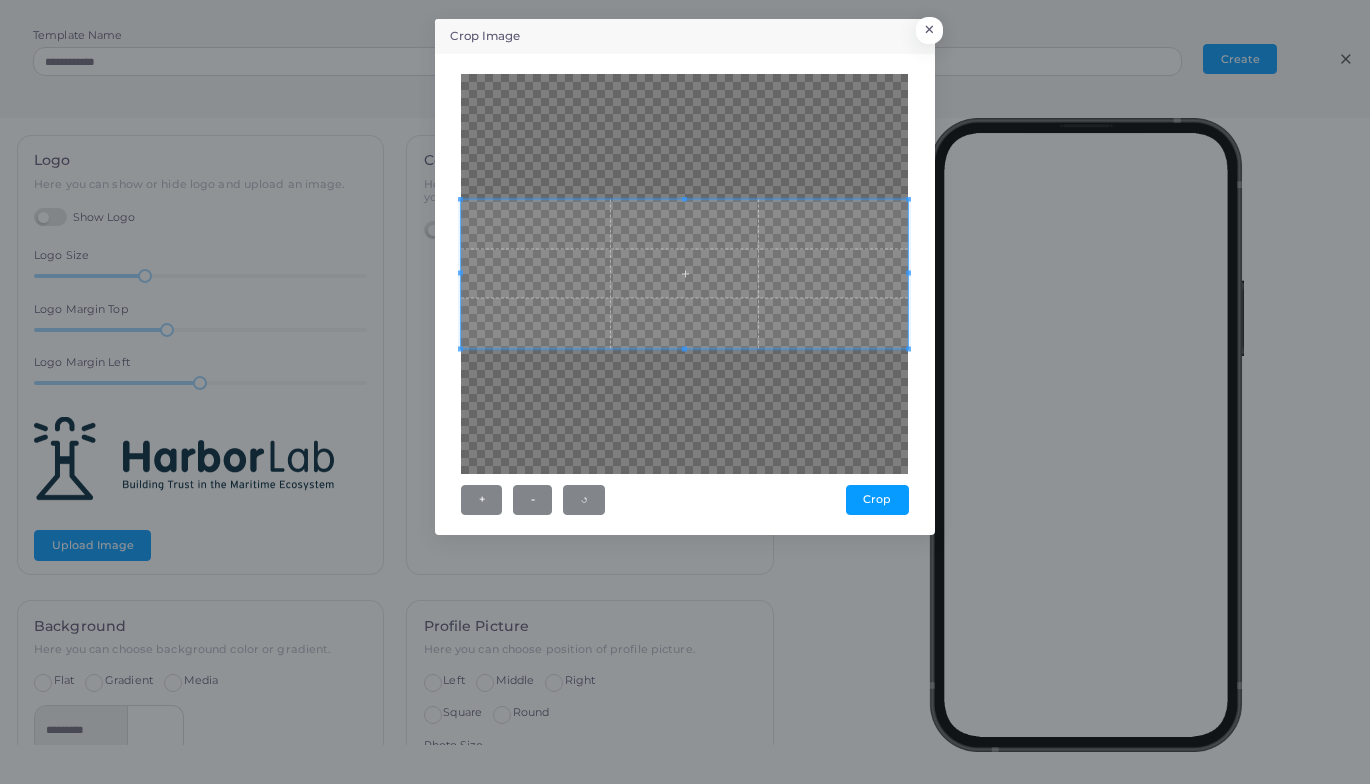 click on "+ - ↺ [GEOGRAPHIC_DATA]" at bounding box center [685, 294] 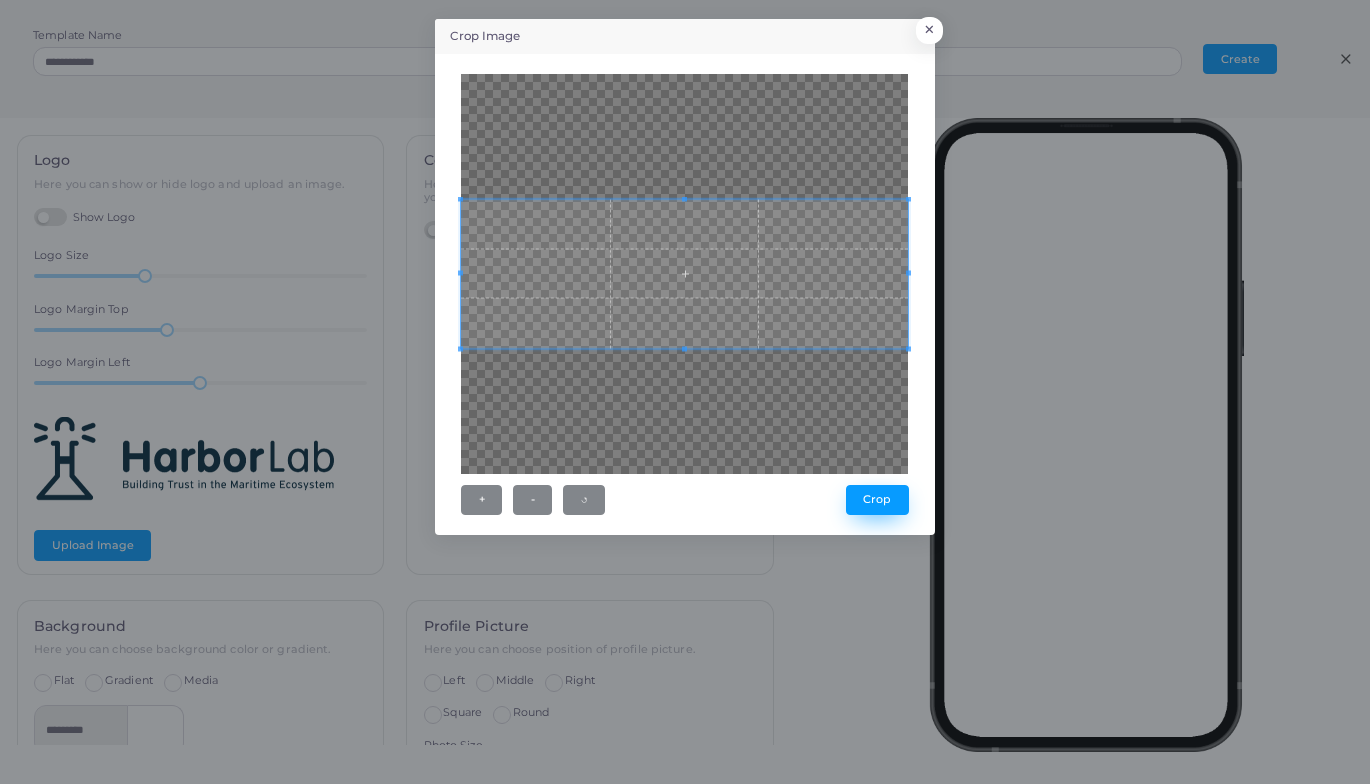 click on "Crop" at bounding box center (877, 500) 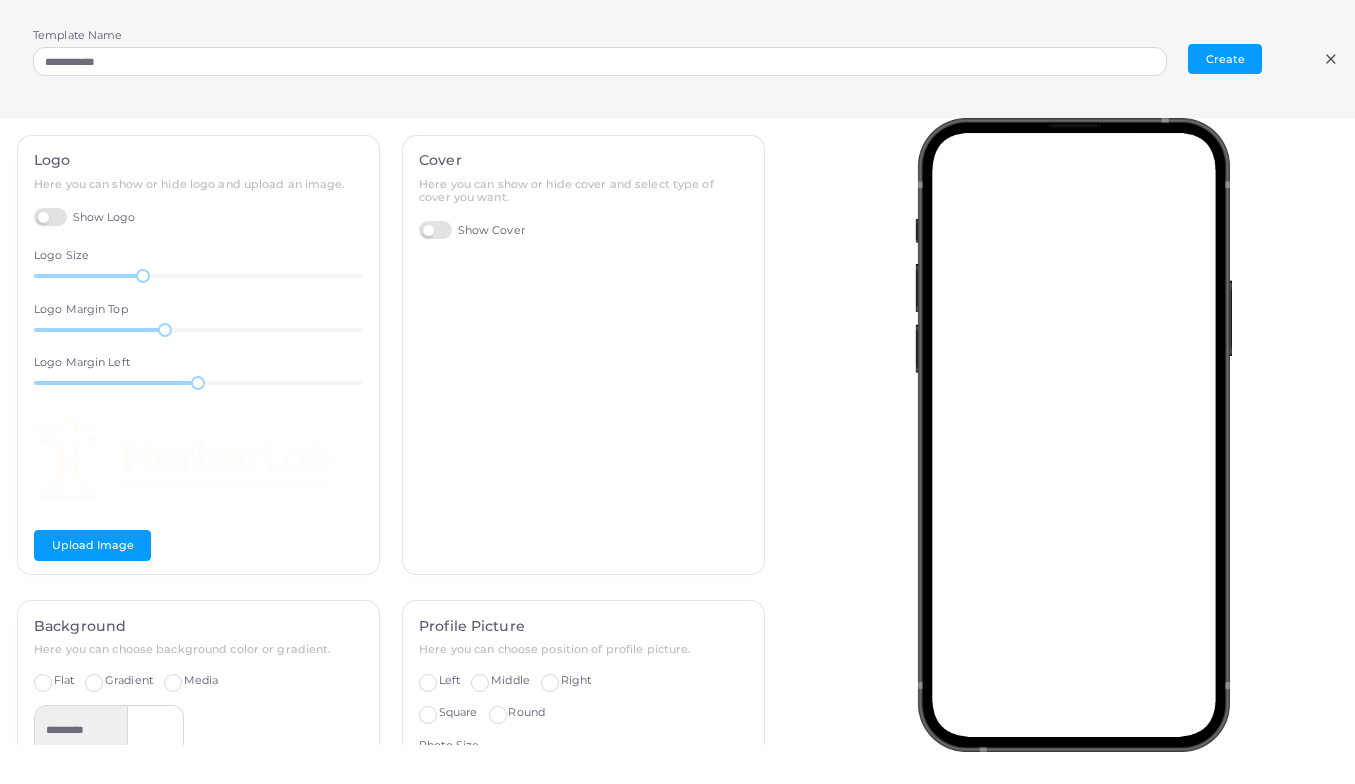 scroll, scrollTop: 216, scrollLeft: 0, axis: vertical 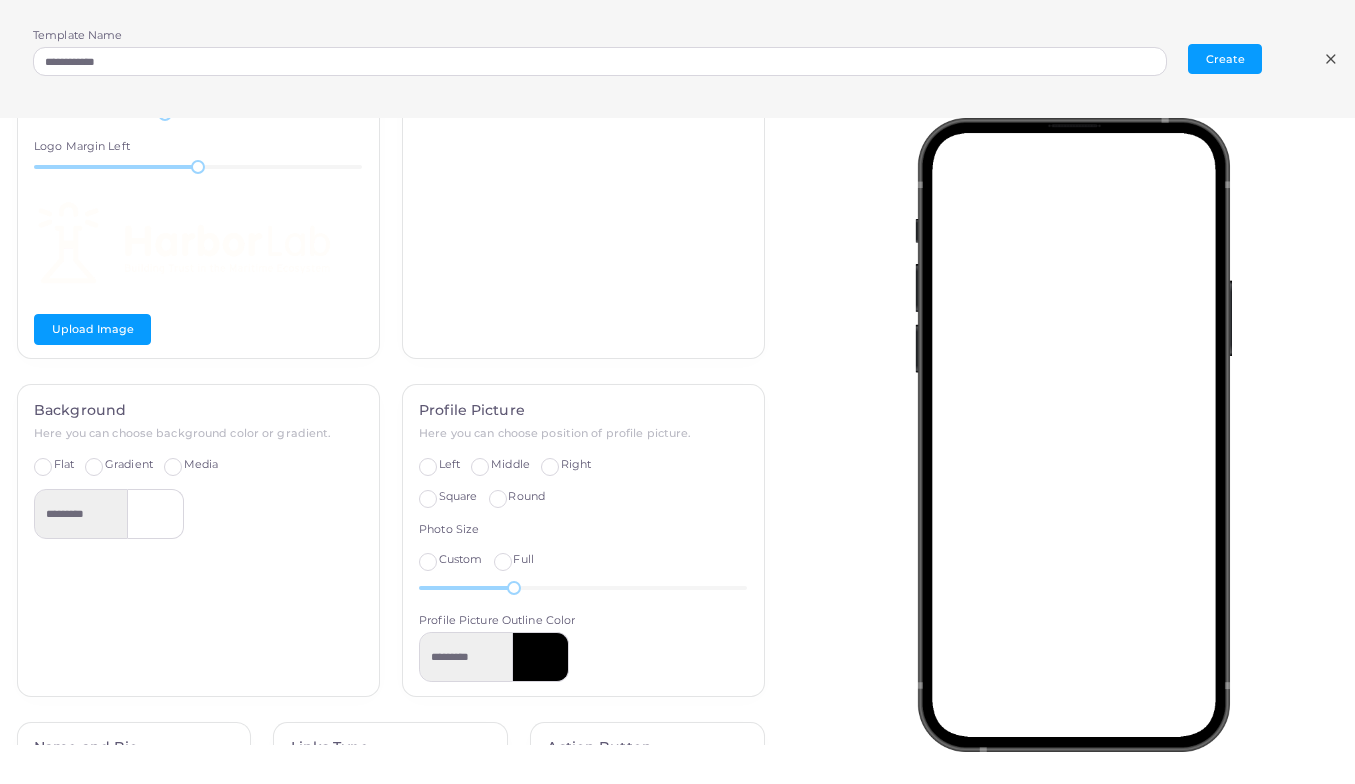 click at bounding box center [156, 514] 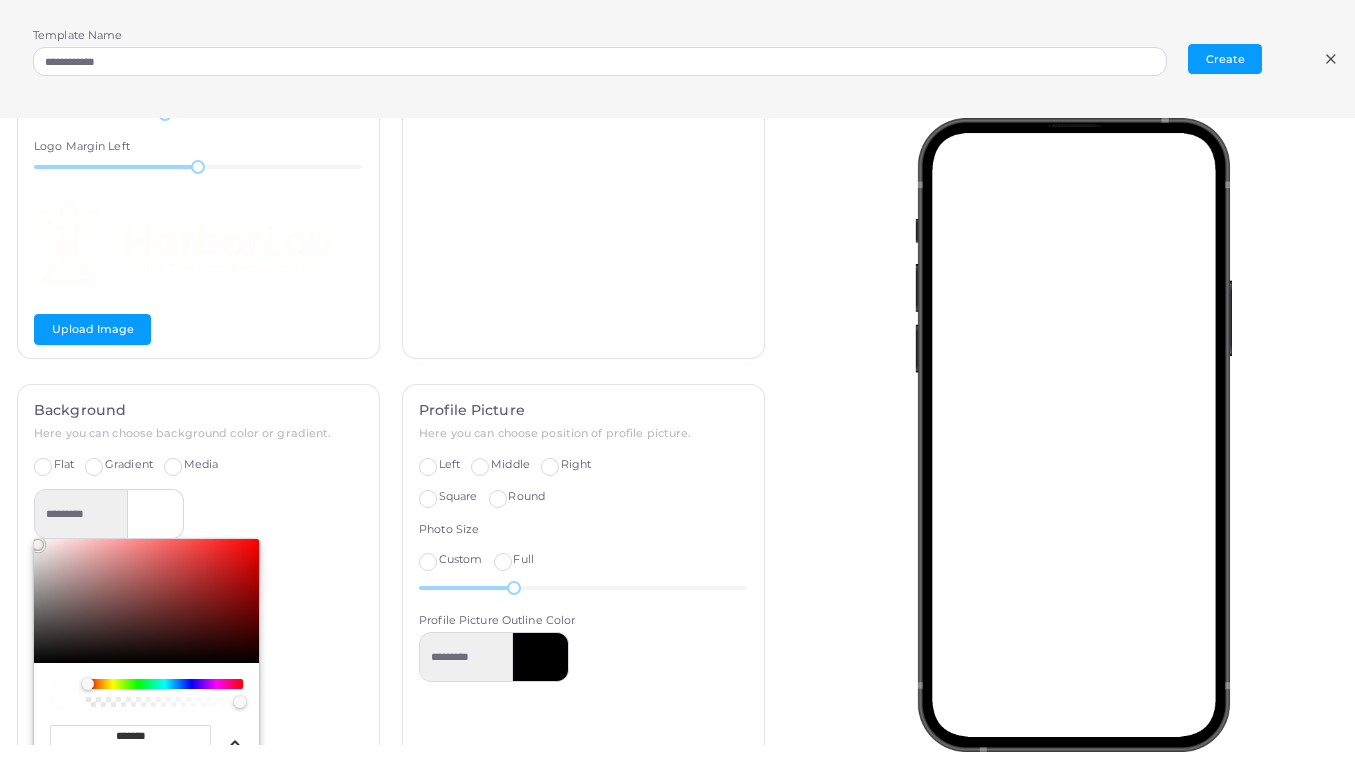 drag, startPoint x: 165, startPoint y: 726, endPoint x: 116, endPoint y: 730, distance: 49.162994 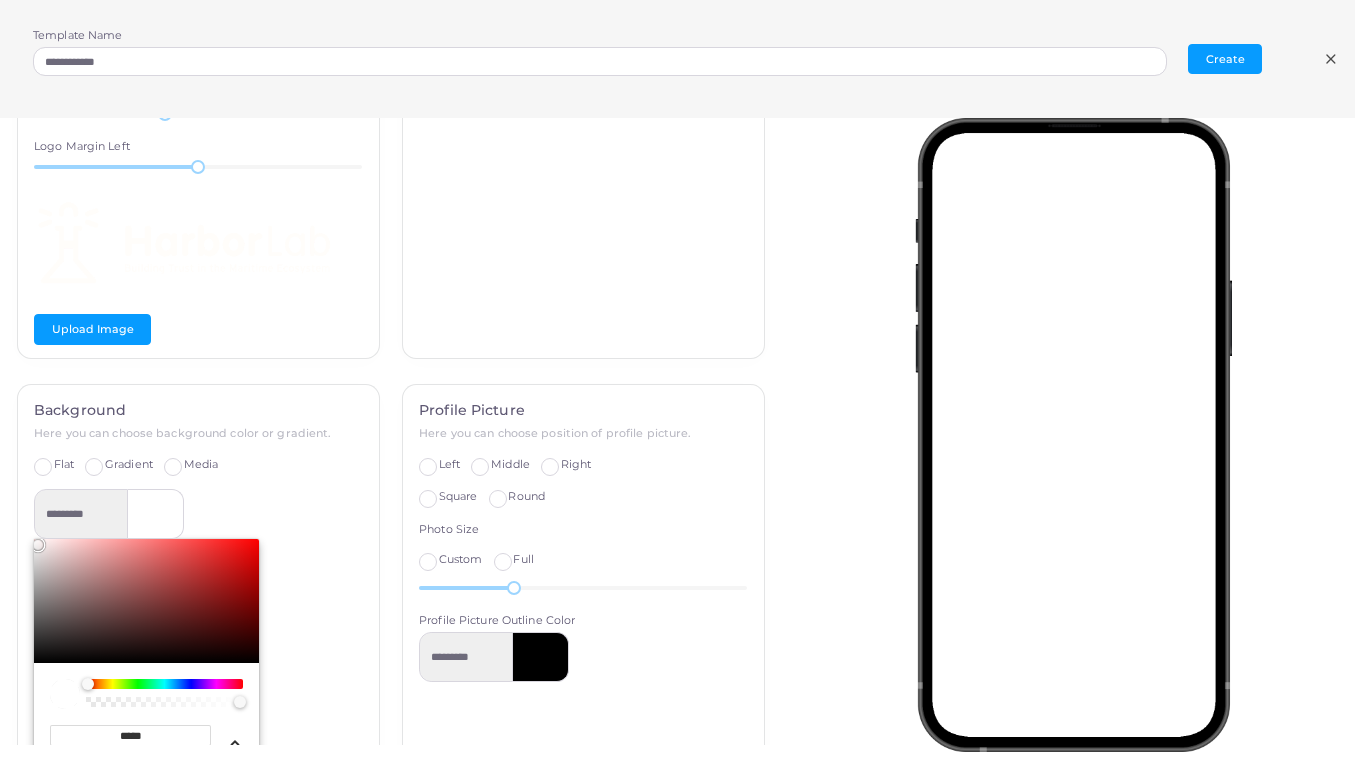 type on "******" 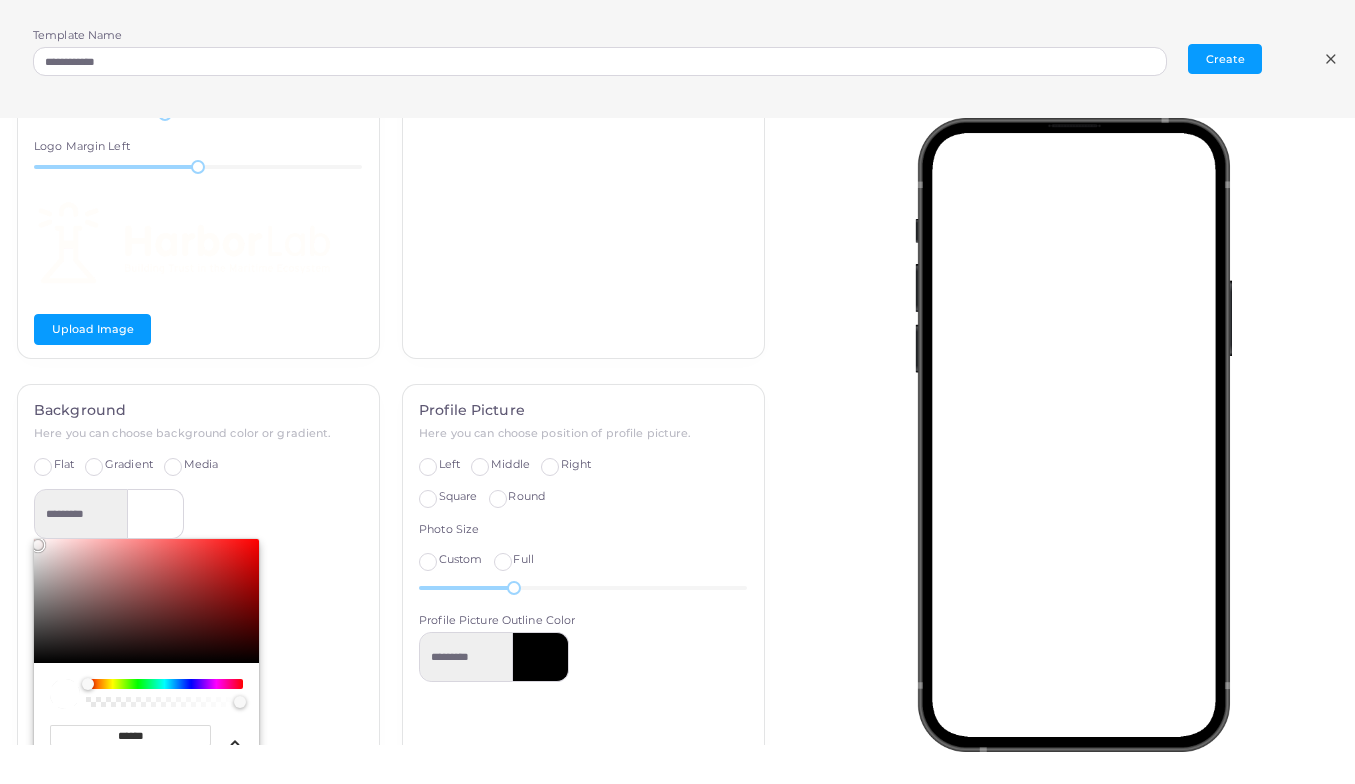 type on "*********" 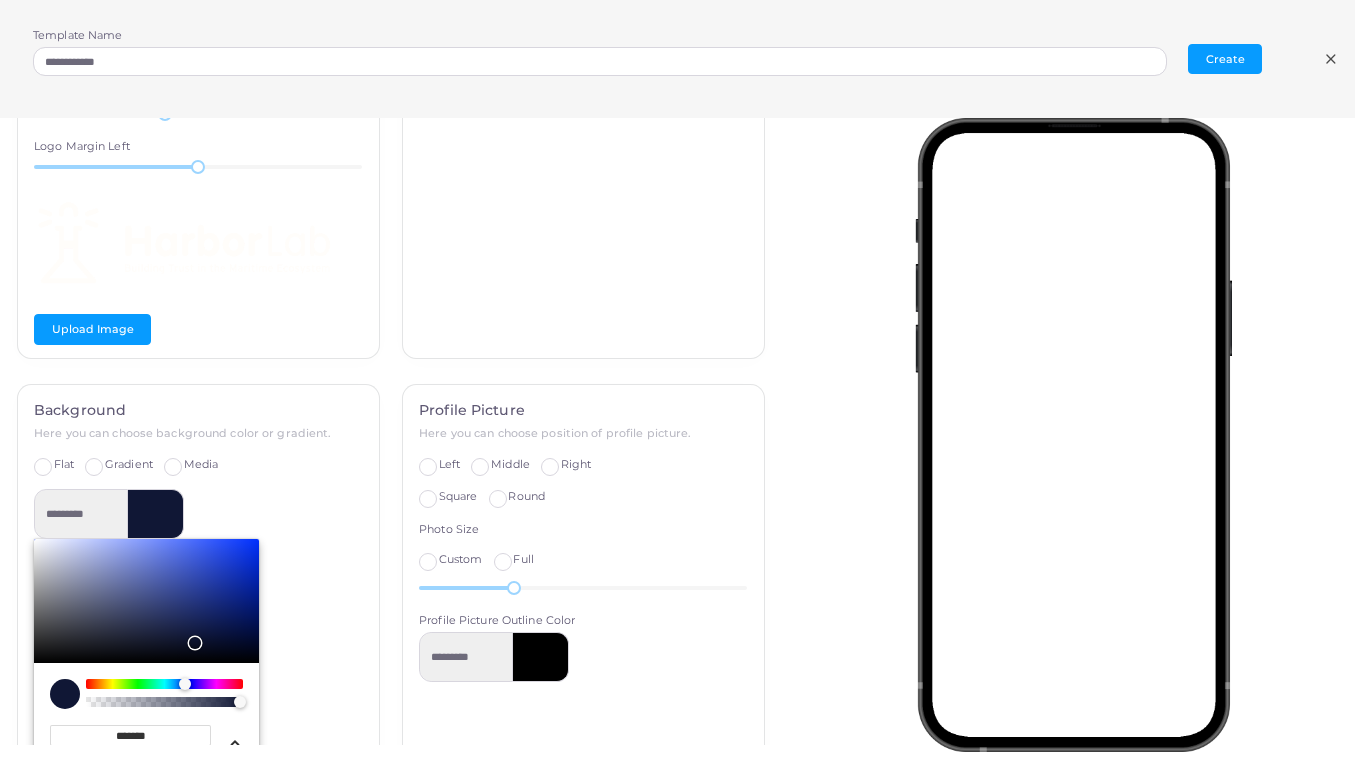 type on "*******" 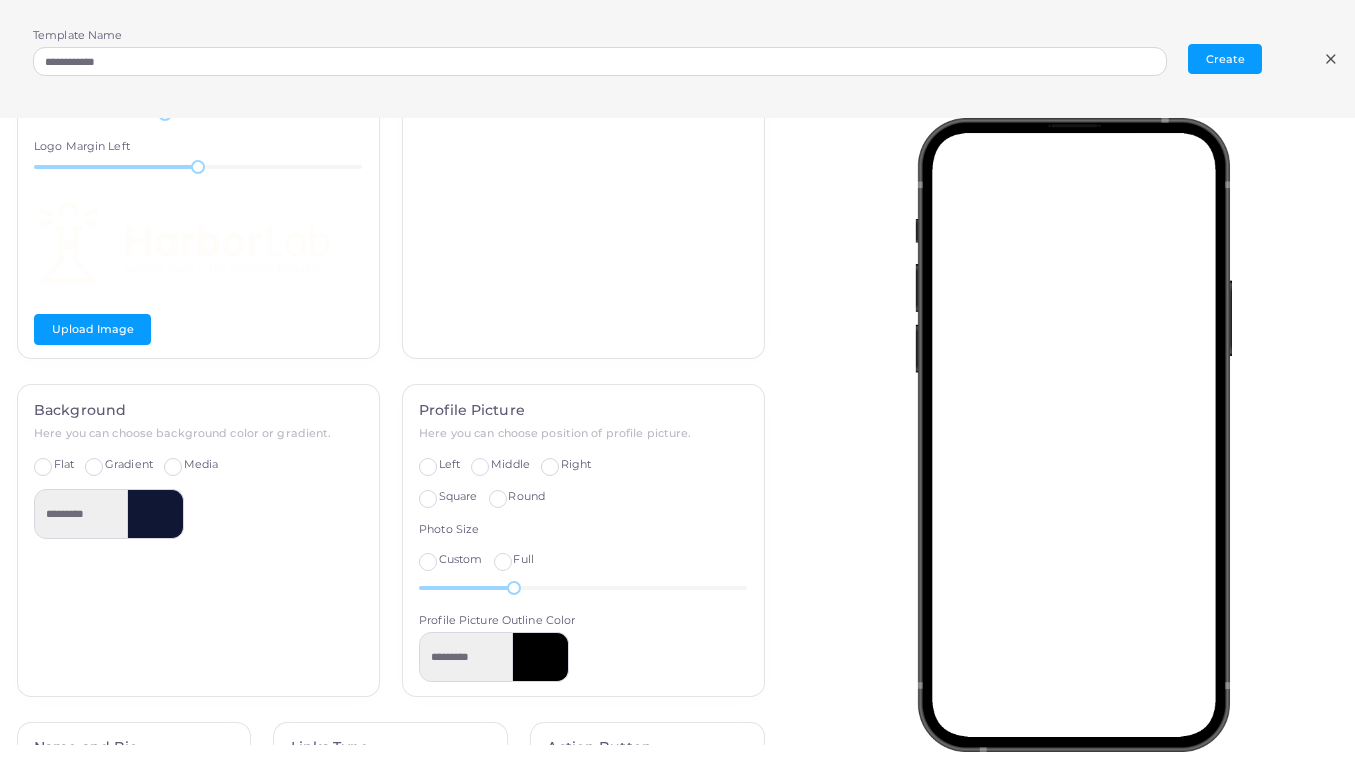 click at bounding box center [541, 657] 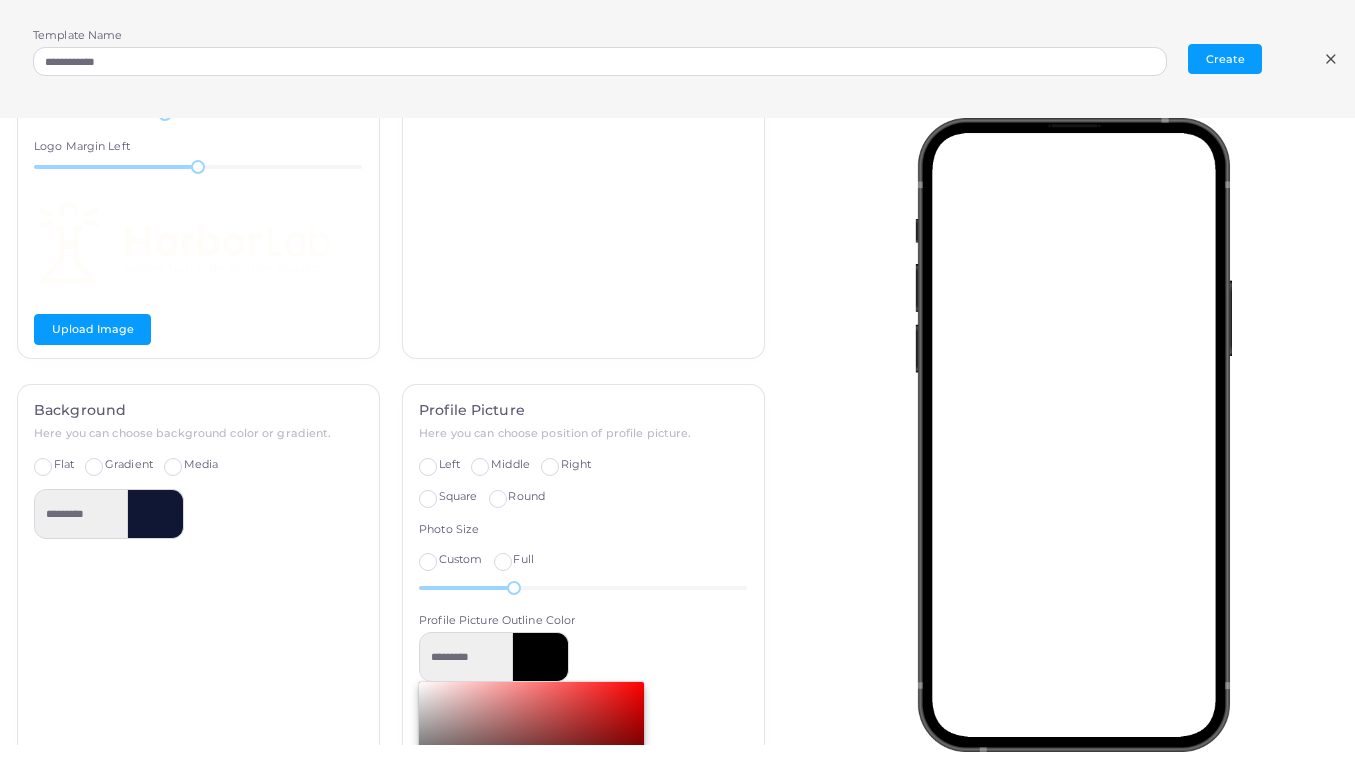 click on "Profile Picture Here you can choose position of profile picture. Left Middle Right Square Round Photo Size Custom Full 36.1 Profile Picture Outline Color *********                   *******   hex       *   r     *   g     *   b     *   a     *   h     **   s     **   l     *   a" at bounding box center (583, 661) 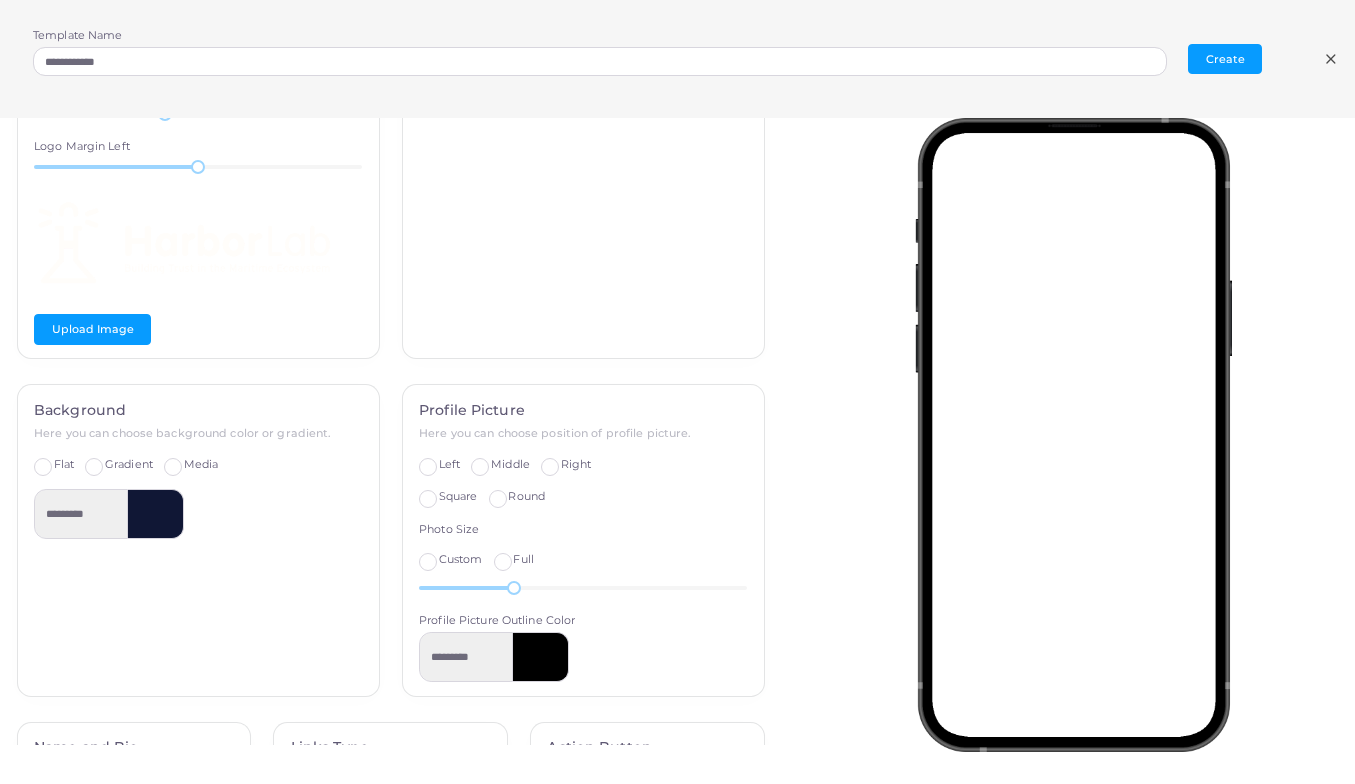 scroll, scrollTop: 260, scrollLeft: 0, axis: vertical 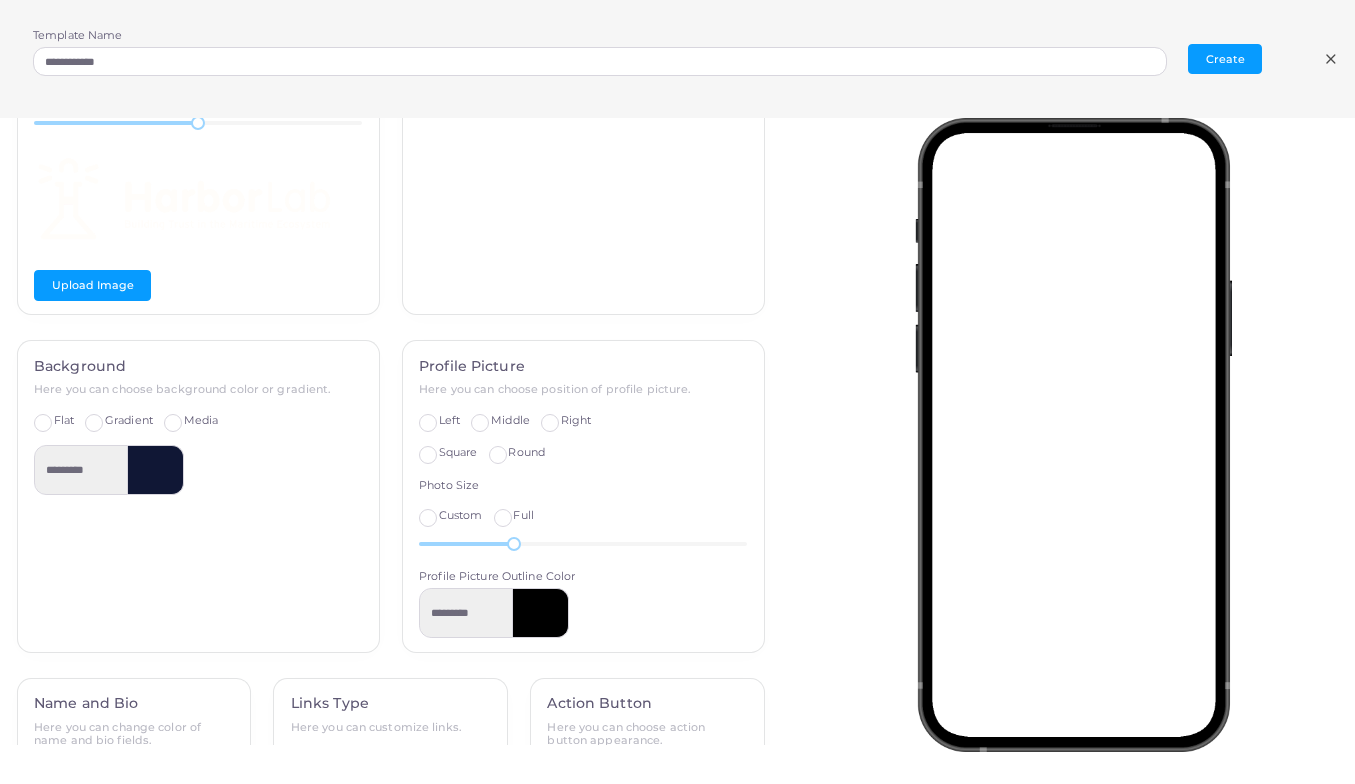 click at bounding box center (541, 613) 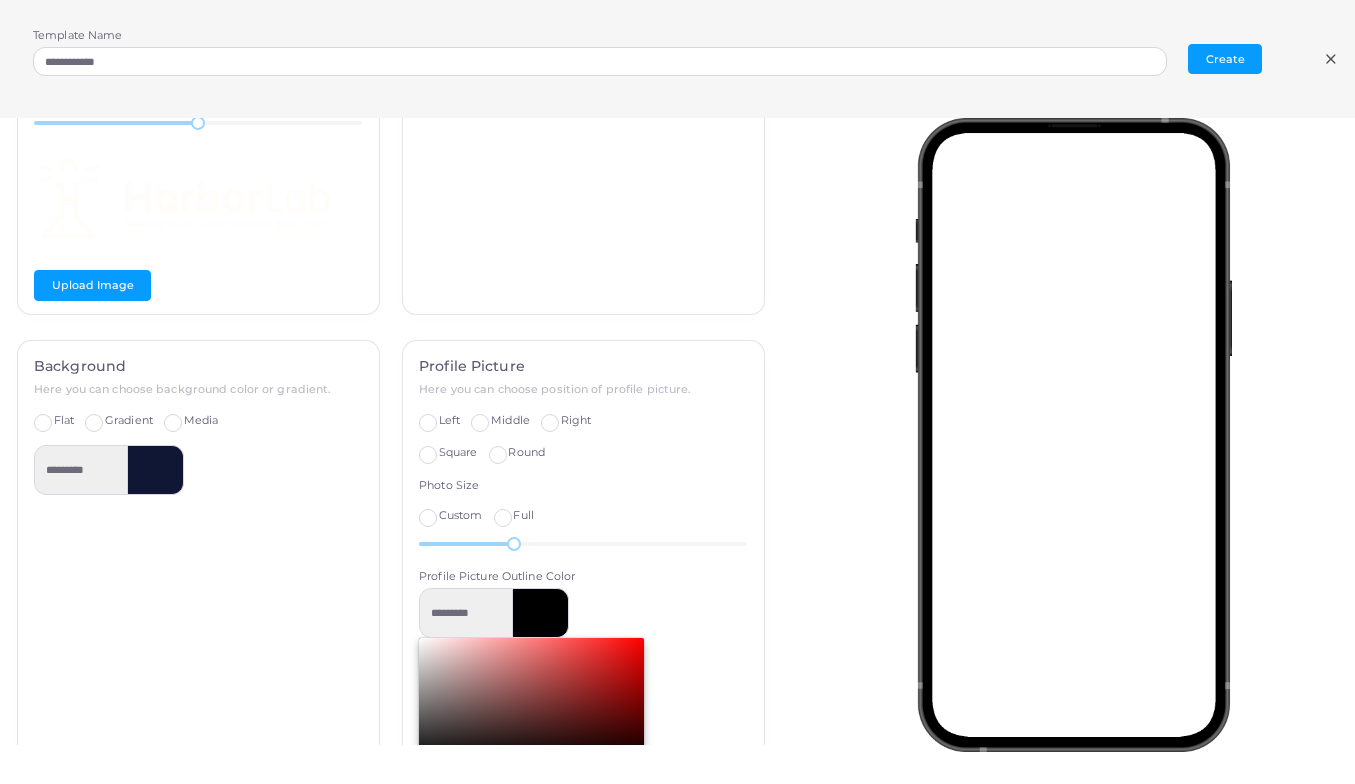 scroll, scrollTop: 480, scrollLeft: 0, axis: vertical 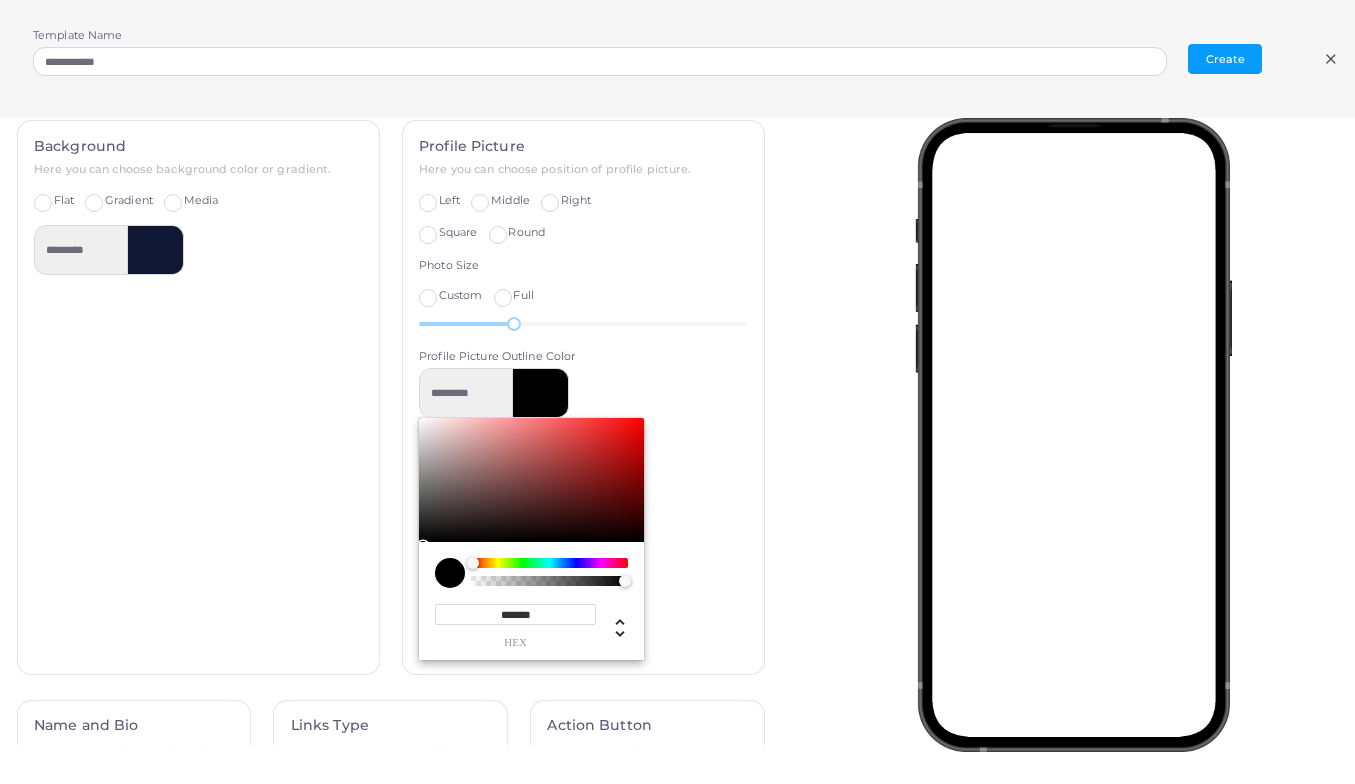 click on "*******" at bounding box center (515, 614) 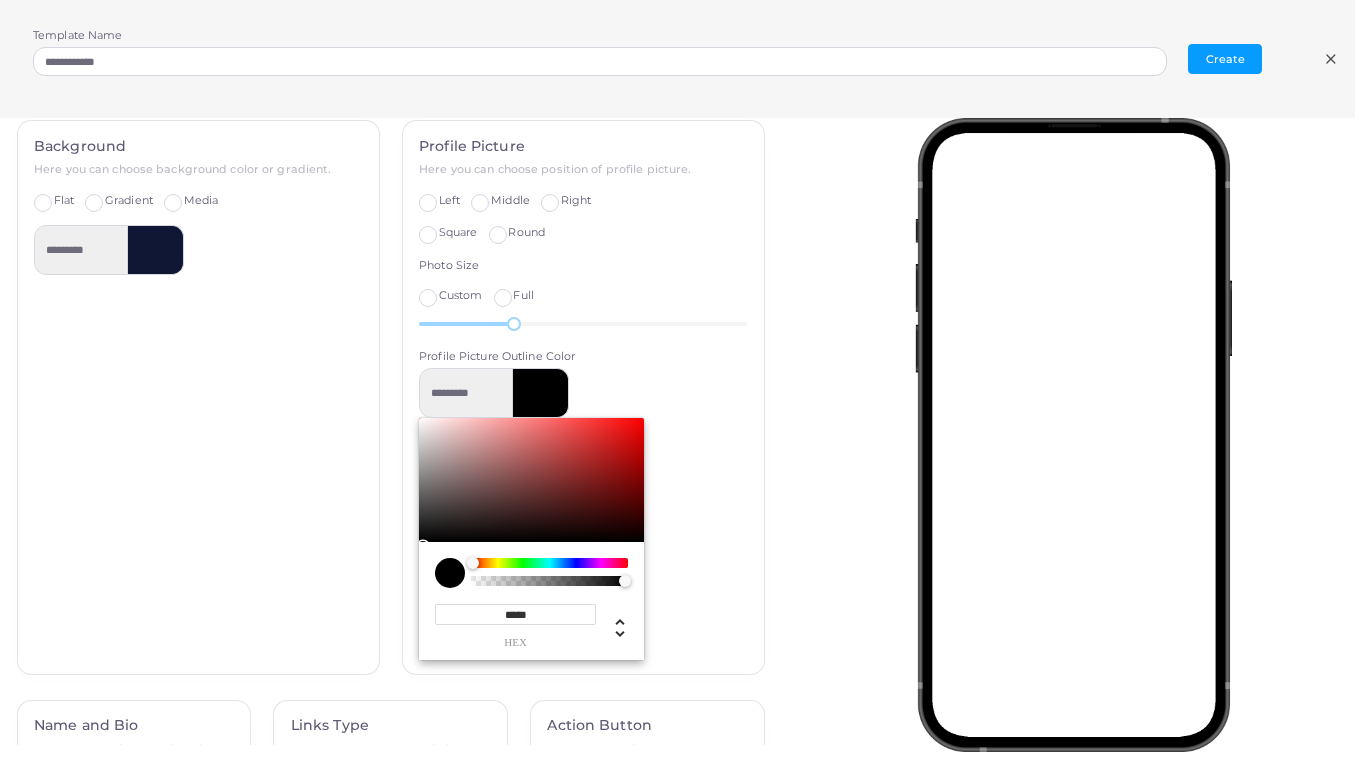 type on "******" 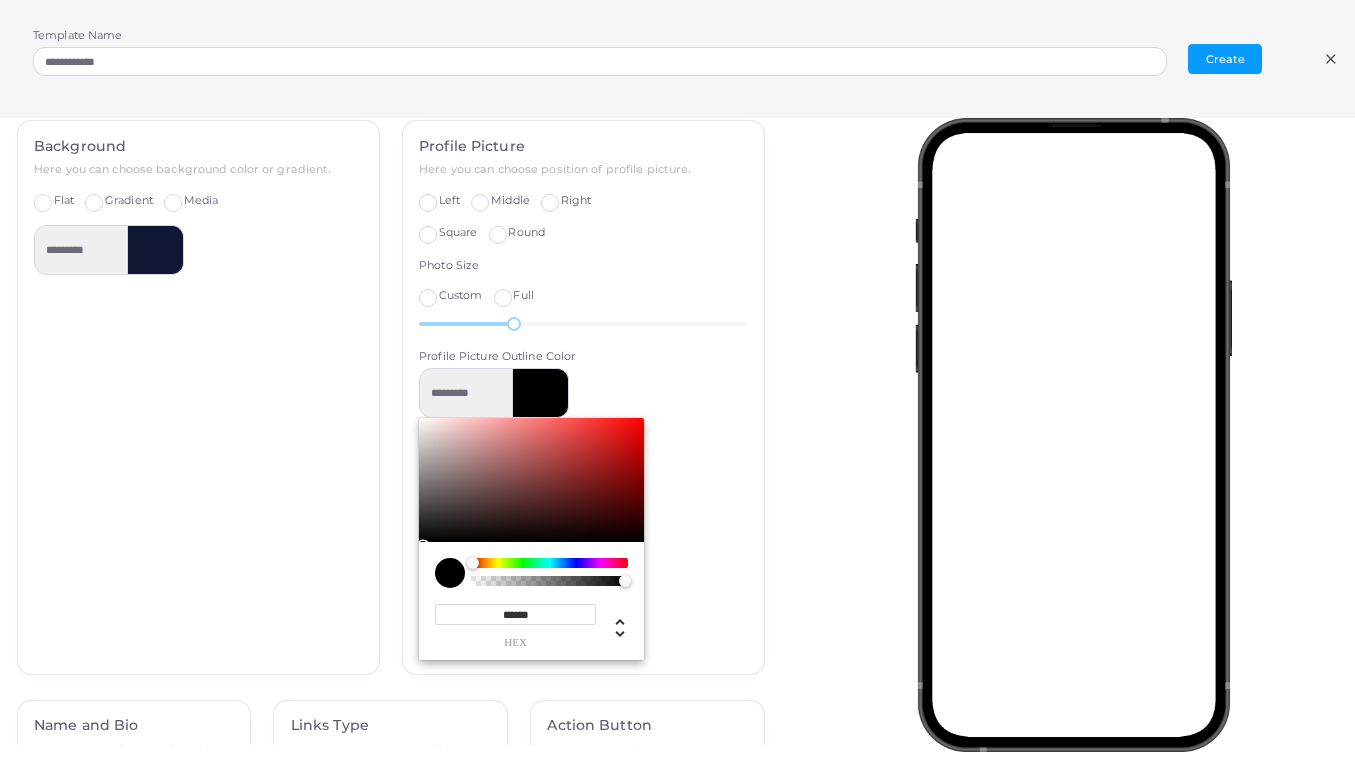 type on "*********" 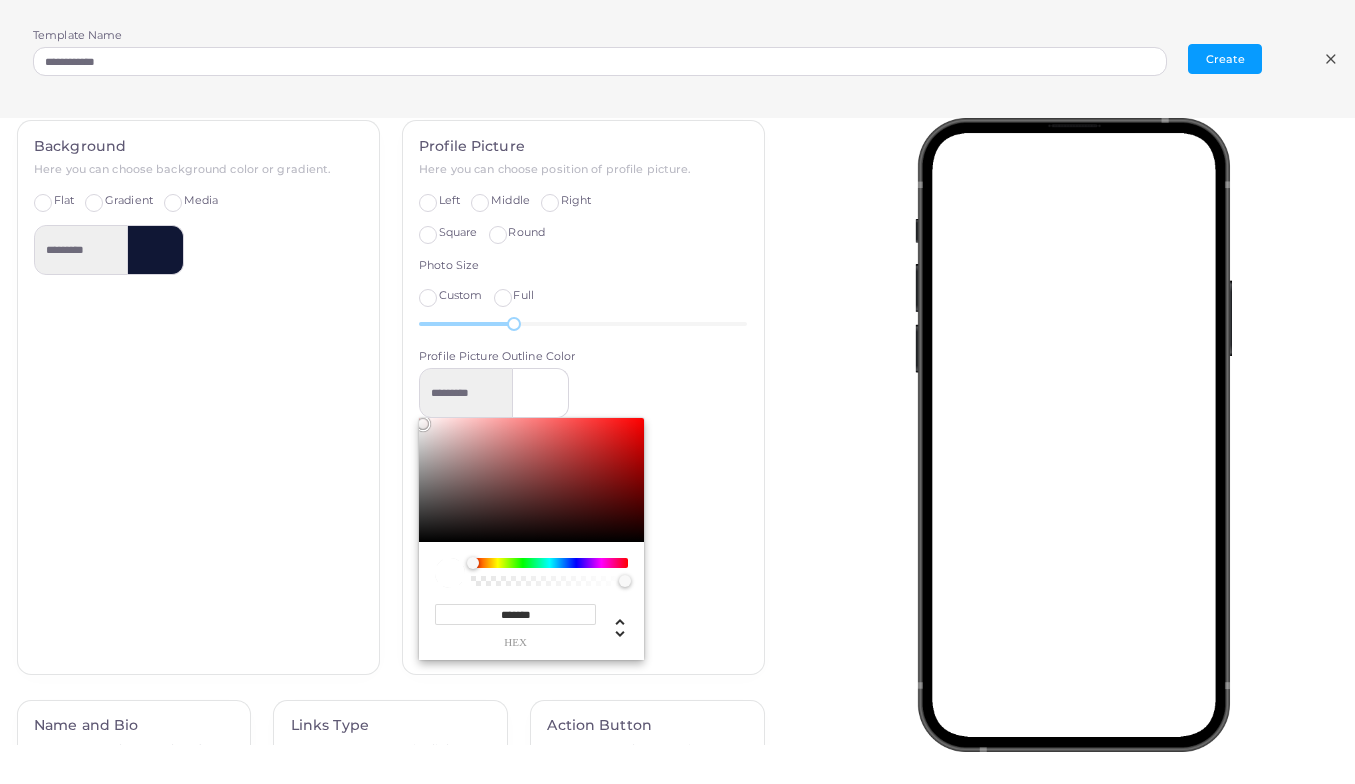 type on "*******" 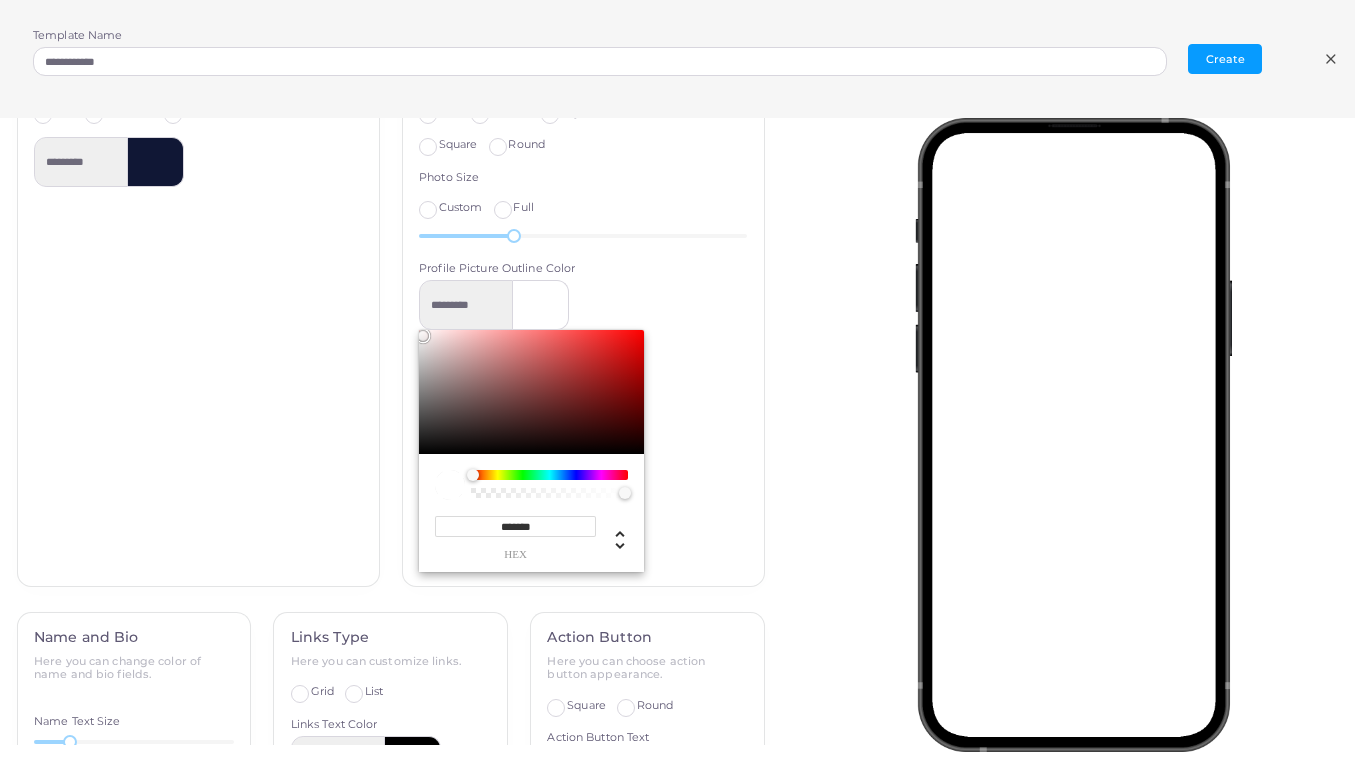 scroll, scrollTop: 784, scrollLeft: 0, axis: vertical 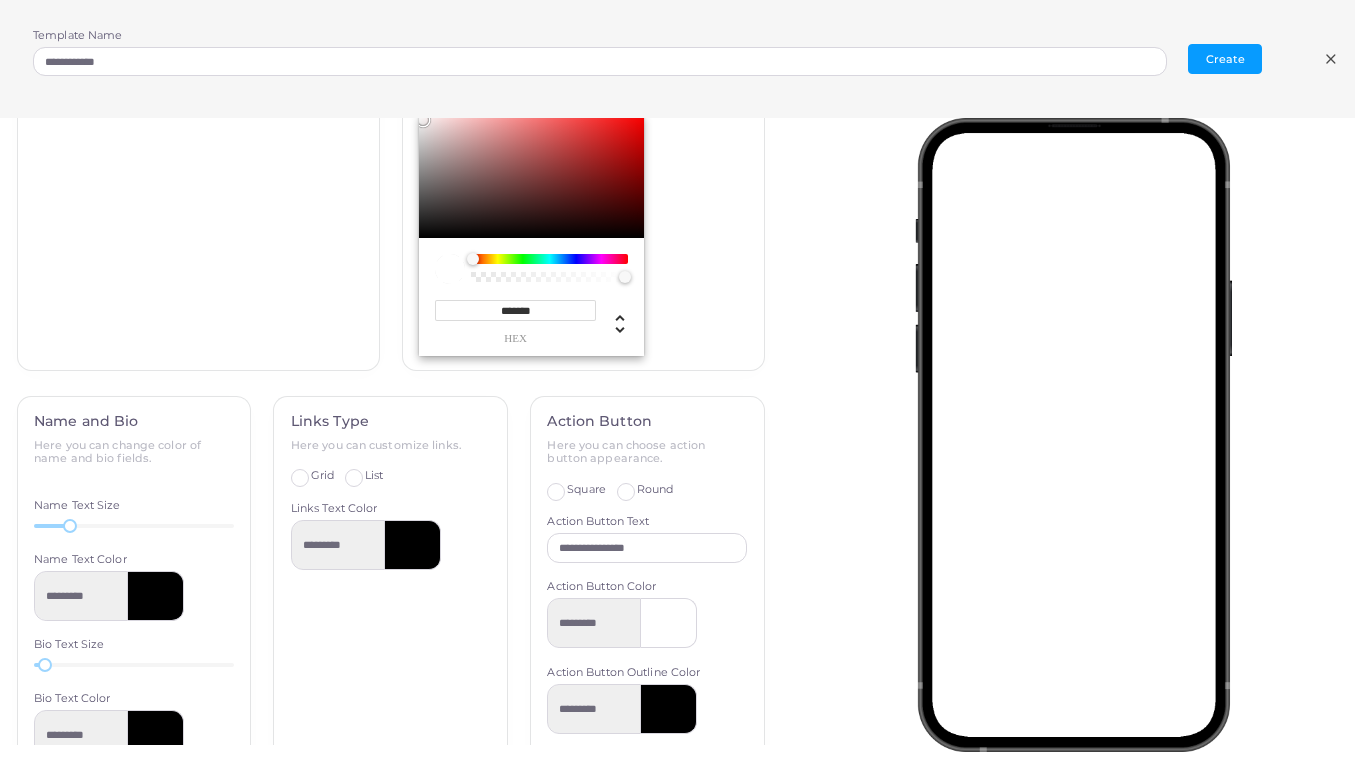 click on "Background Here you can choose background color or gradient. Flat Gradient Media *********" at bounding box center [198, 93] 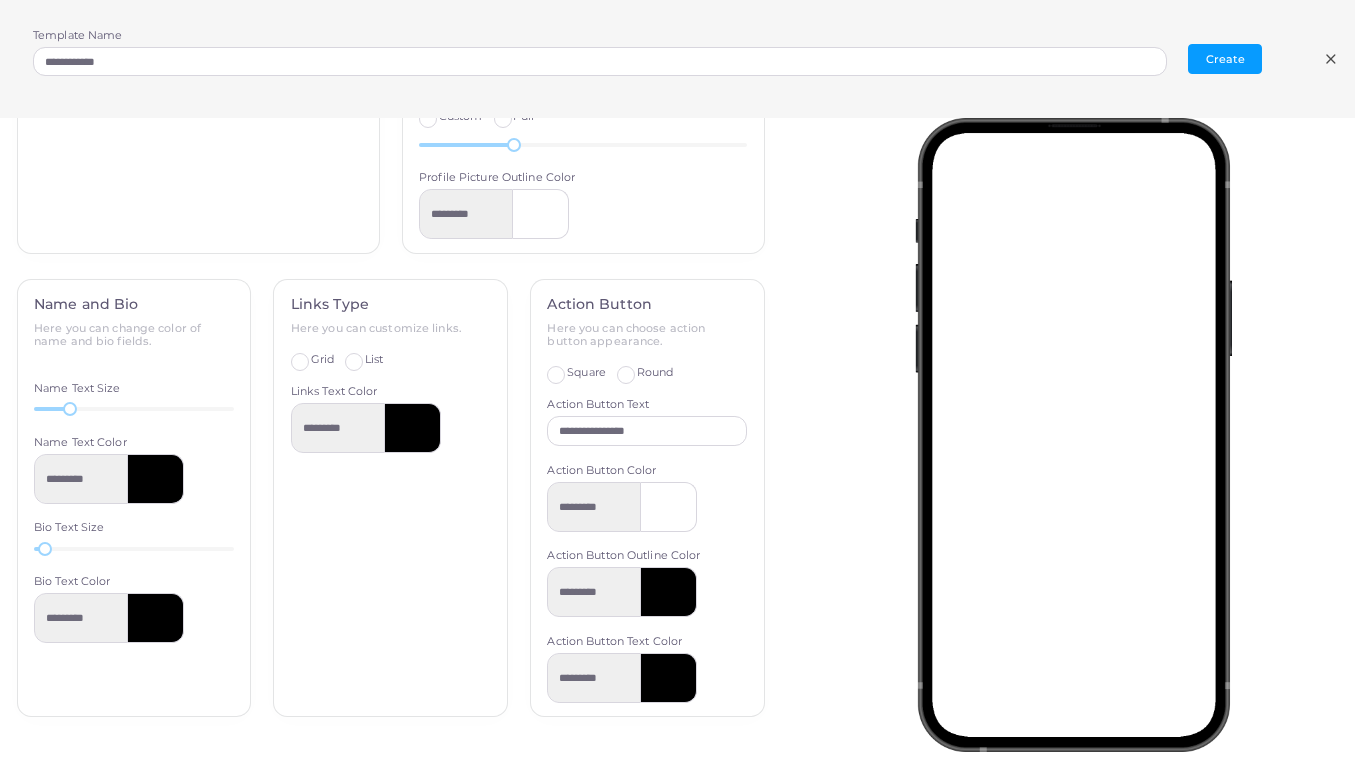 click at bounding box center [156, 479] 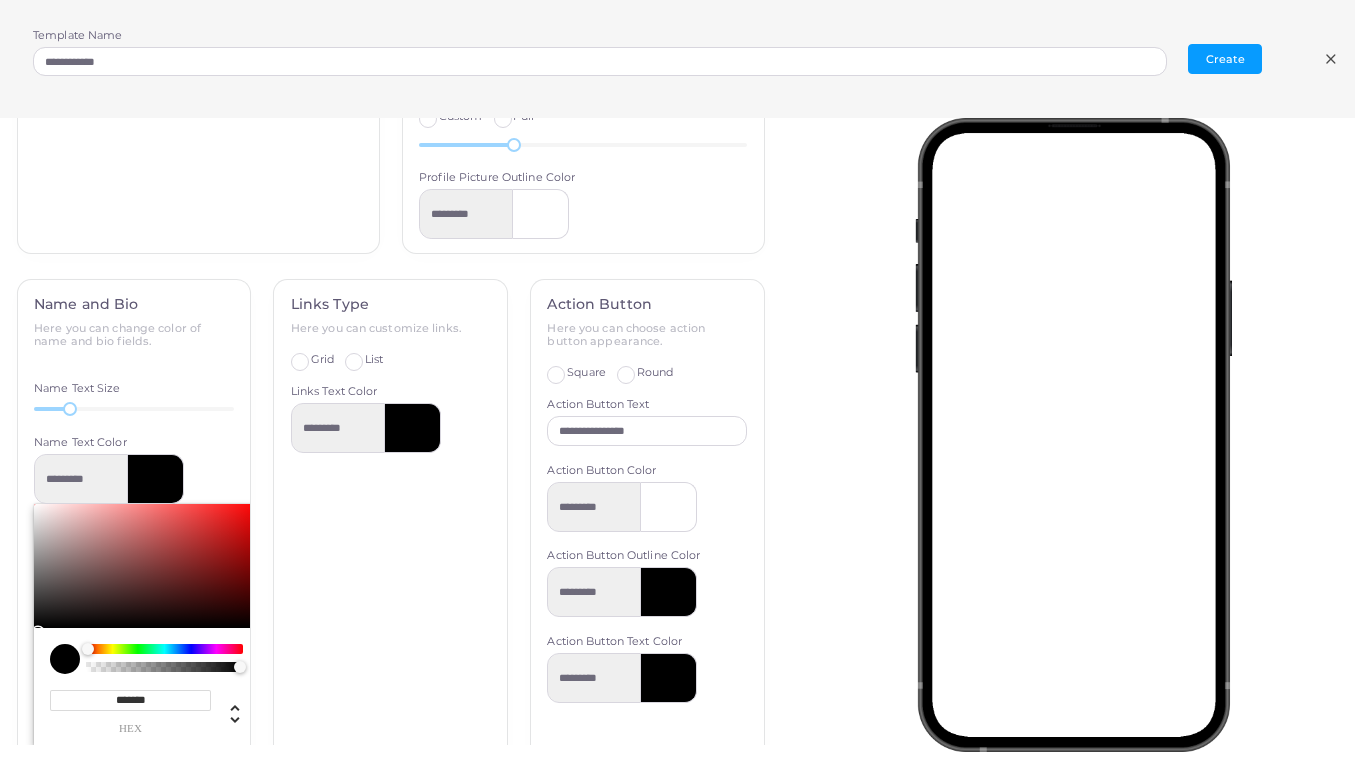 drag, startPoint x: 142, startPoint y: 692, endPoint x: 114, endPoint y: 687, distance: 28.442924 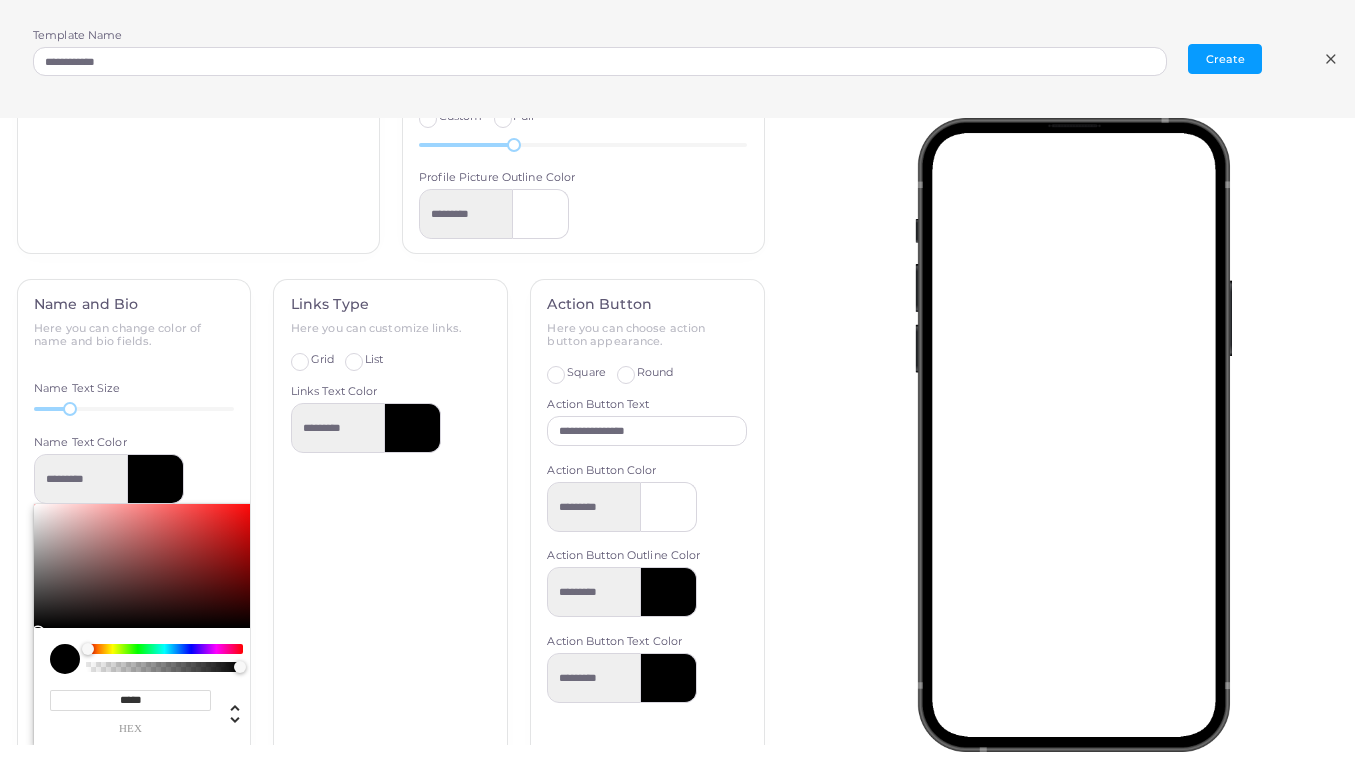 type on "******" 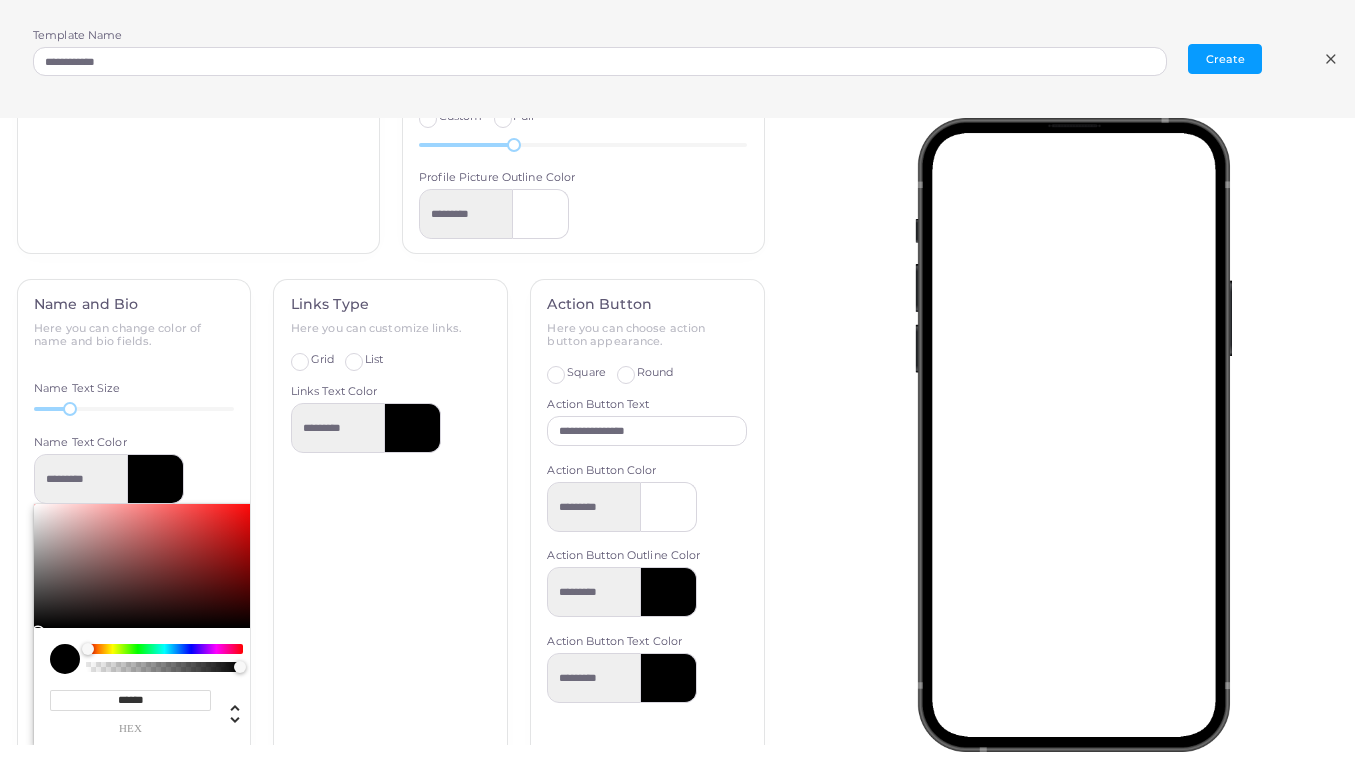 type on "*********" 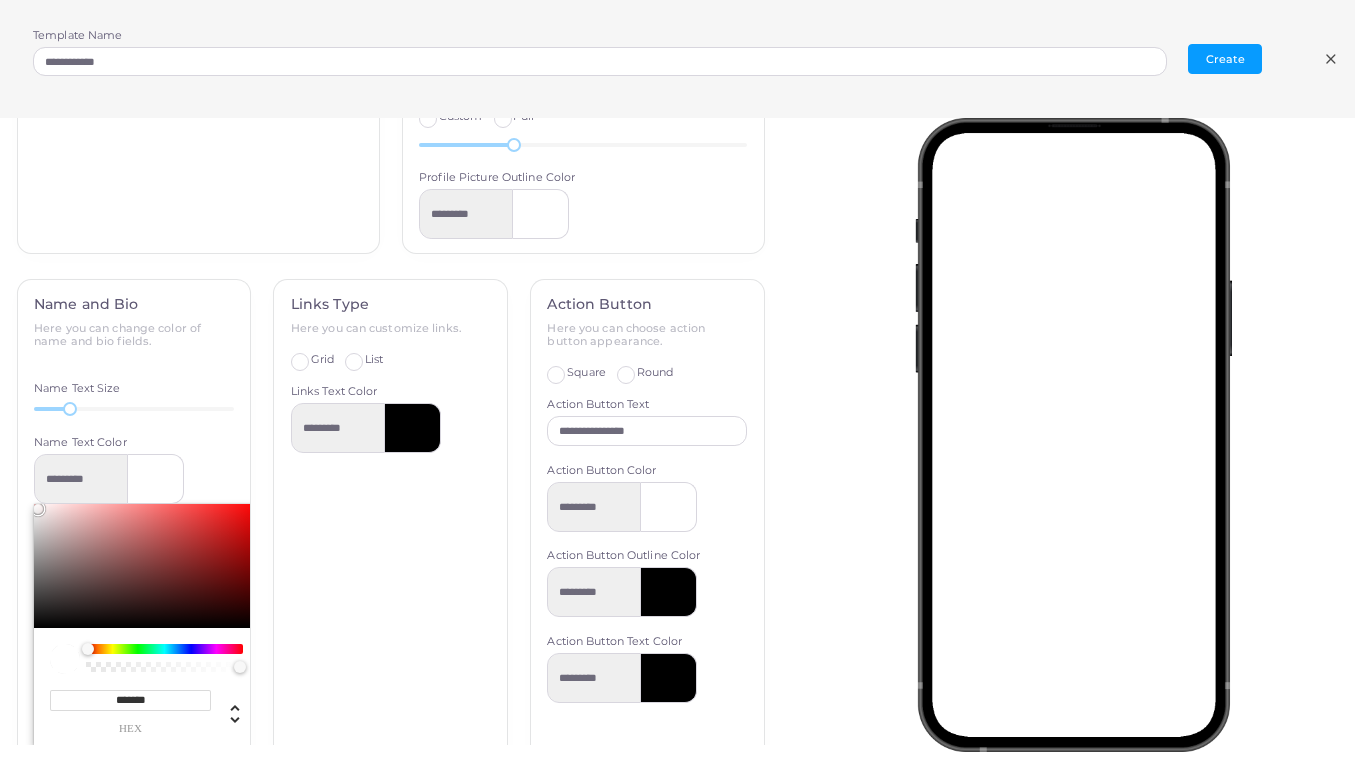 type on "*******" 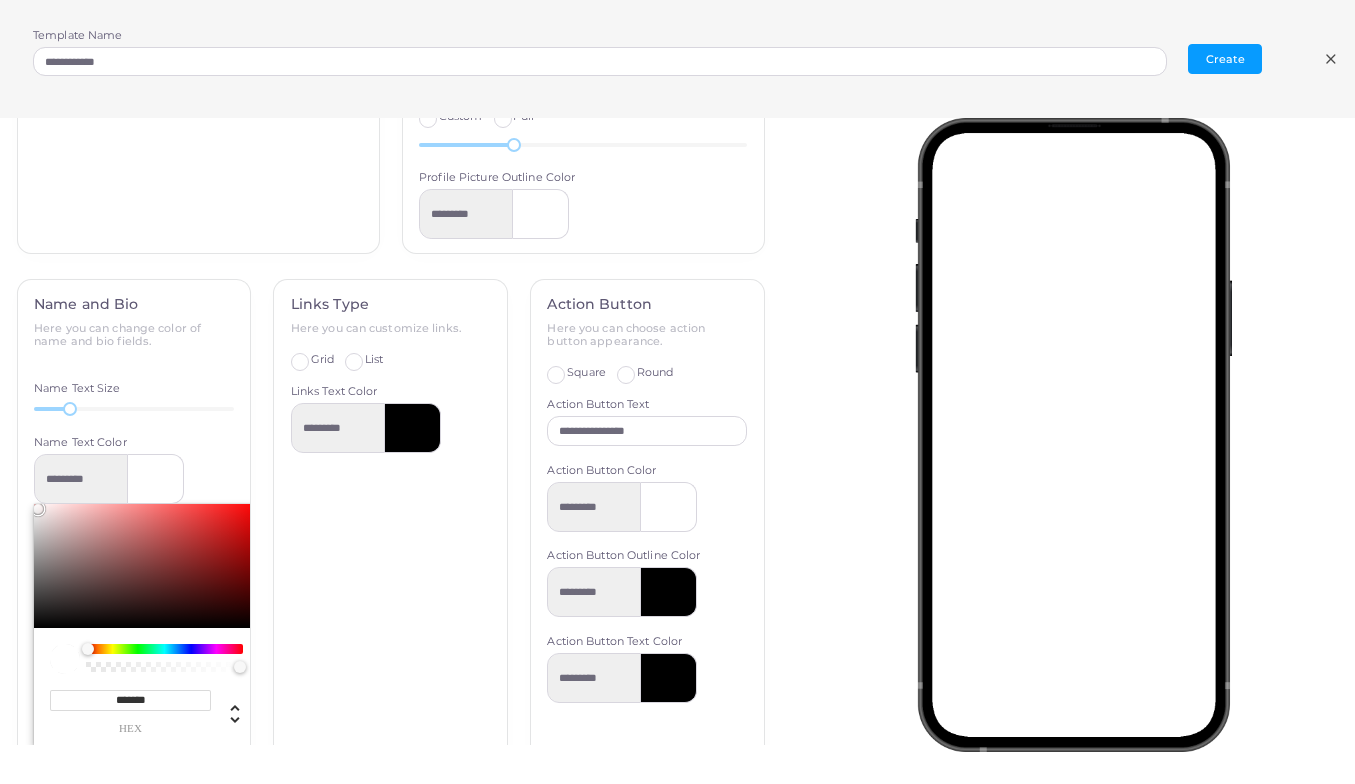 click at bounding box center [413, 428] 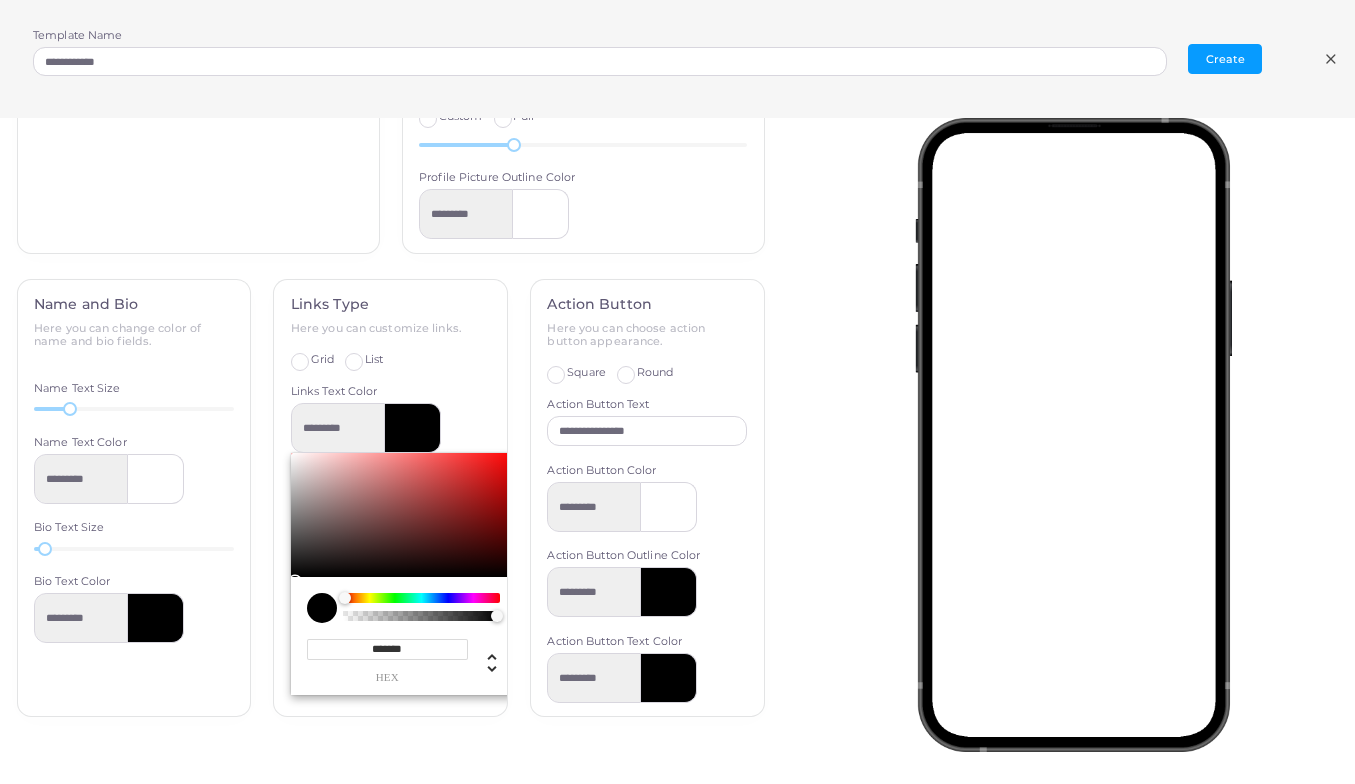 drag, startPoint x: 423, startPoint y: 639, endPoint x: 367, endPoint y: 640, distance: 56.008926 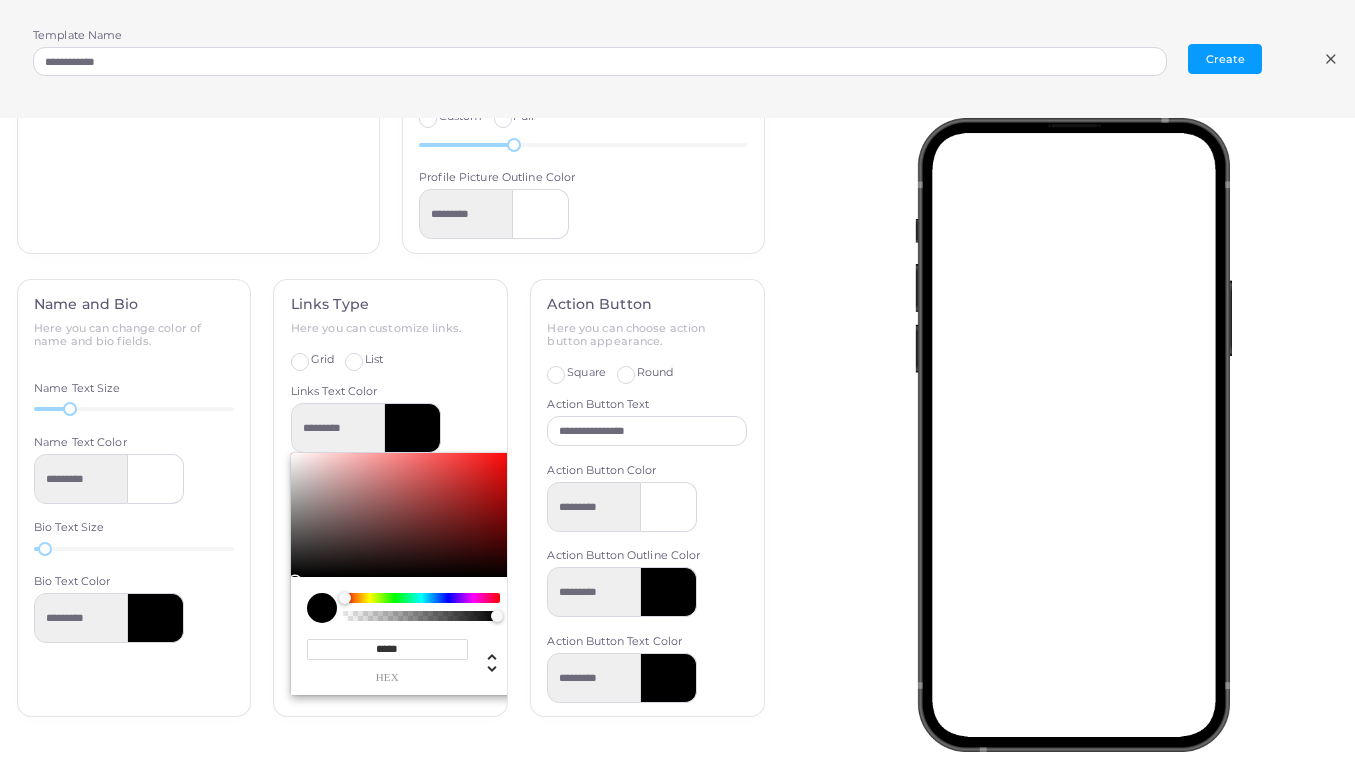 type on "******" 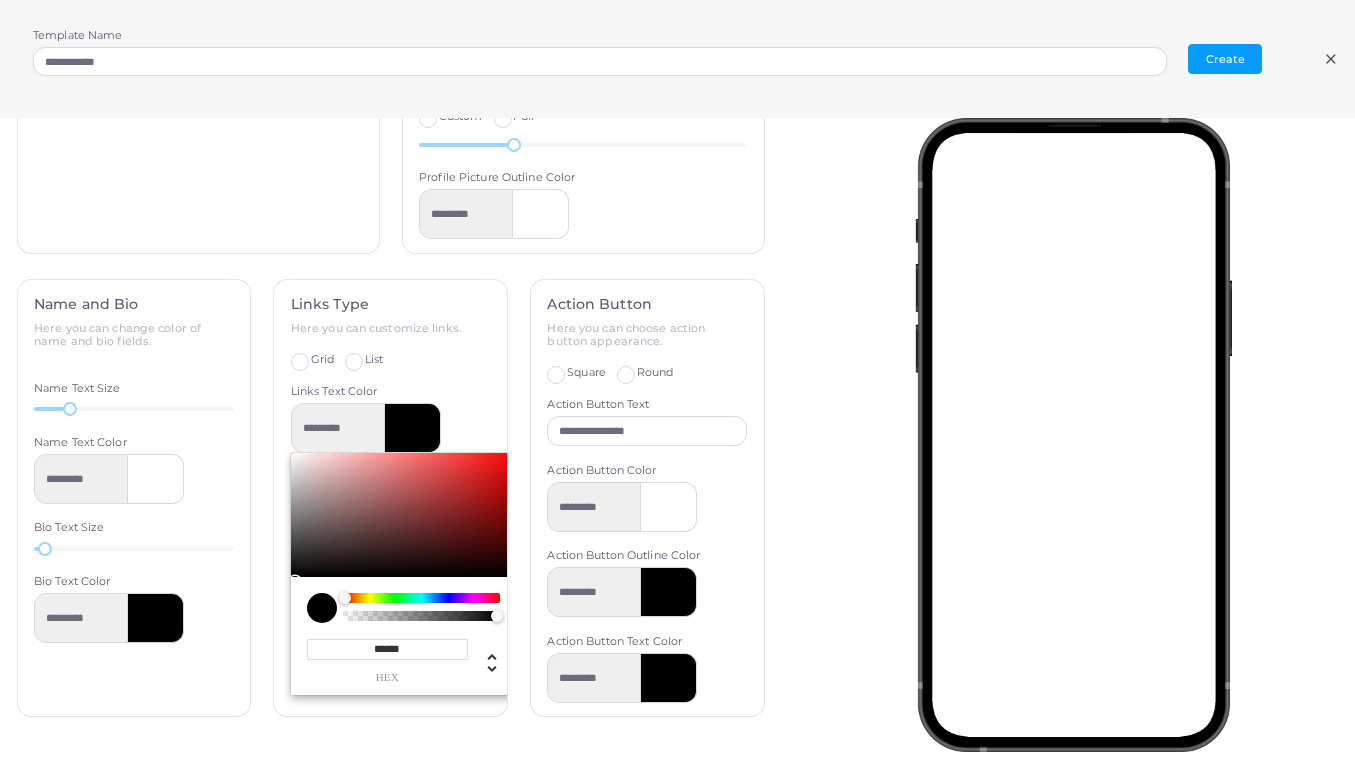 type on "*********" 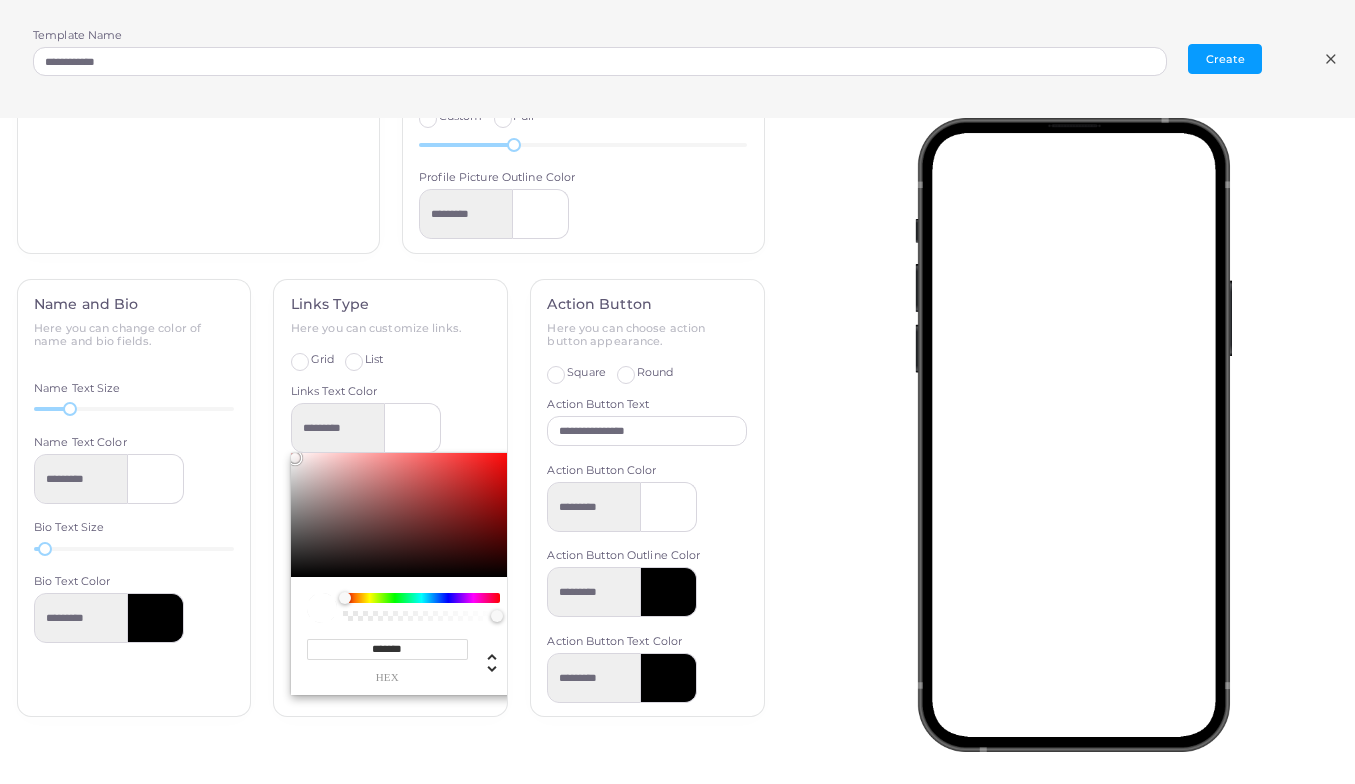 type on "*******" 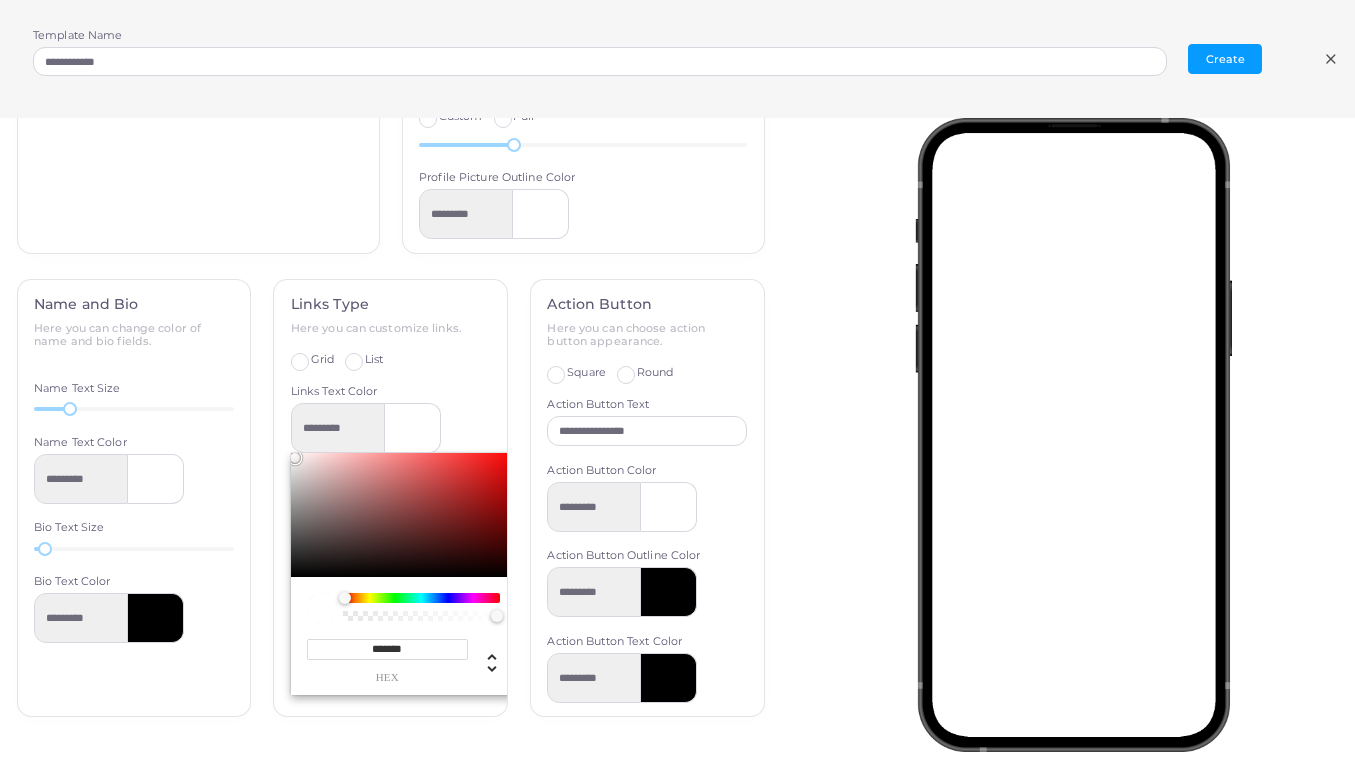 click on "*********" at bounding box center [647, 507] 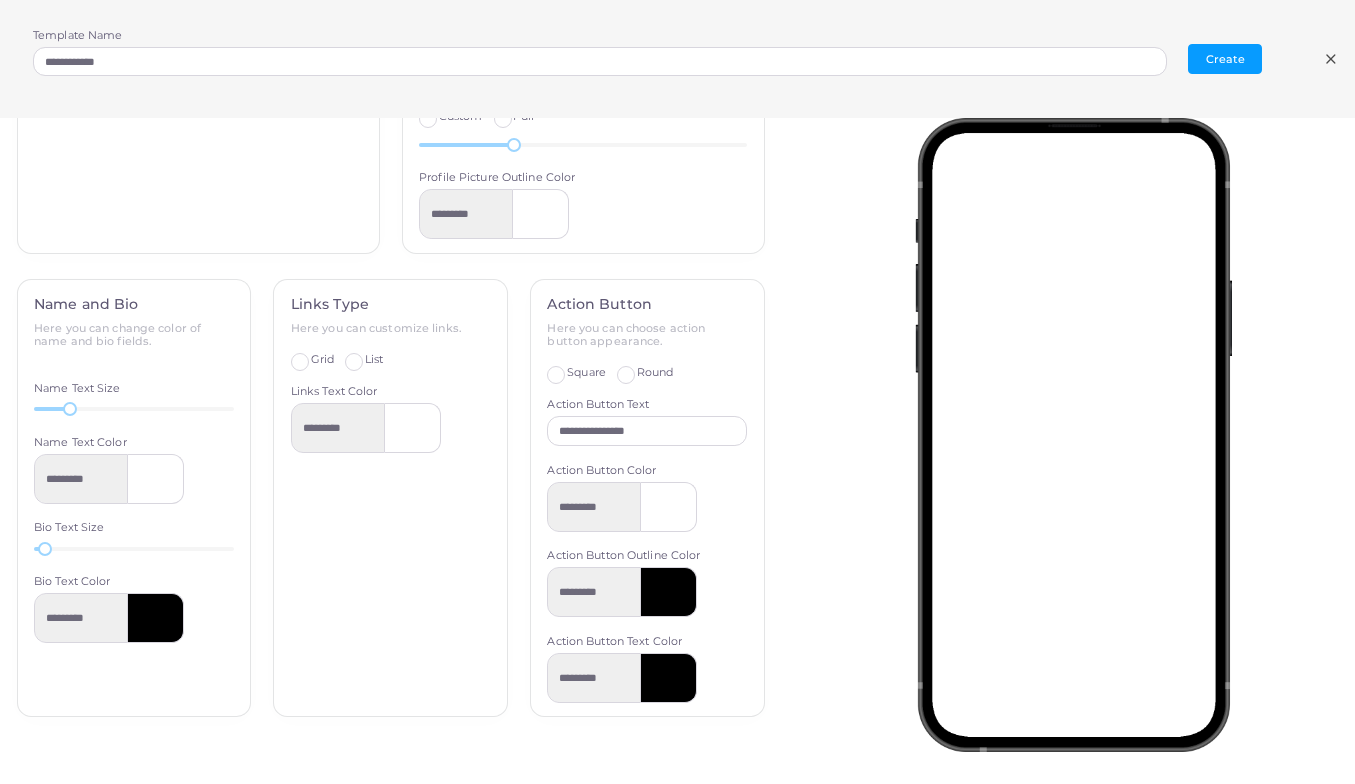 click at bounding box center [156, 618] 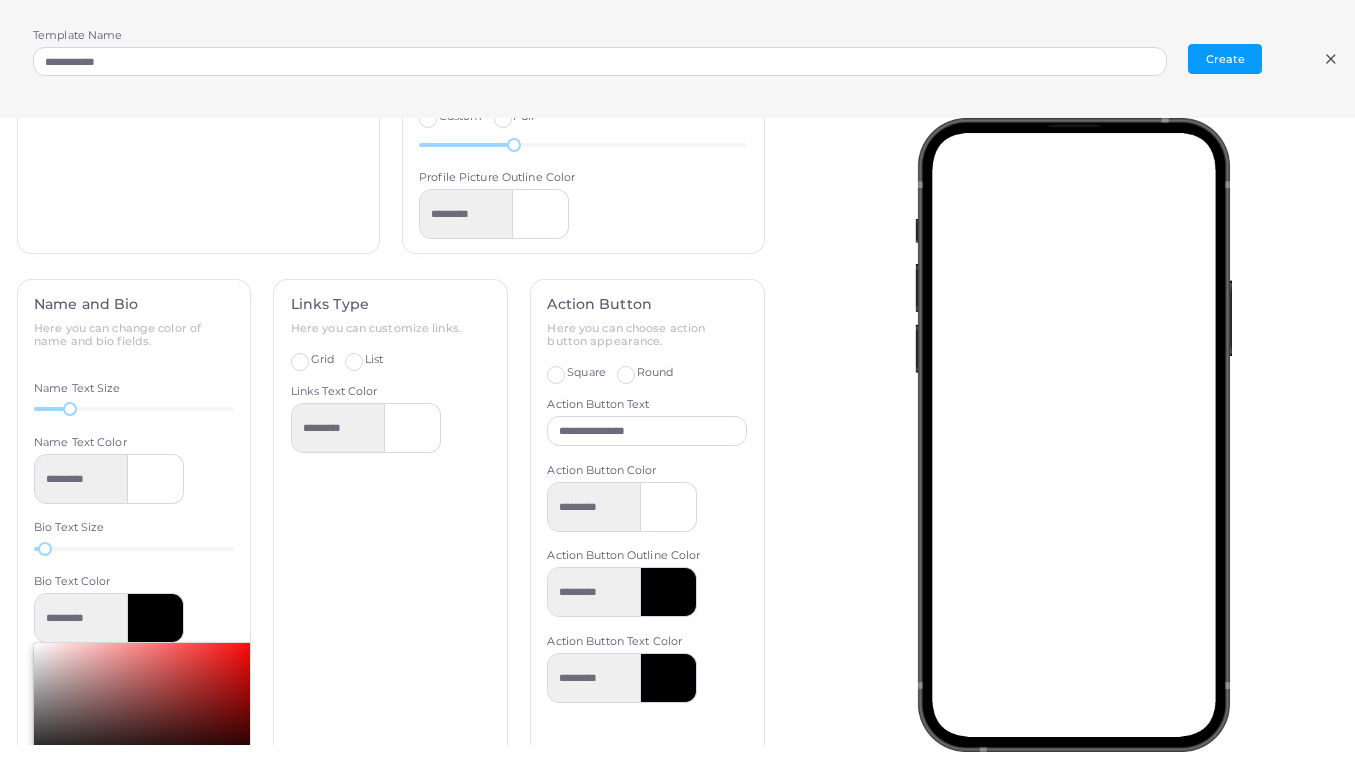 scroll, scrollTop: 841, scrollLeft: 0, axis: vertical 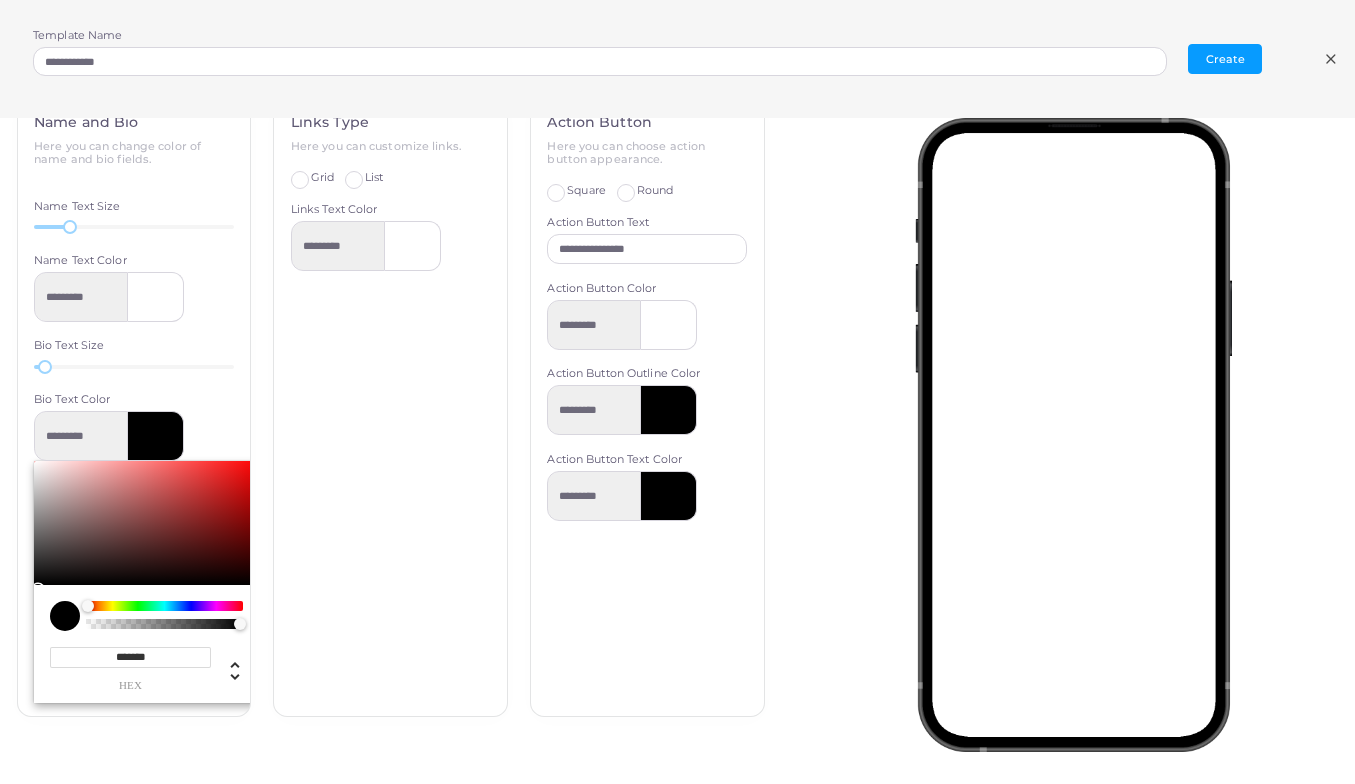 drag, startPoint x: 157, startPoint y: 645, endPoint x: 116, endPoint y: 646, distance: 41.01219 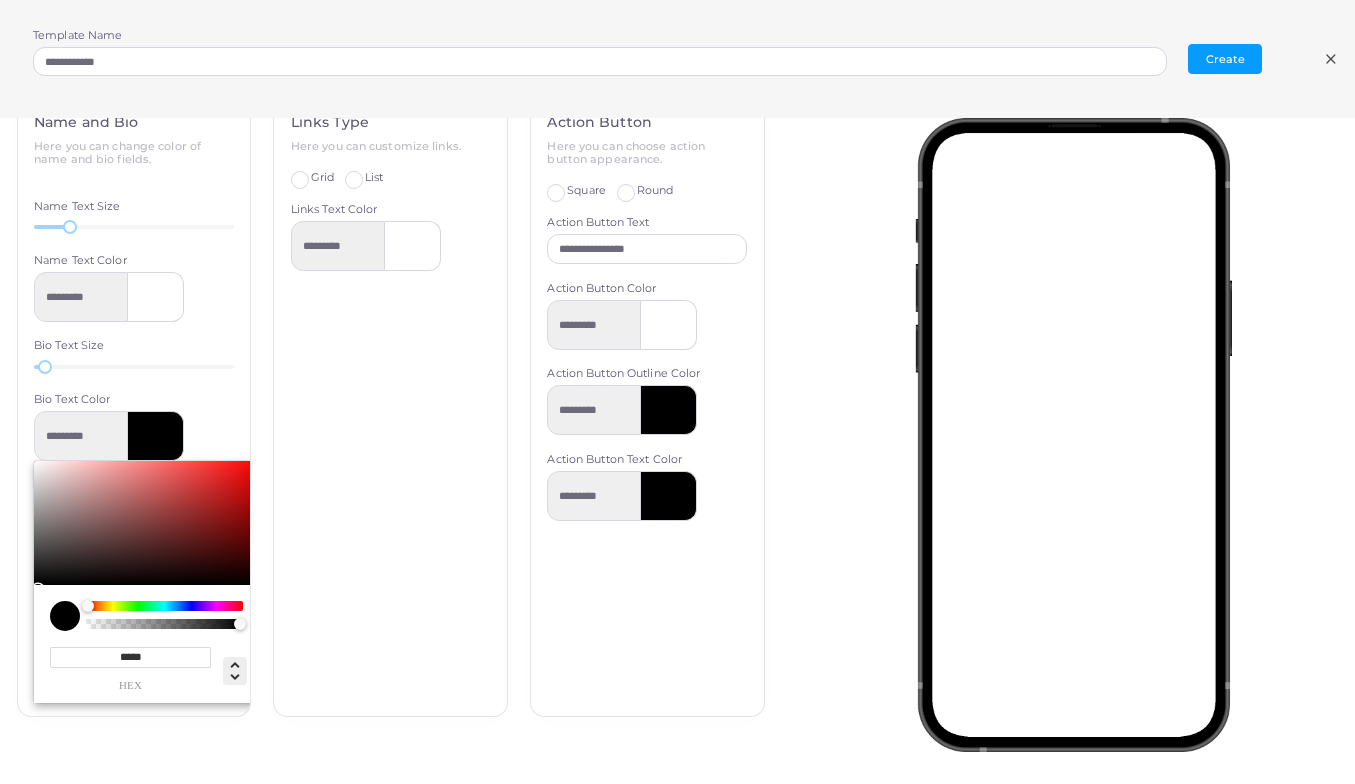 type on "******" 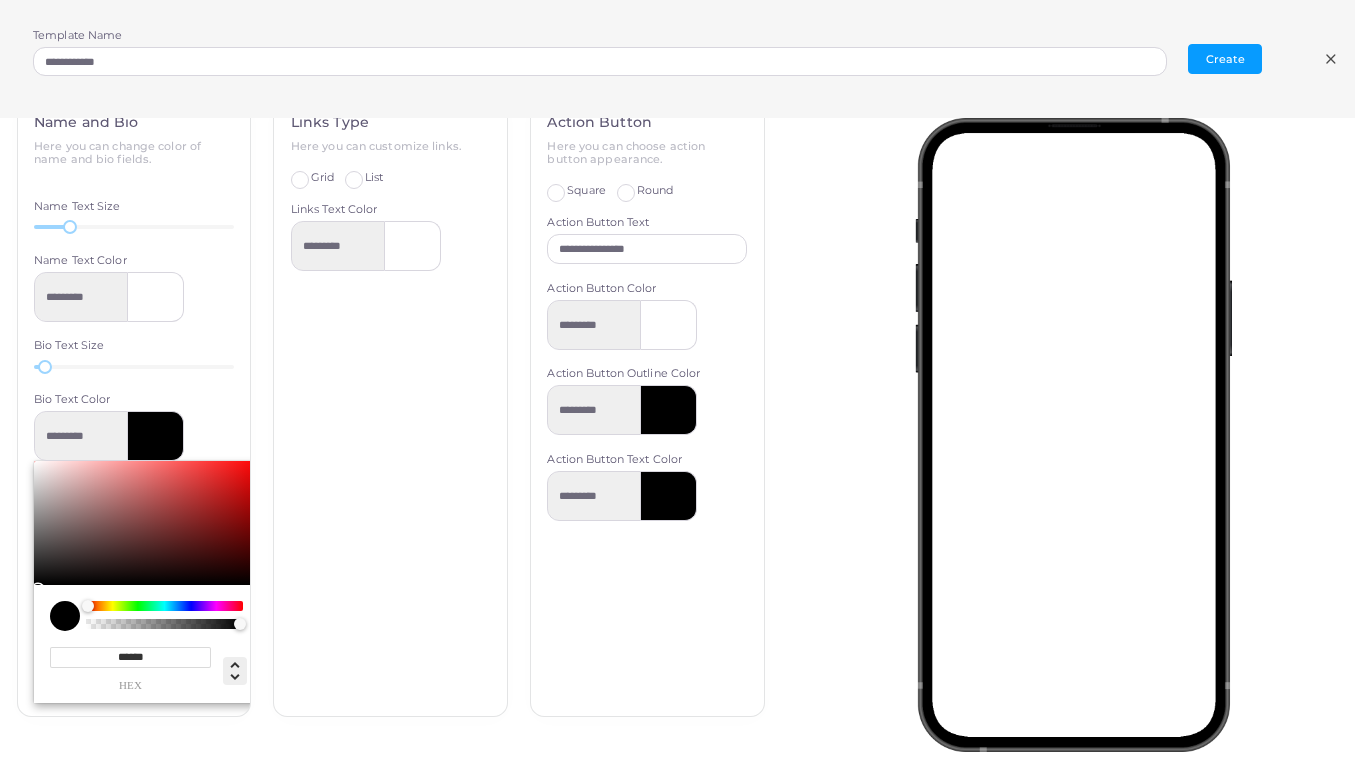 type on "*********" 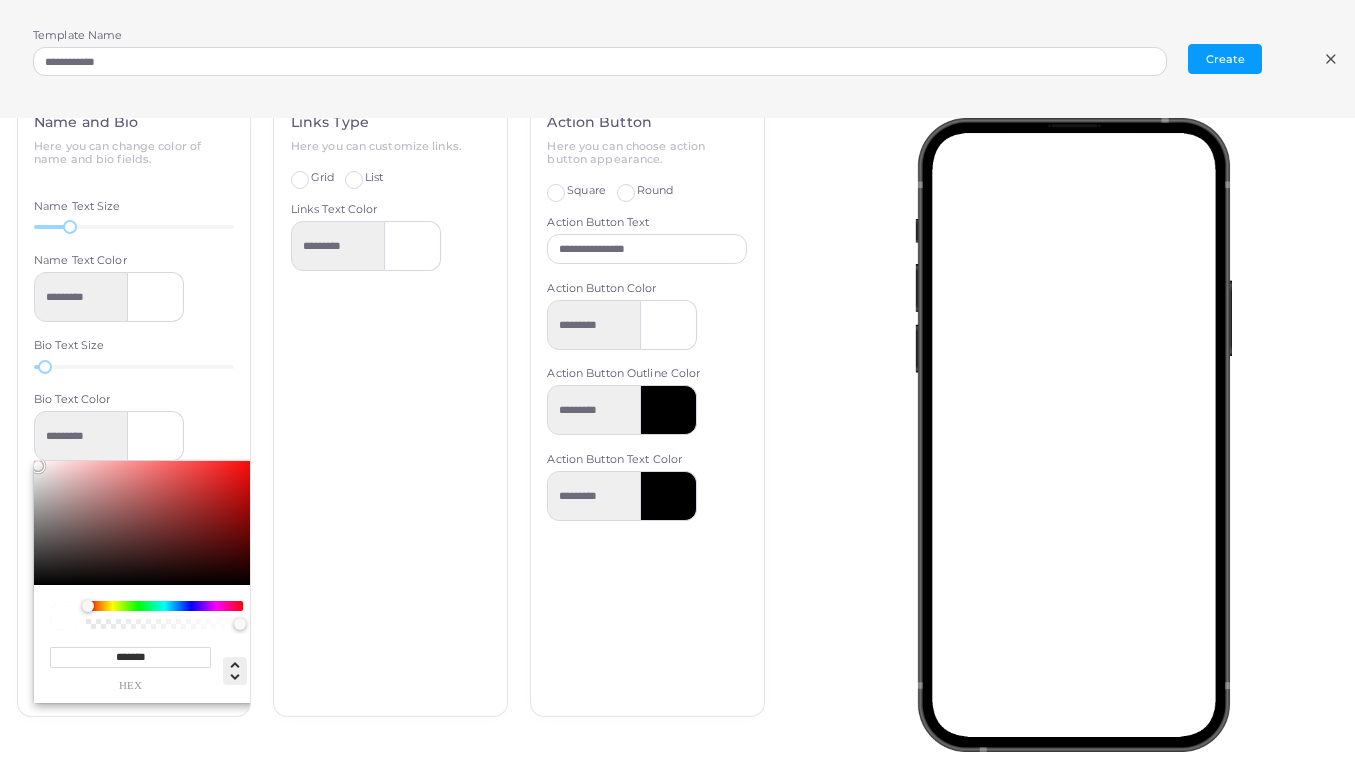 type on "*******" 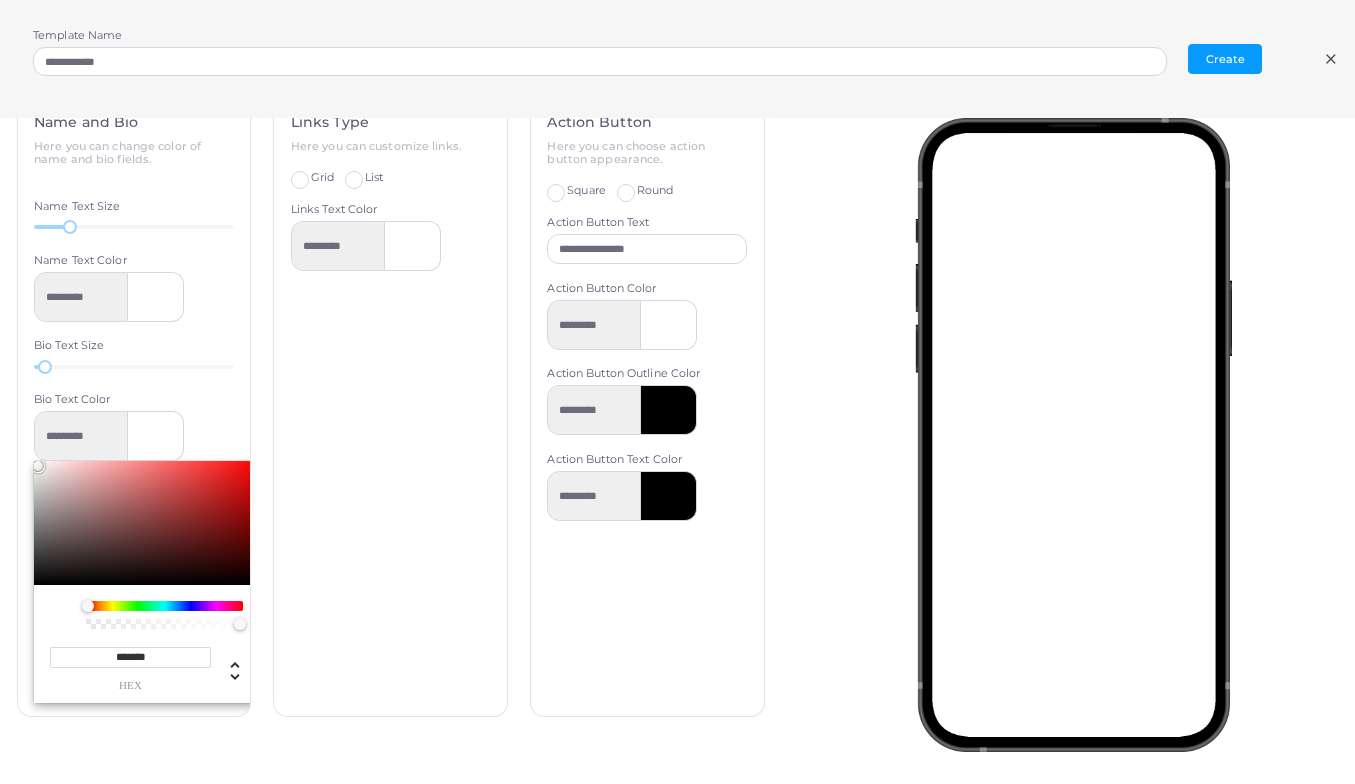 click at bounding box center (669, 410) 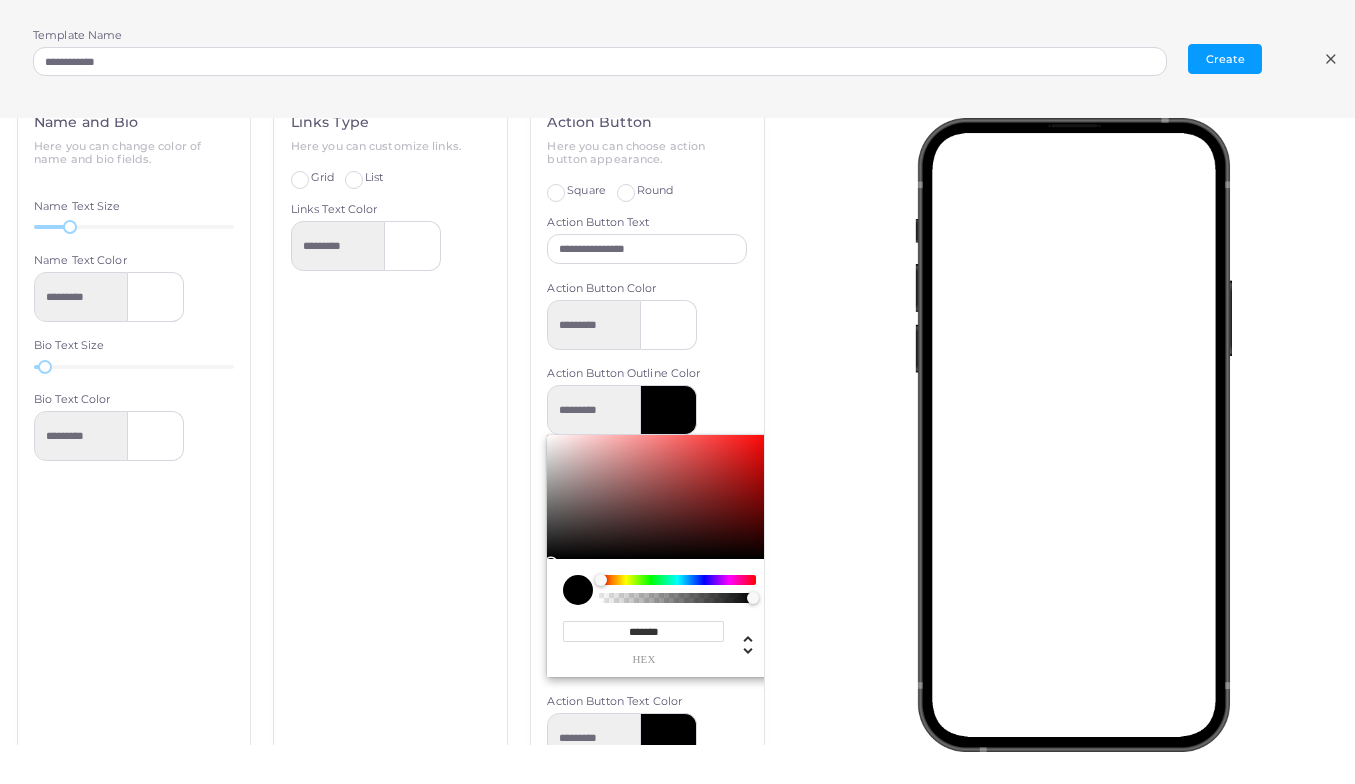 drag, startPoint x: 664, startPoint y: 616, endPoint x: 618, endPoint y: 621, distance: 46.270943 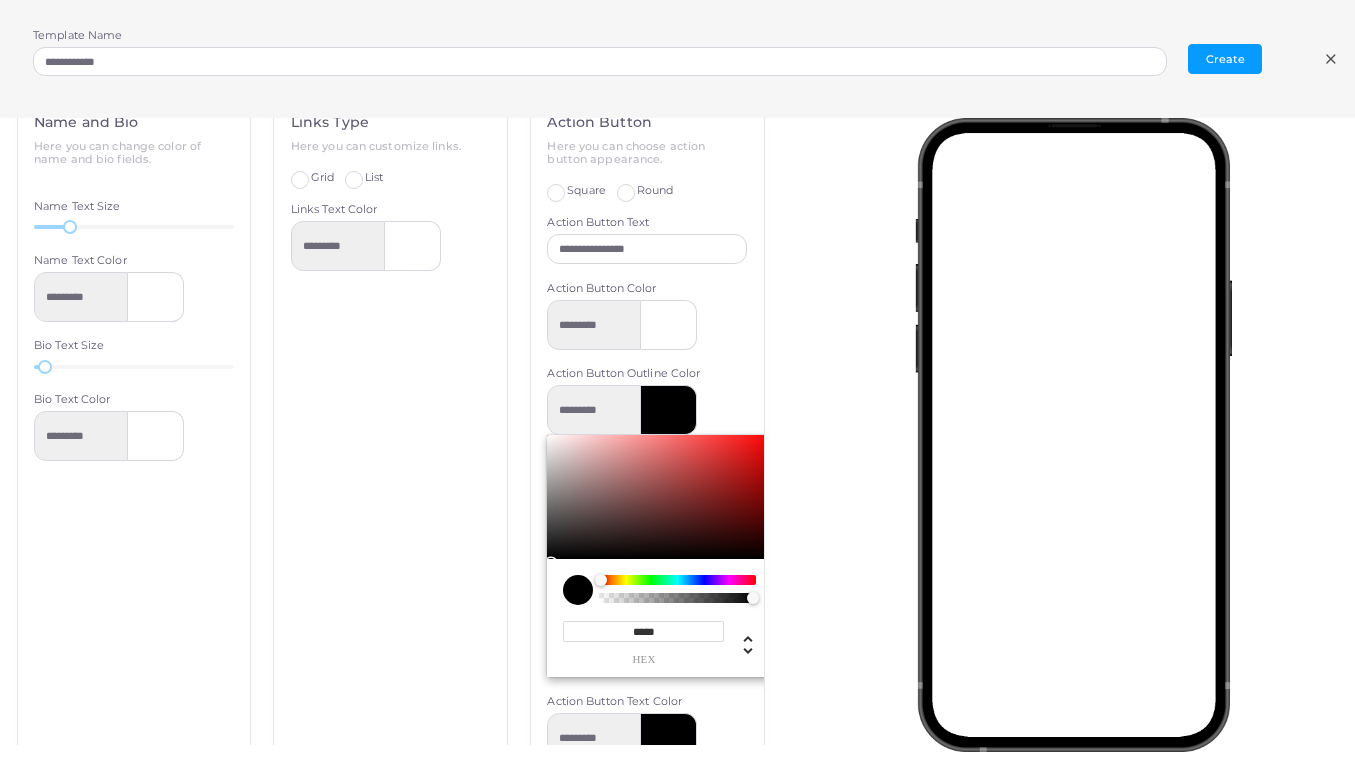 type on "******" 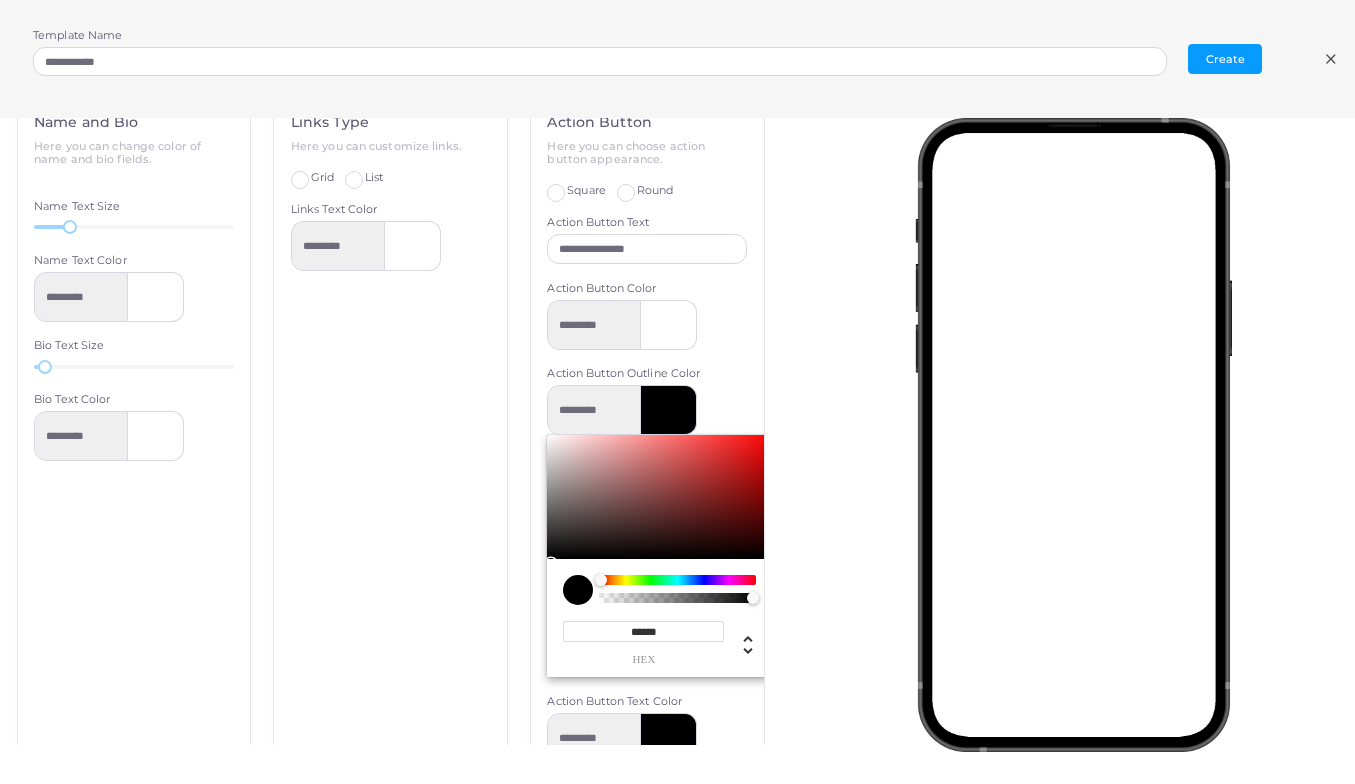 type on "*********" 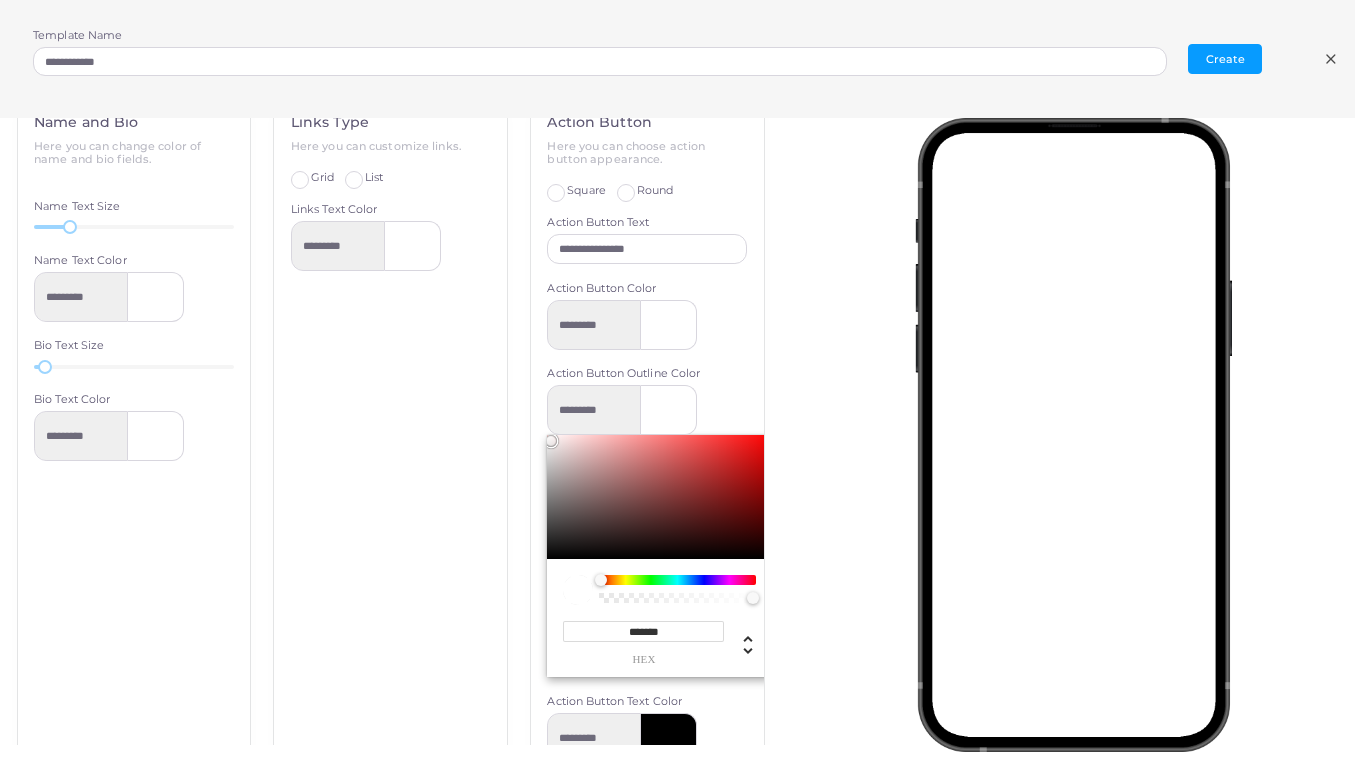 type on "*******" 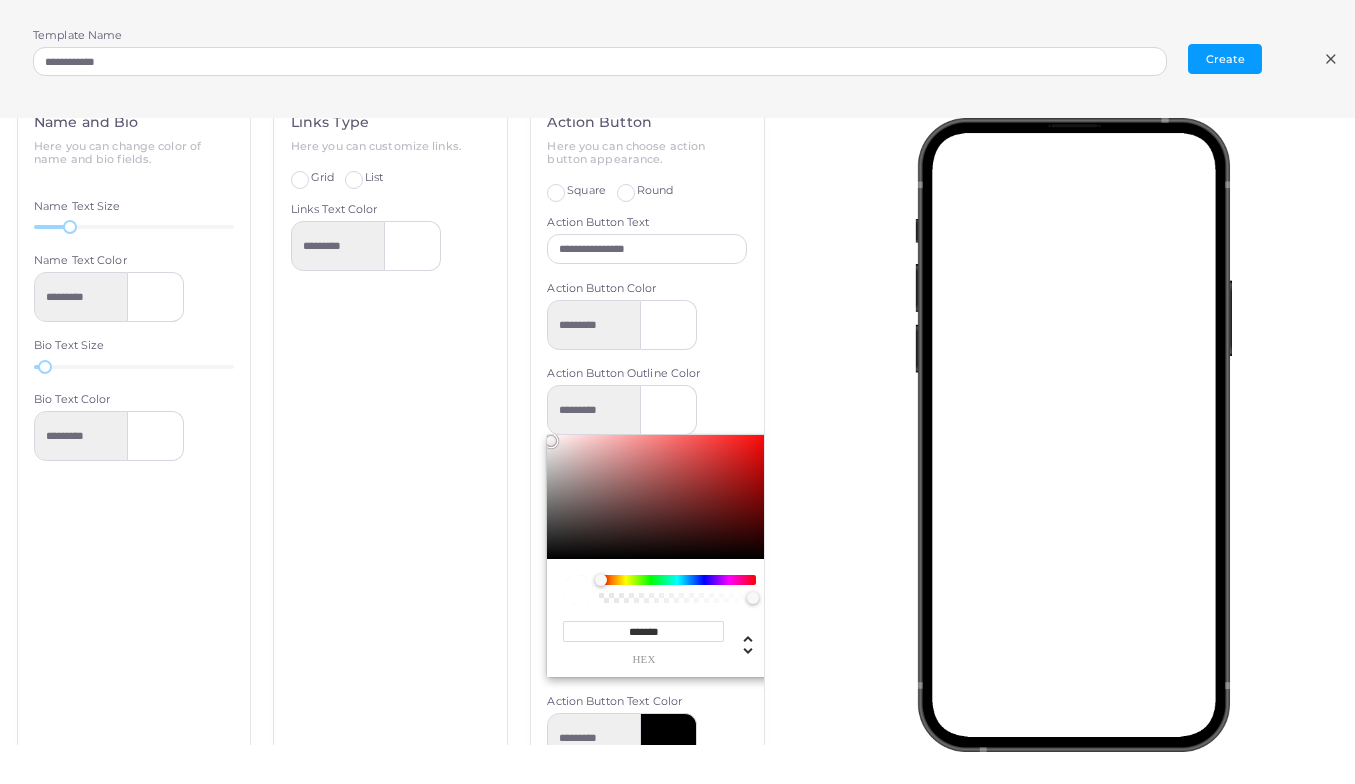 click on "Links Type Here you can customize links. Grid List  Show icons  Links Text Color *********" at bounding box center [390, 437] 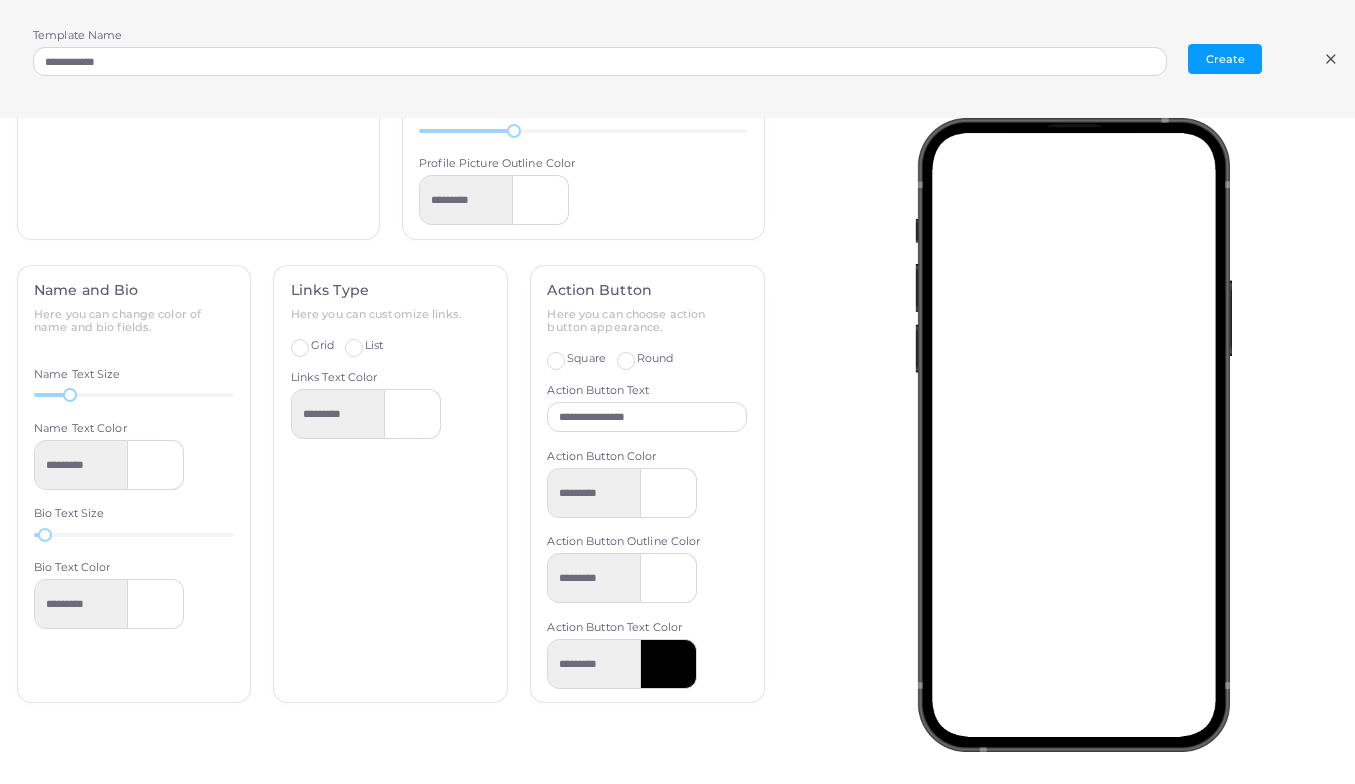 scroll, scrollTop: 659, scrollLeft: 0, axis: vertical 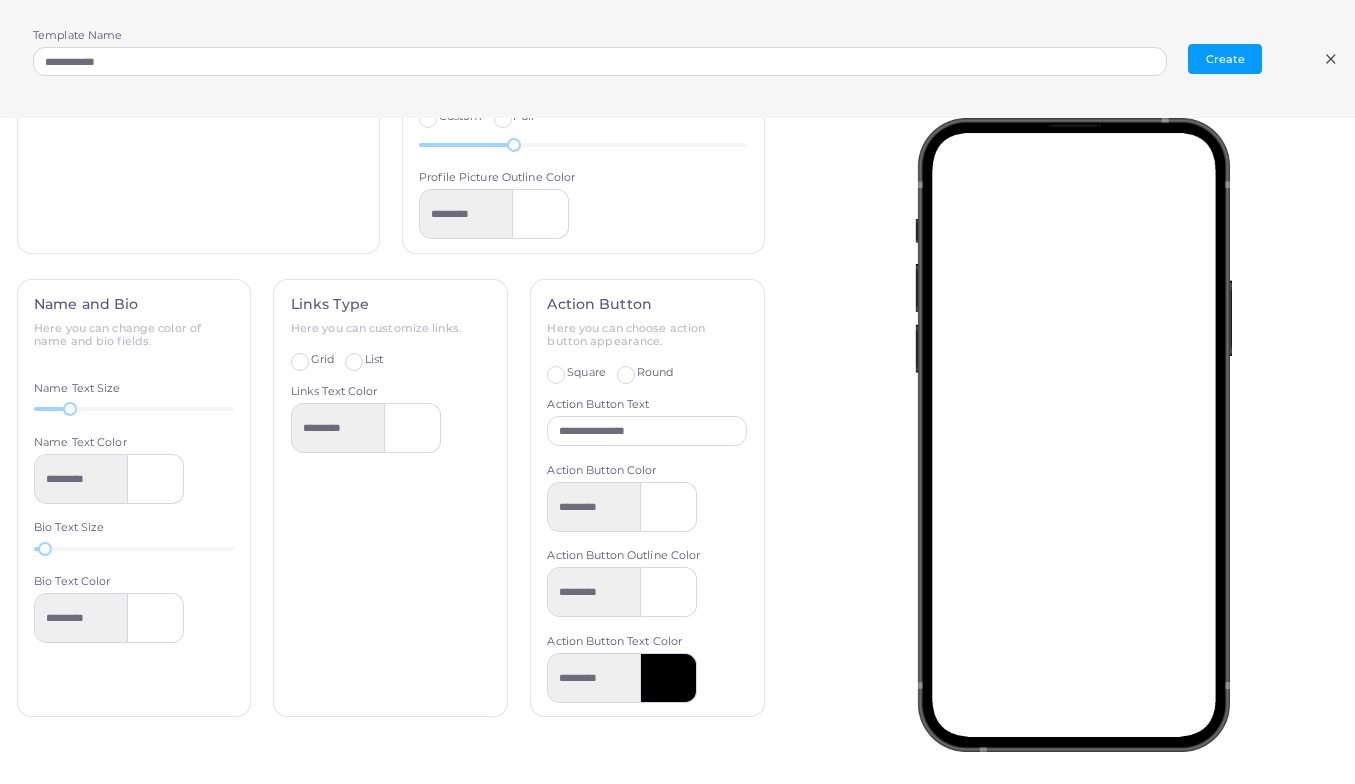 click at bounding box center (669, 678) 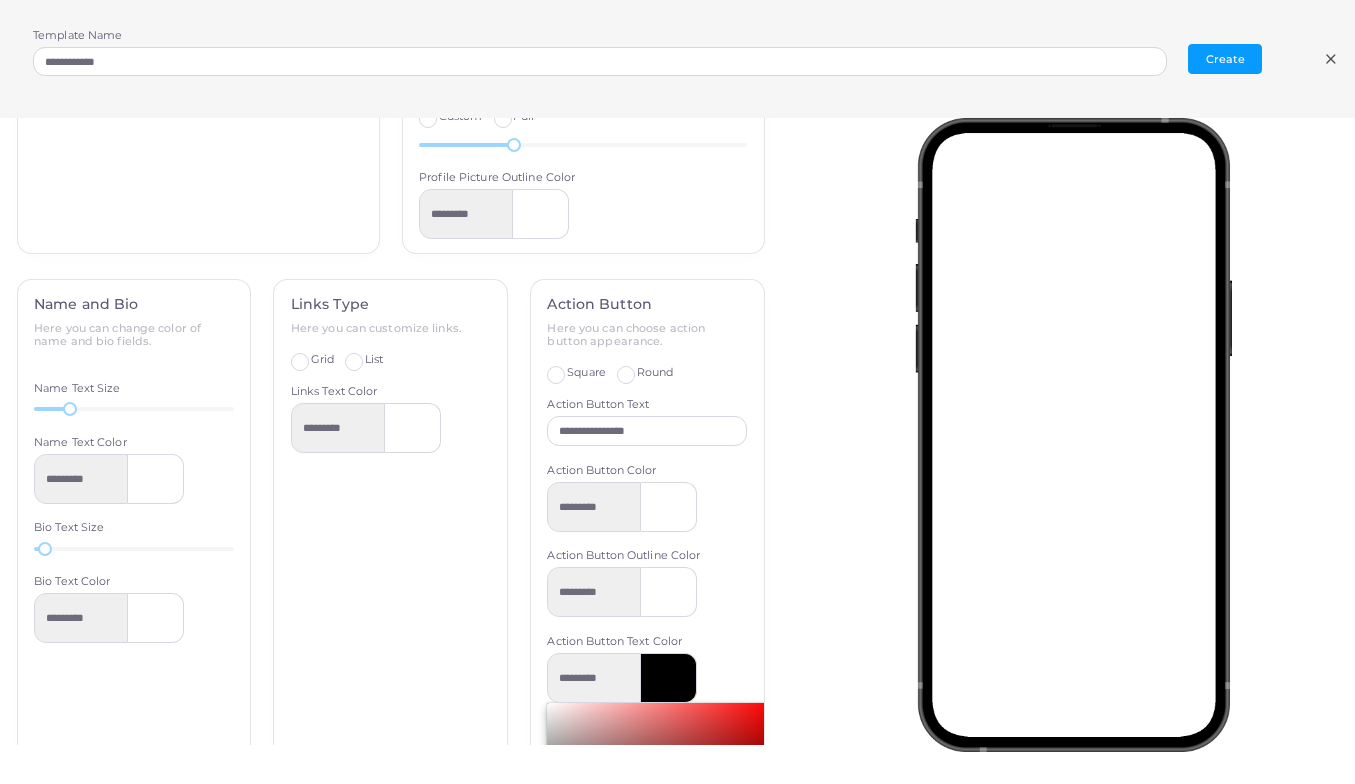 scroll, scrollTop: 901, scrollLeft: 0, axis: vertical 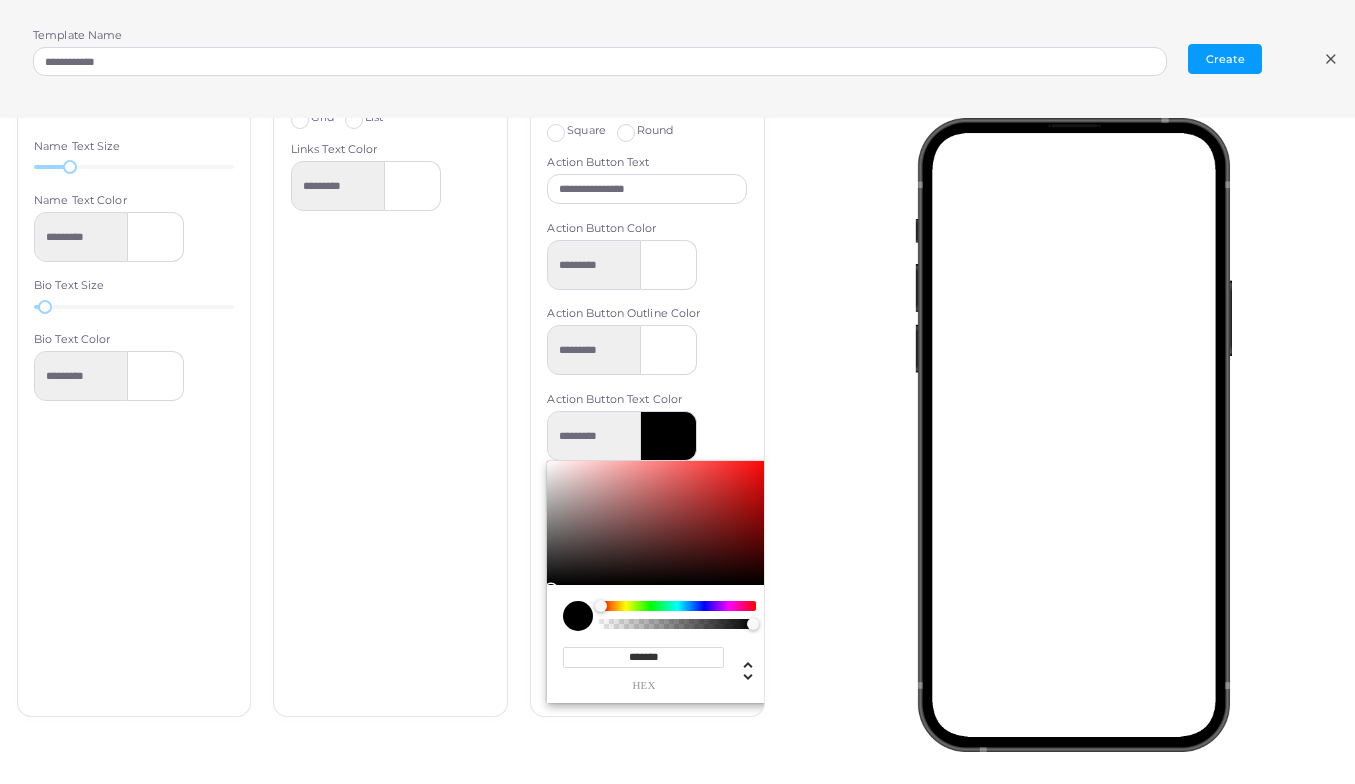 drag, startPoint x: 675, startPoint y: 647, endPoint x: 620, endPoint y: 647, distance: 55 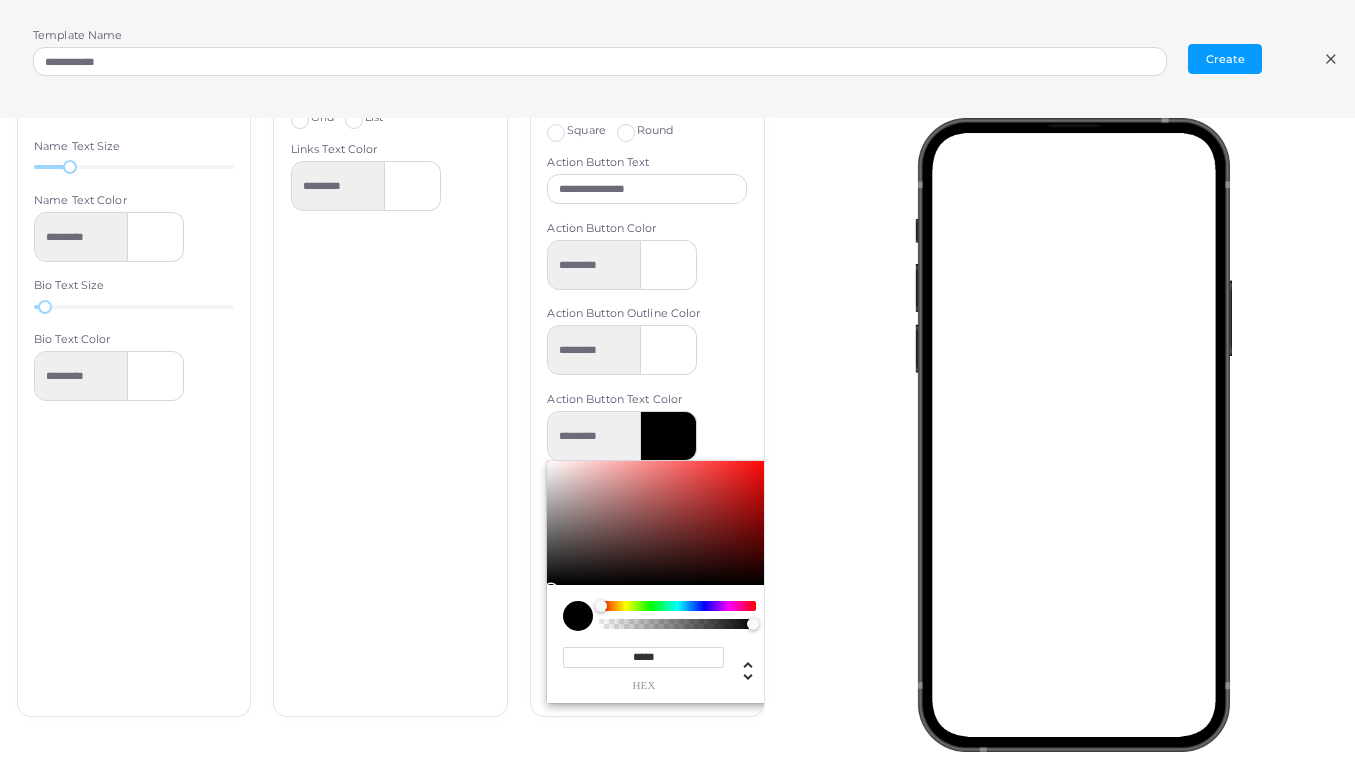 type on "******" 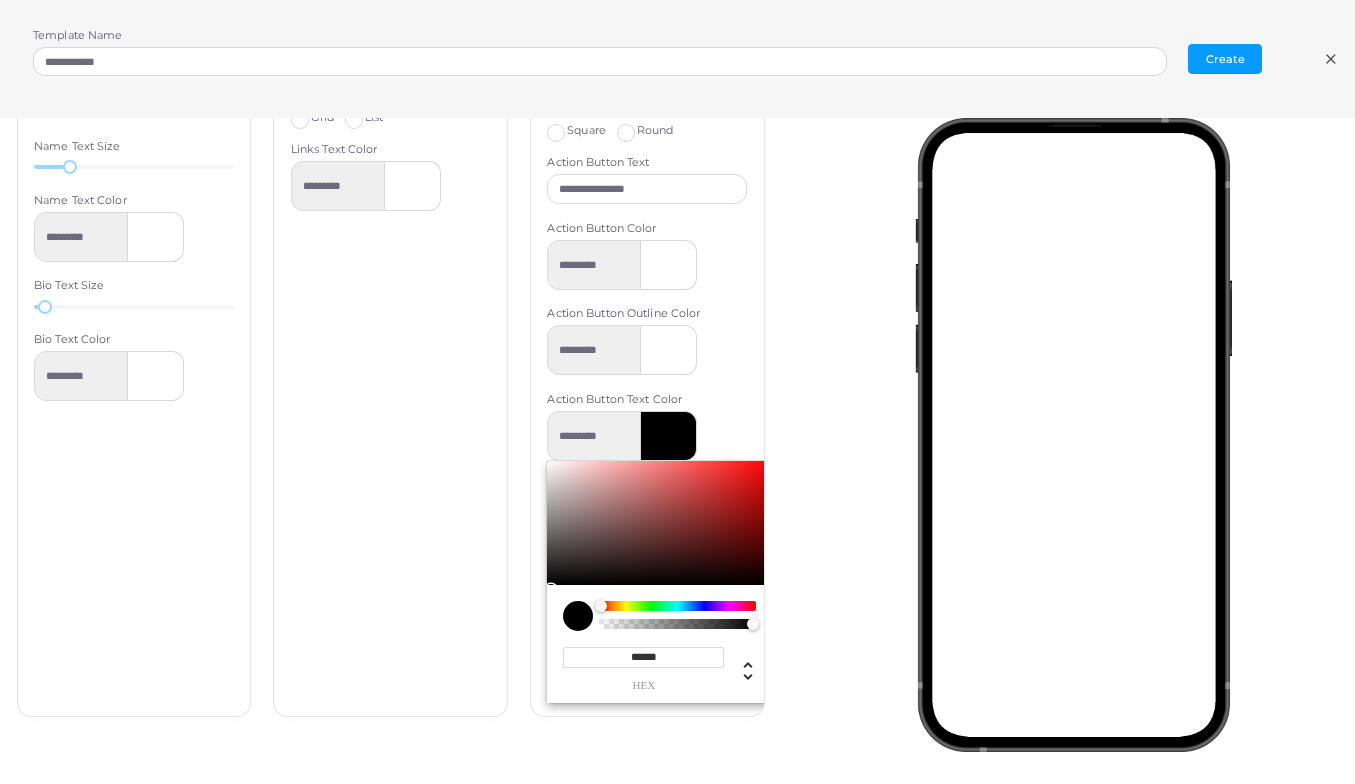 type on "*********" 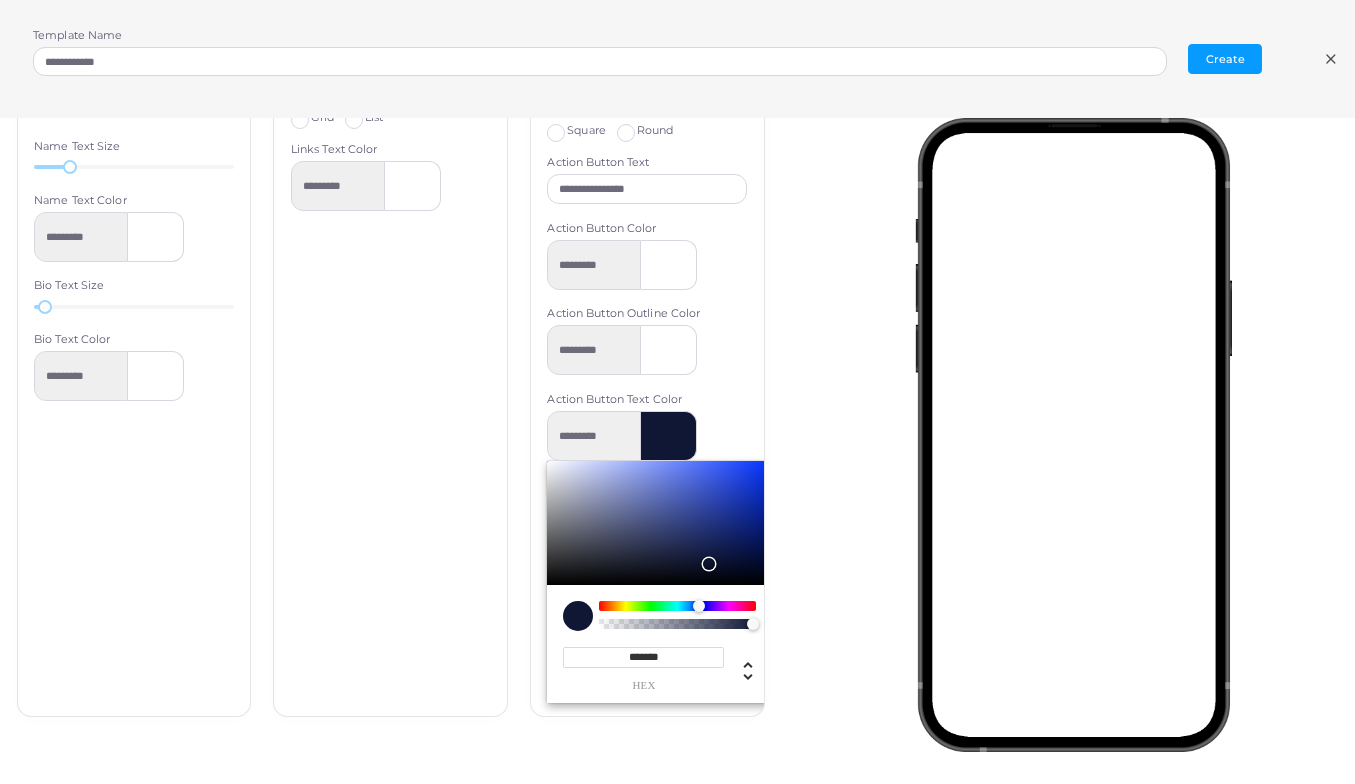 type on "*******" 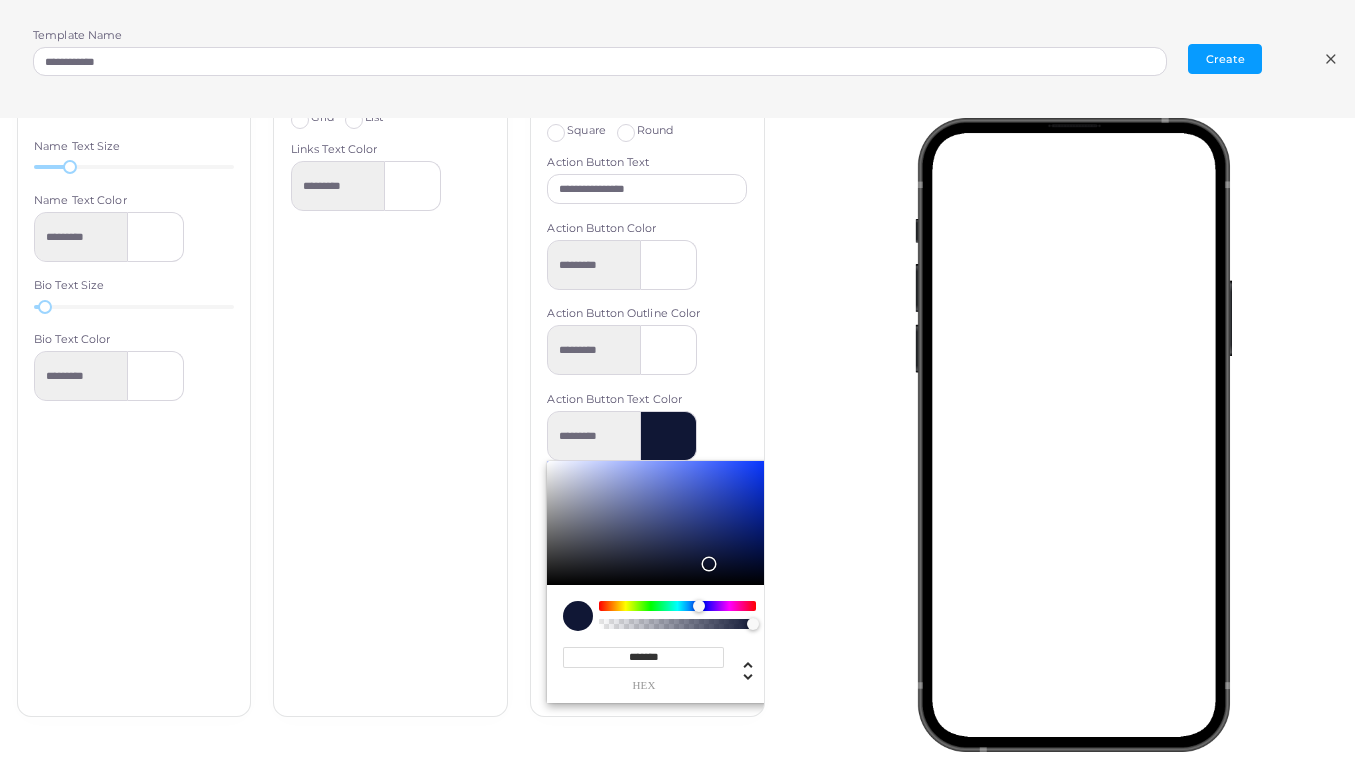 click at bounding box center (1079, 431) 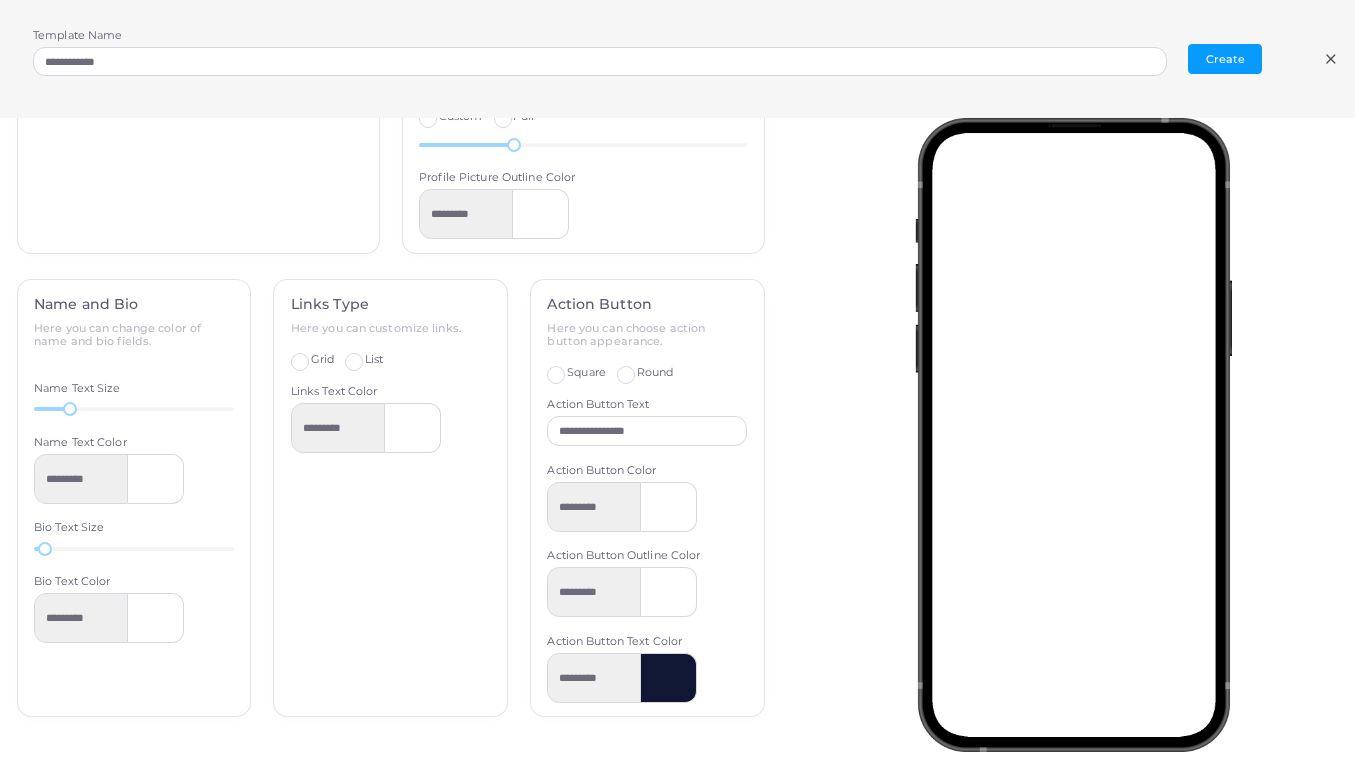 scroll, scrollTop: 0, scrollLeft: 0, axis: both 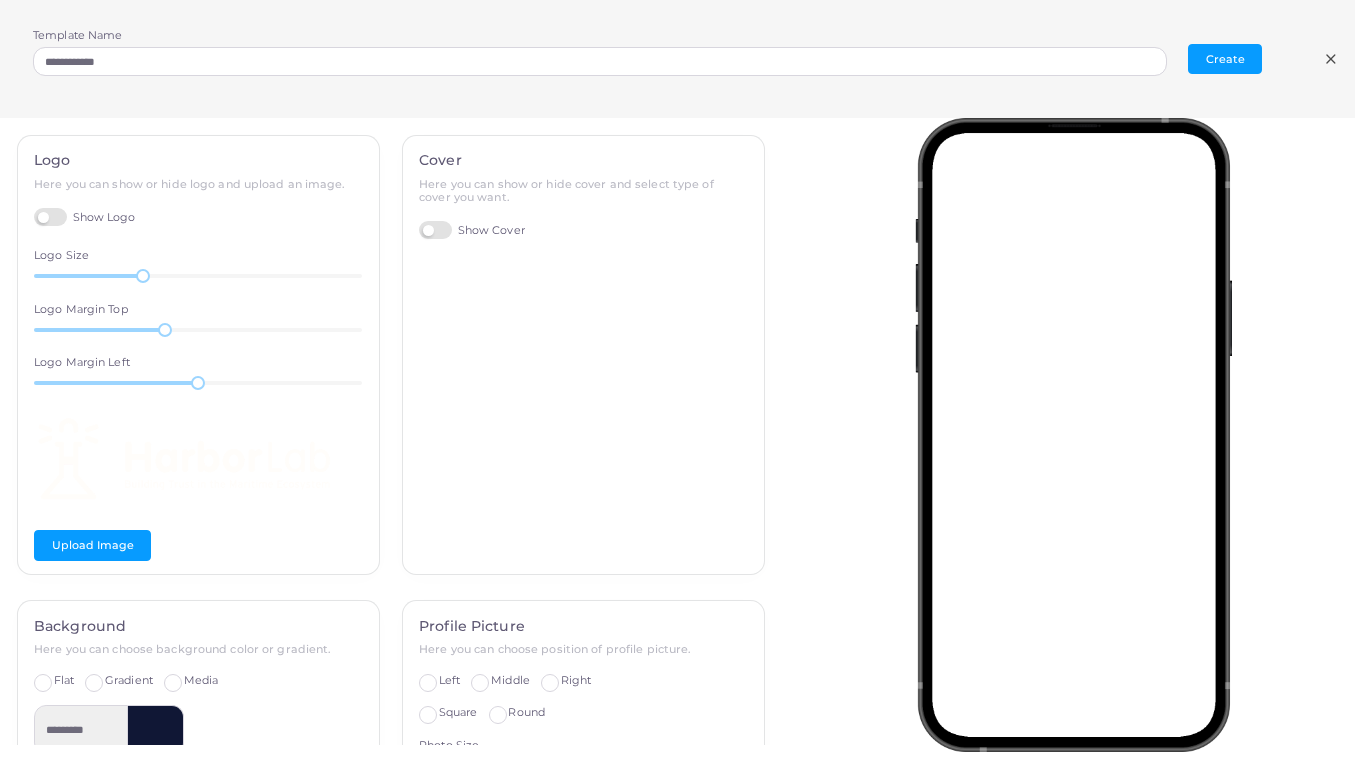click on "Show Cover" at bounding box center (472, 230) 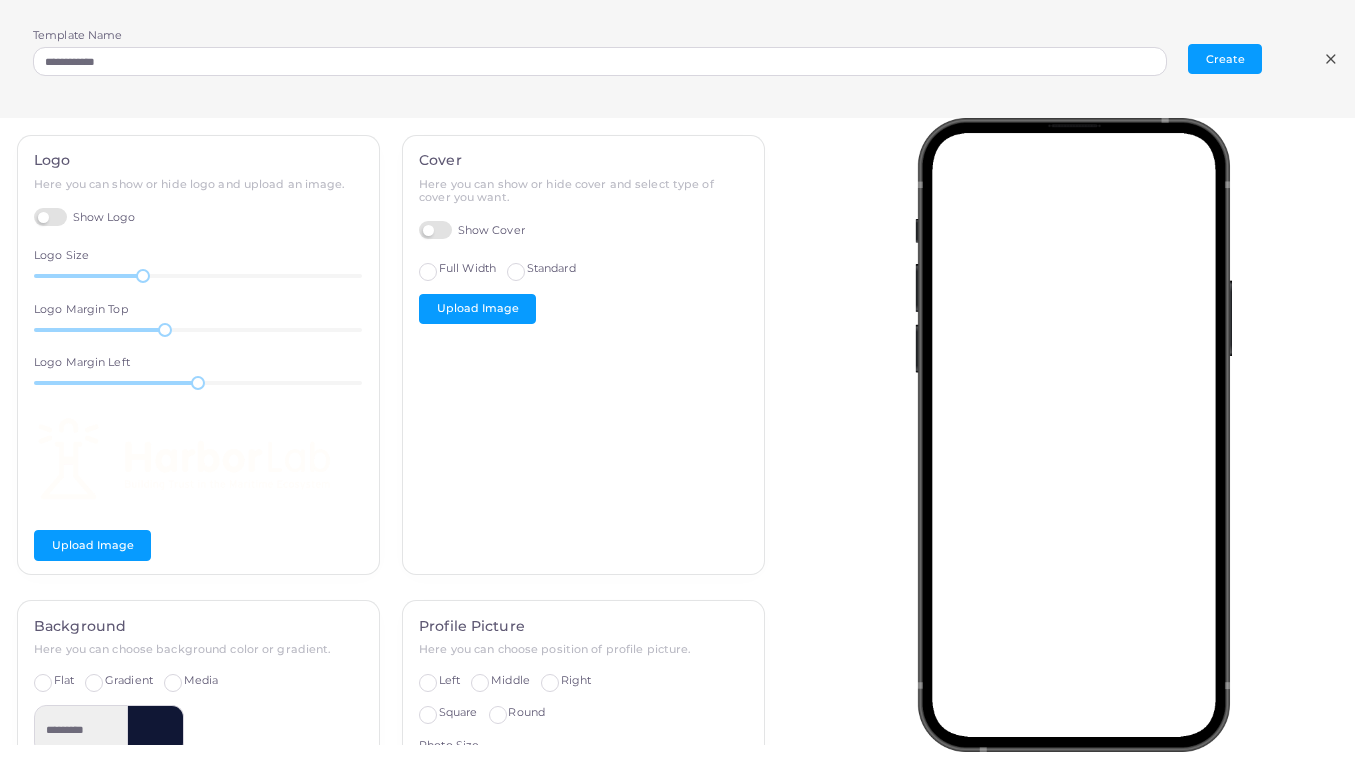 click on "Show Cover" at bounding box center [472, 230] 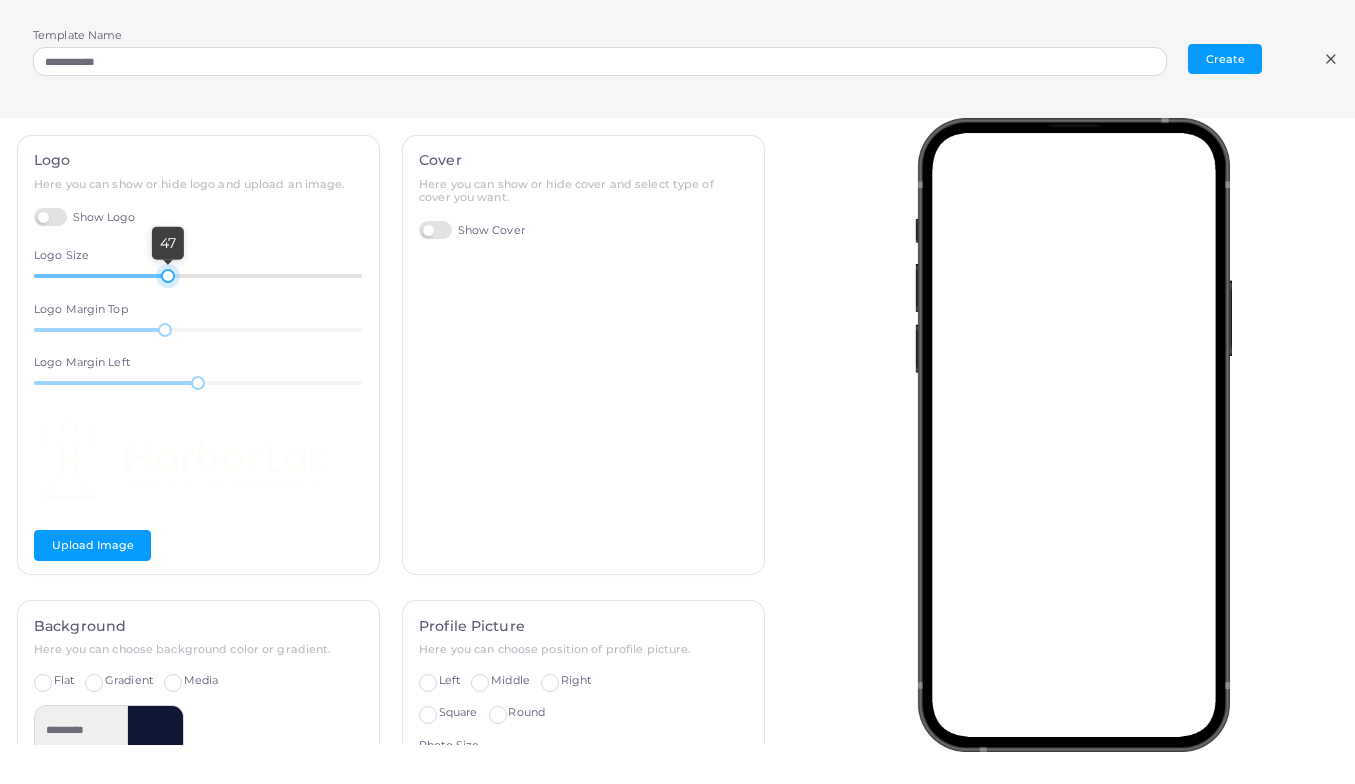 drag, startPoint x: 143, startPoint y: 273, endPoint x: 165, endPoint y: 277, distance: 22.36068 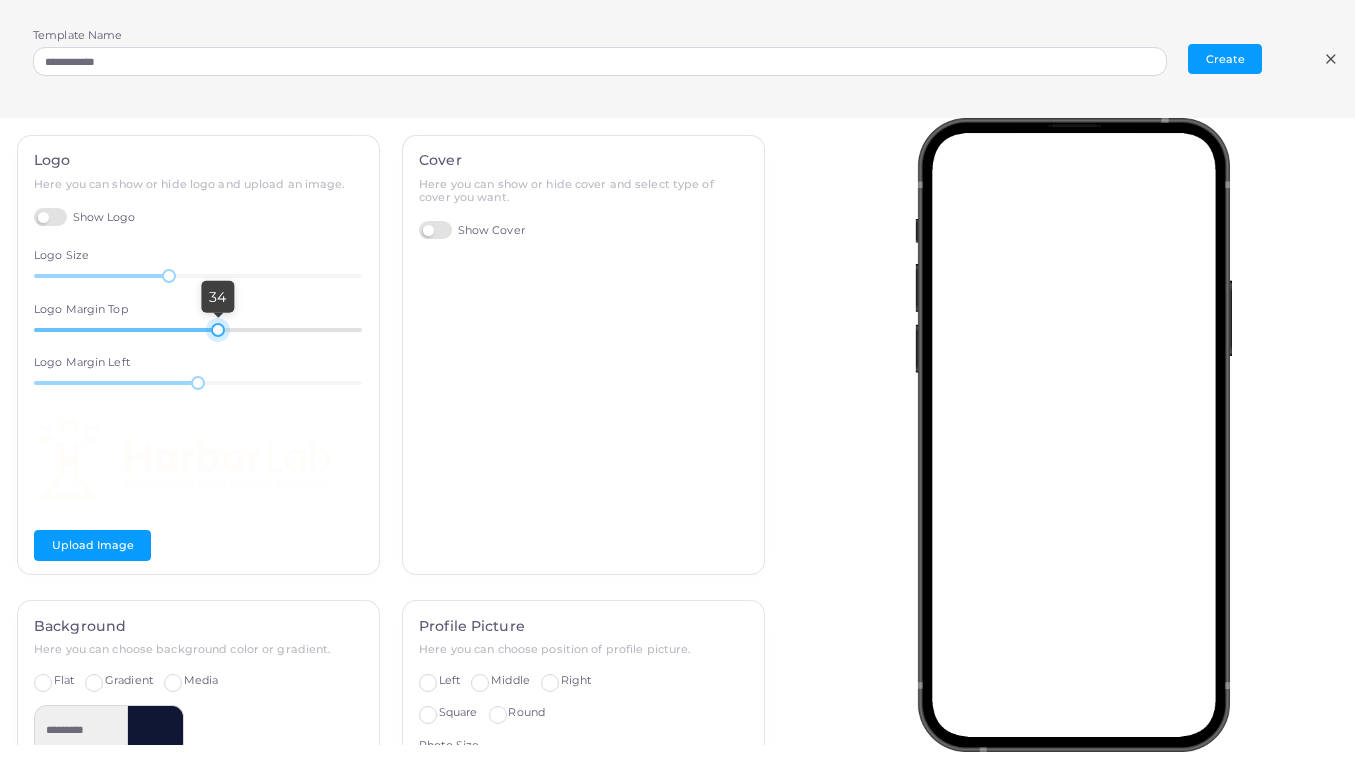 drag, startPoint x: 161, startPoint y: 329, endPoint x: 214, endPoint y: 329, distance: 53 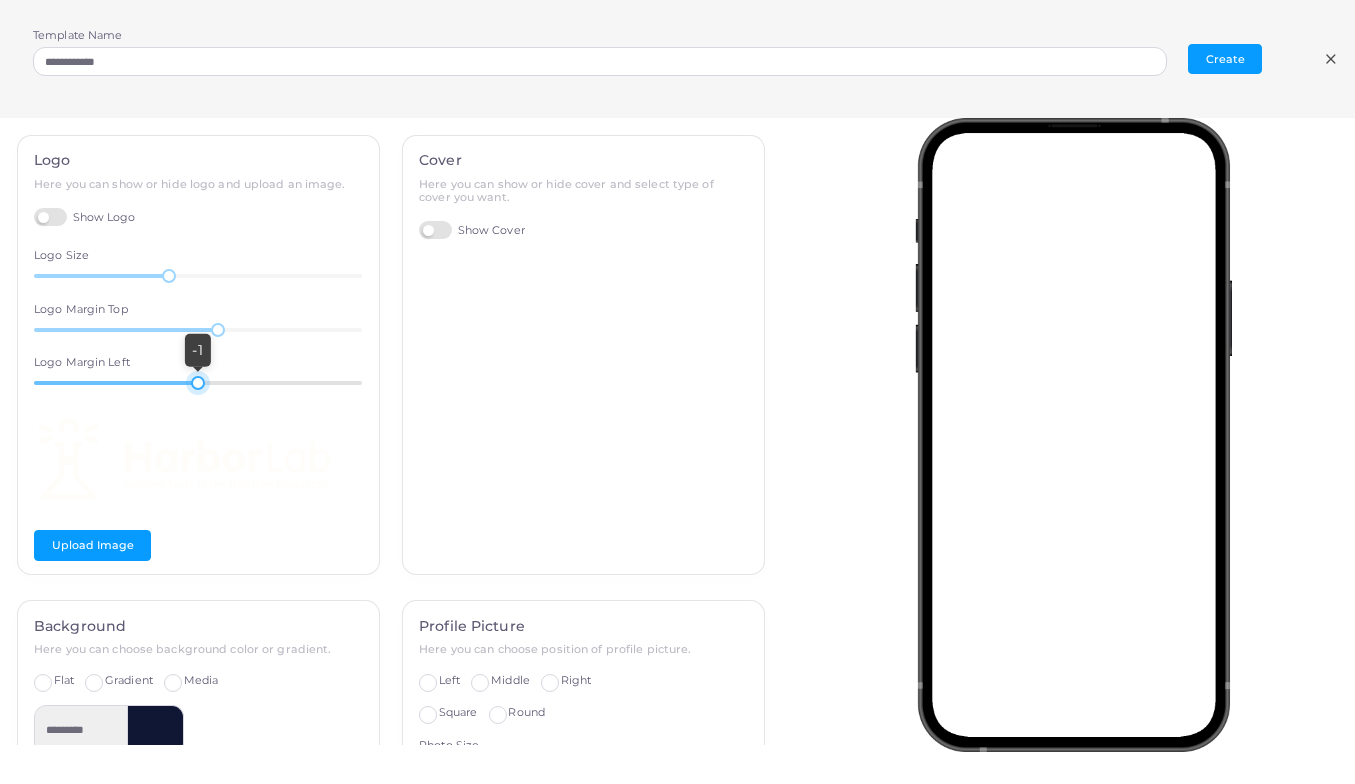 click at bounding box center (198, 383) 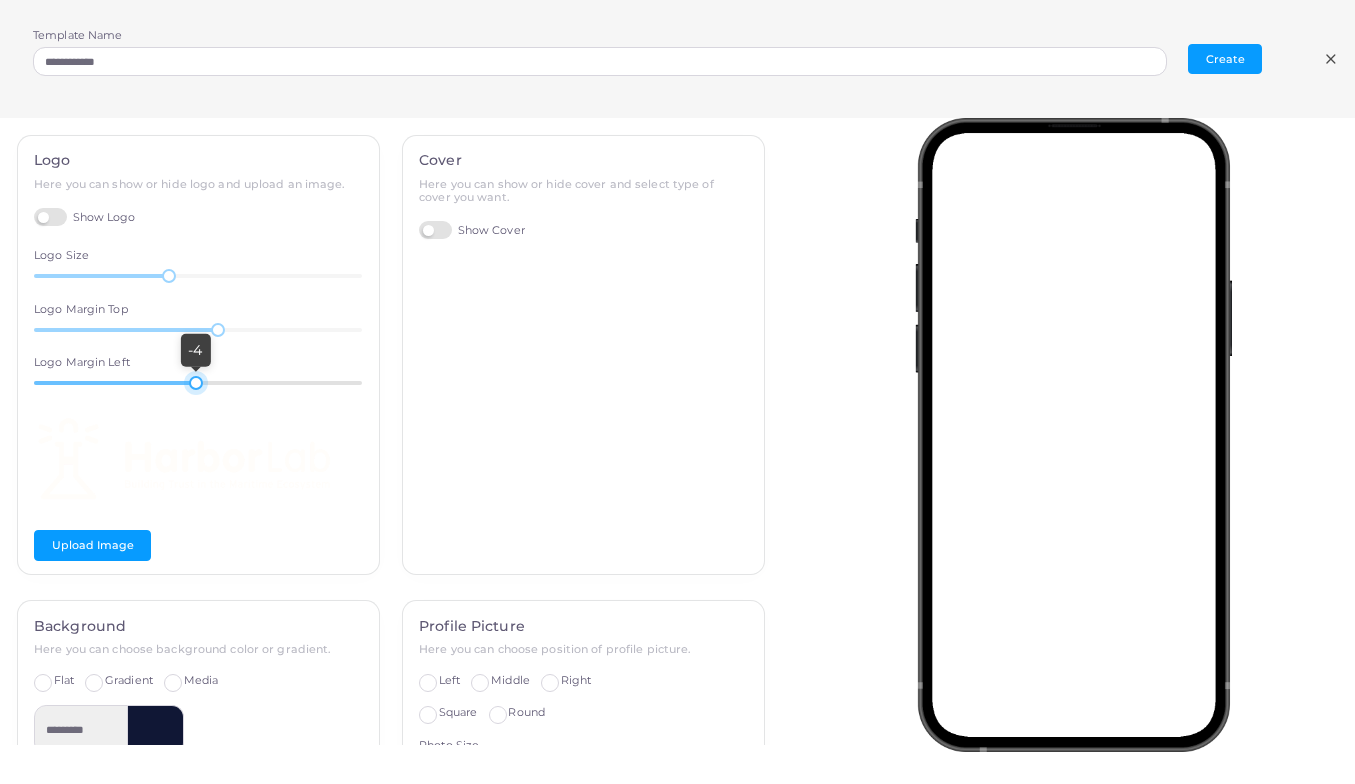 click at bounding box center [196, 383] 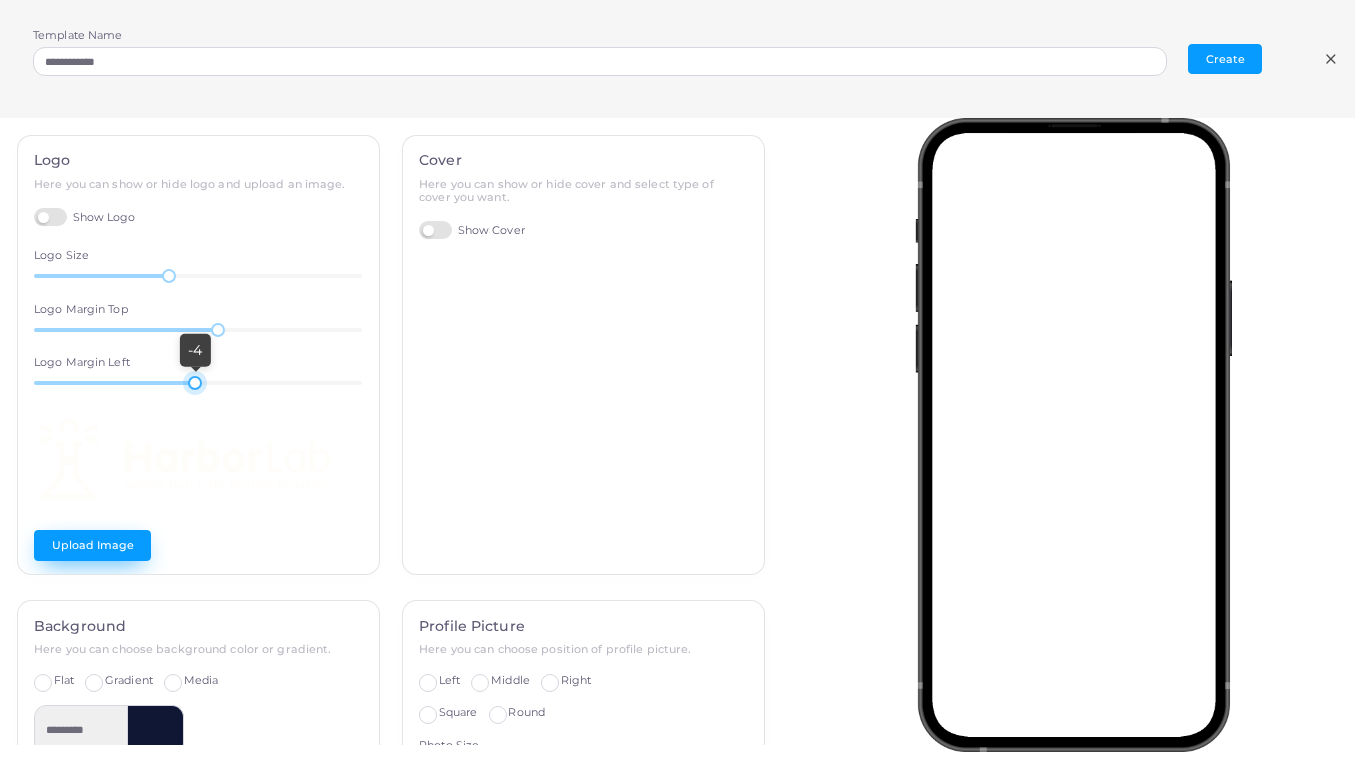 click on "Upload Image" at bounding box center (92, 545) 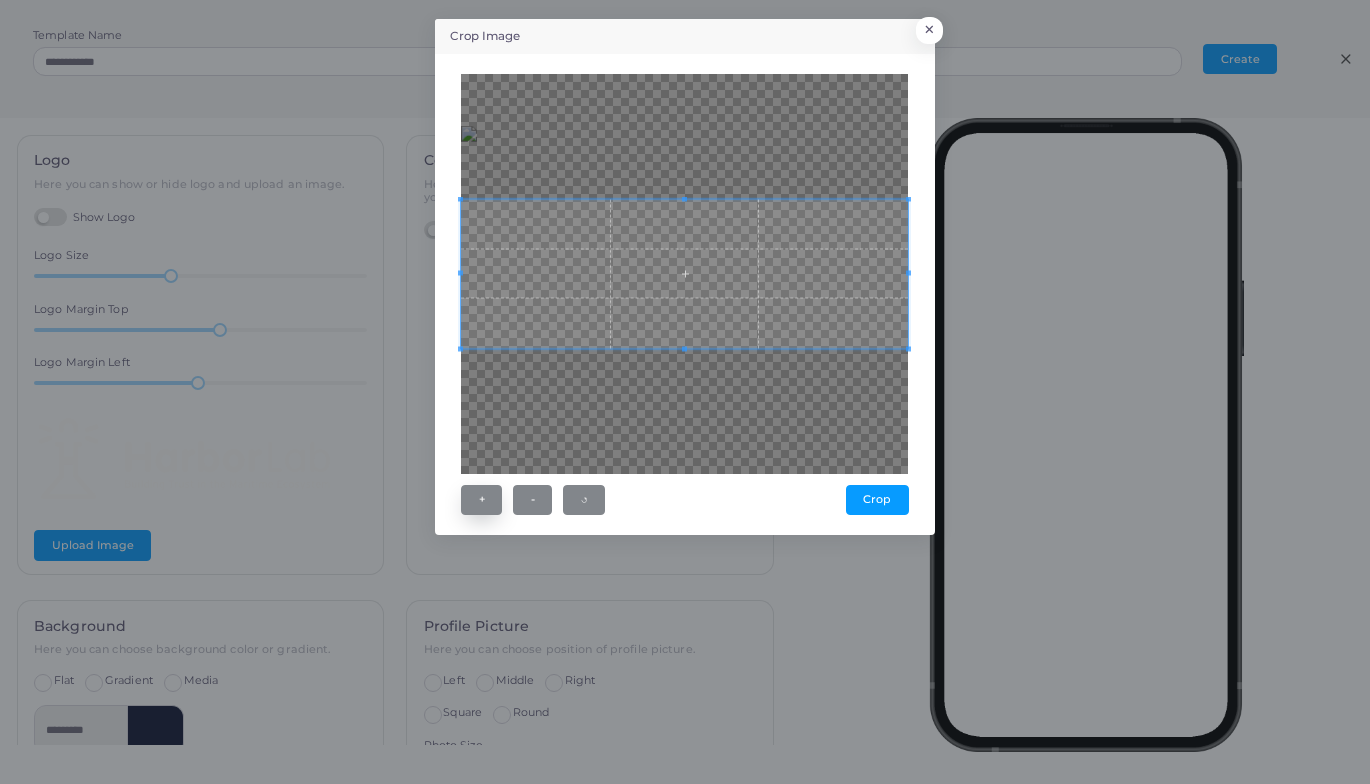 click on "+" at bounding box center [481, 500] 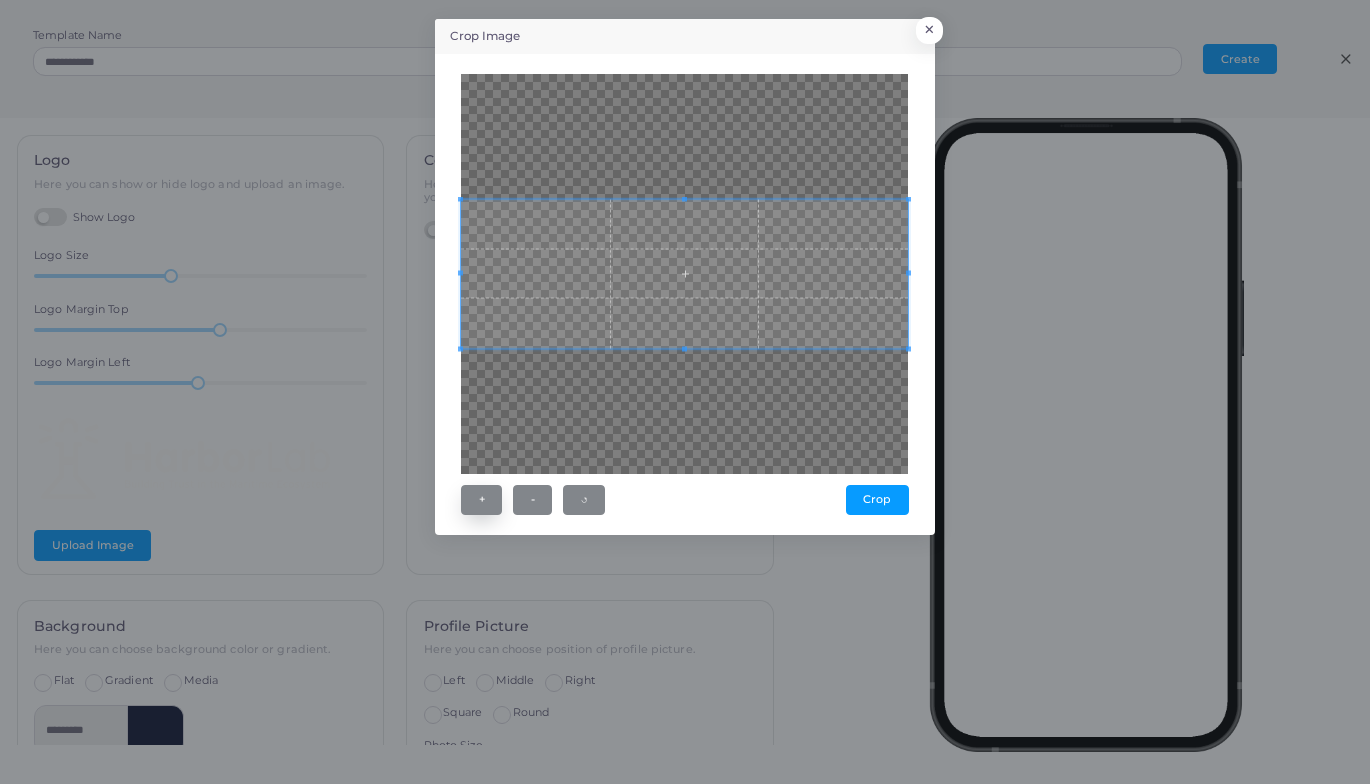 click on "+" at bounding box center [481, 500] 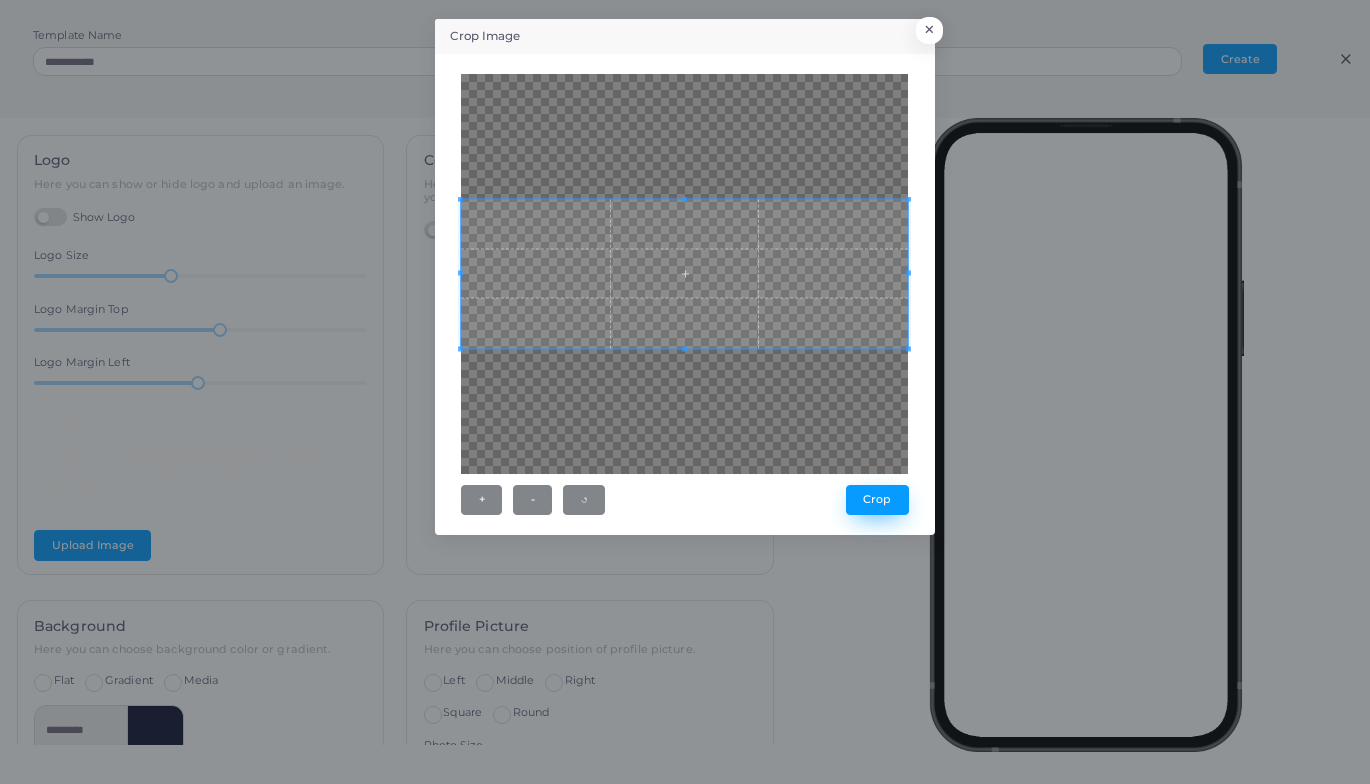 click on "Crop" at bounding box center (877, 500) 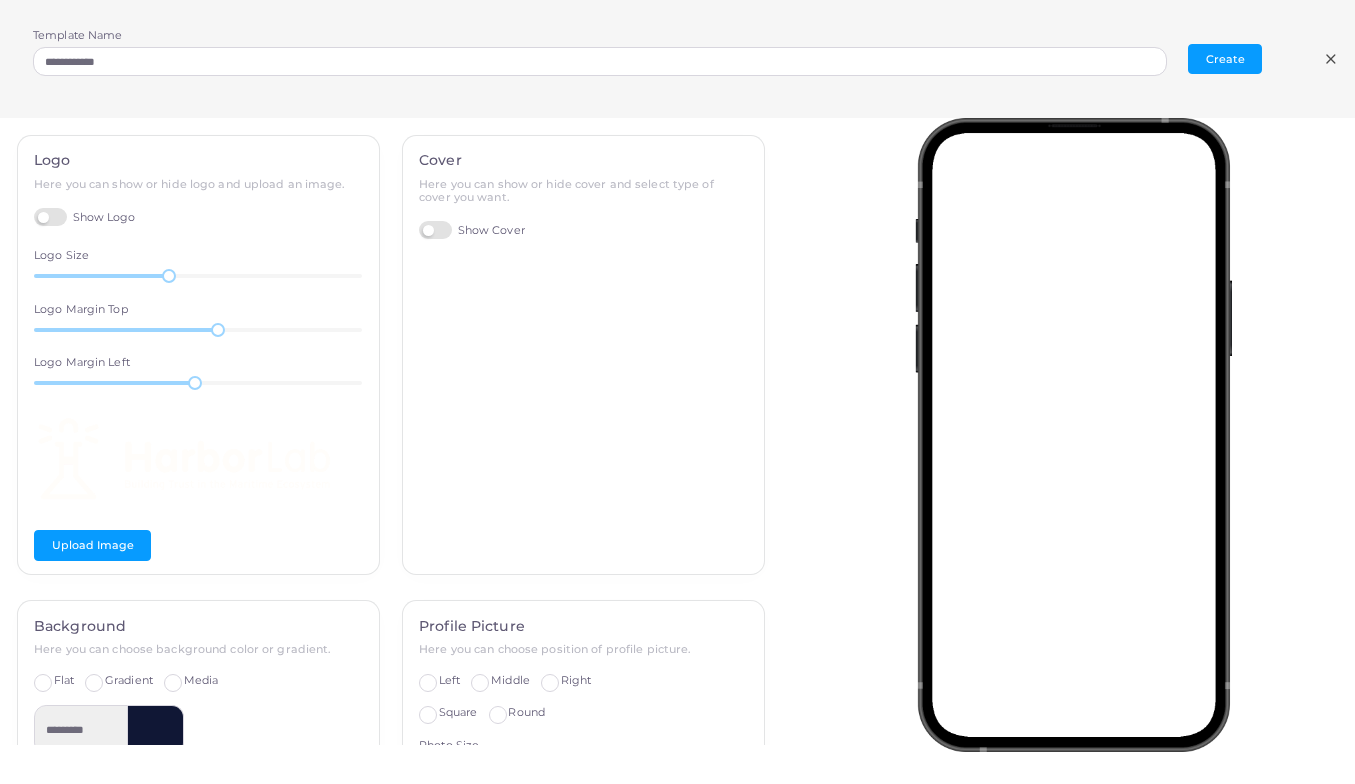 scroll, scrollTop: 0, scrollLeft: 0, axis: both 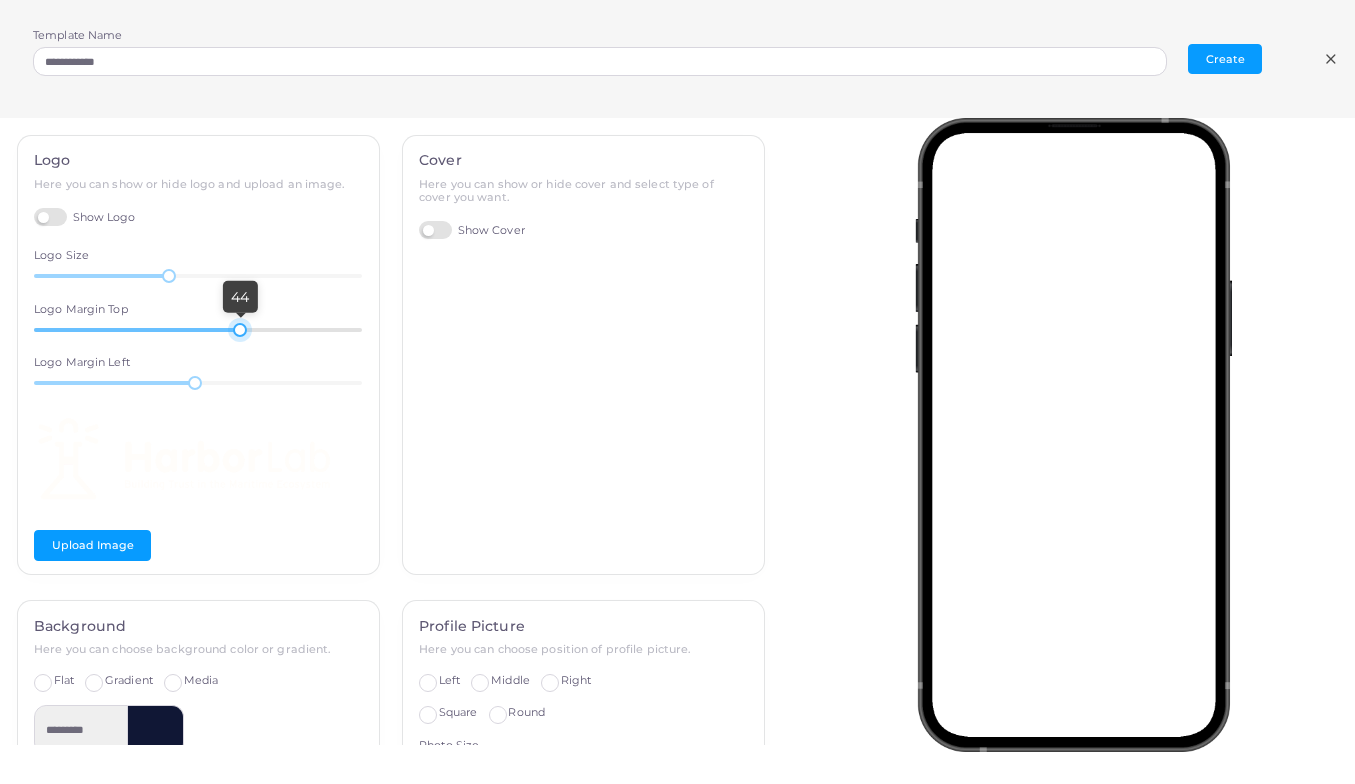 drag, startPoint x: 220, startPoint y: 325, endPoint x: 236, endPoint y: 329, distance: 16.492422 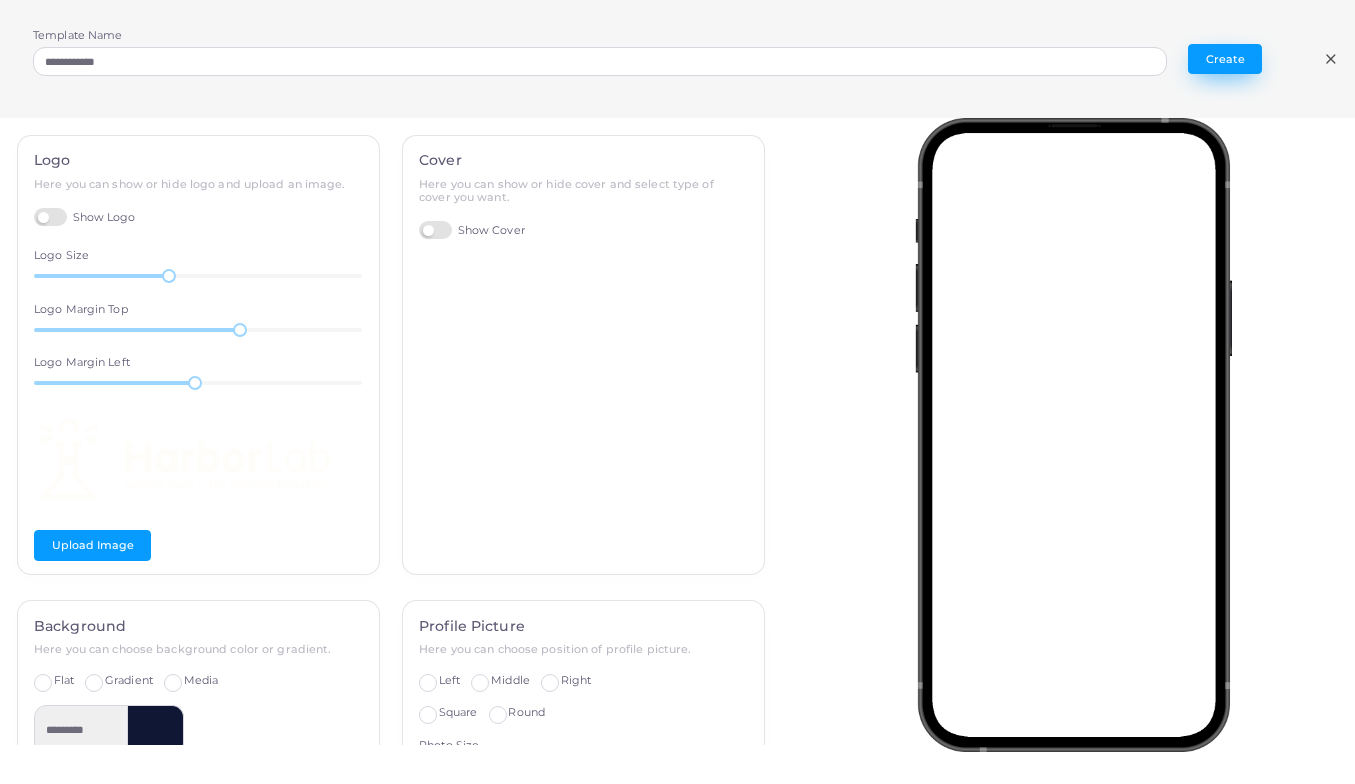 click on "Create" at bounding box center [1225, 59] 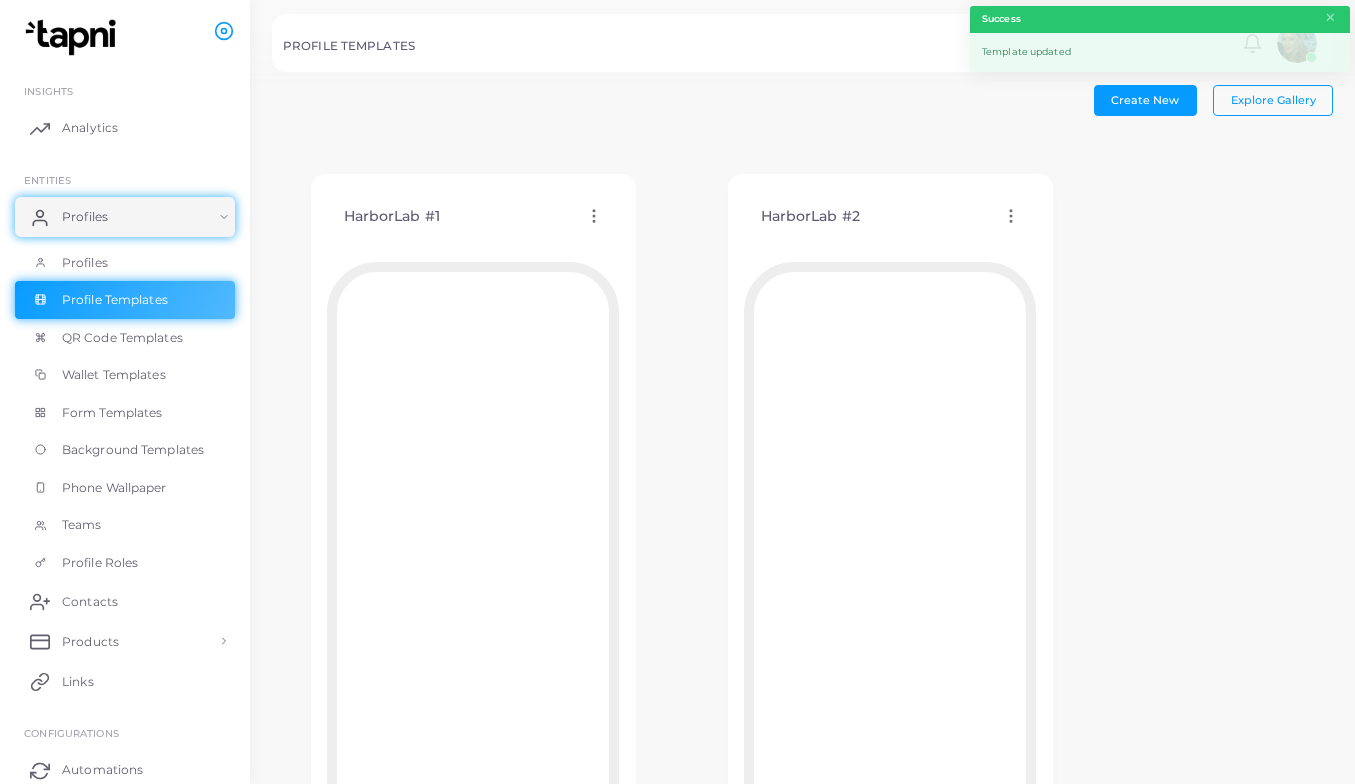 scroll, scrollTop: 177, scrollLeft: 0, axis: vertical 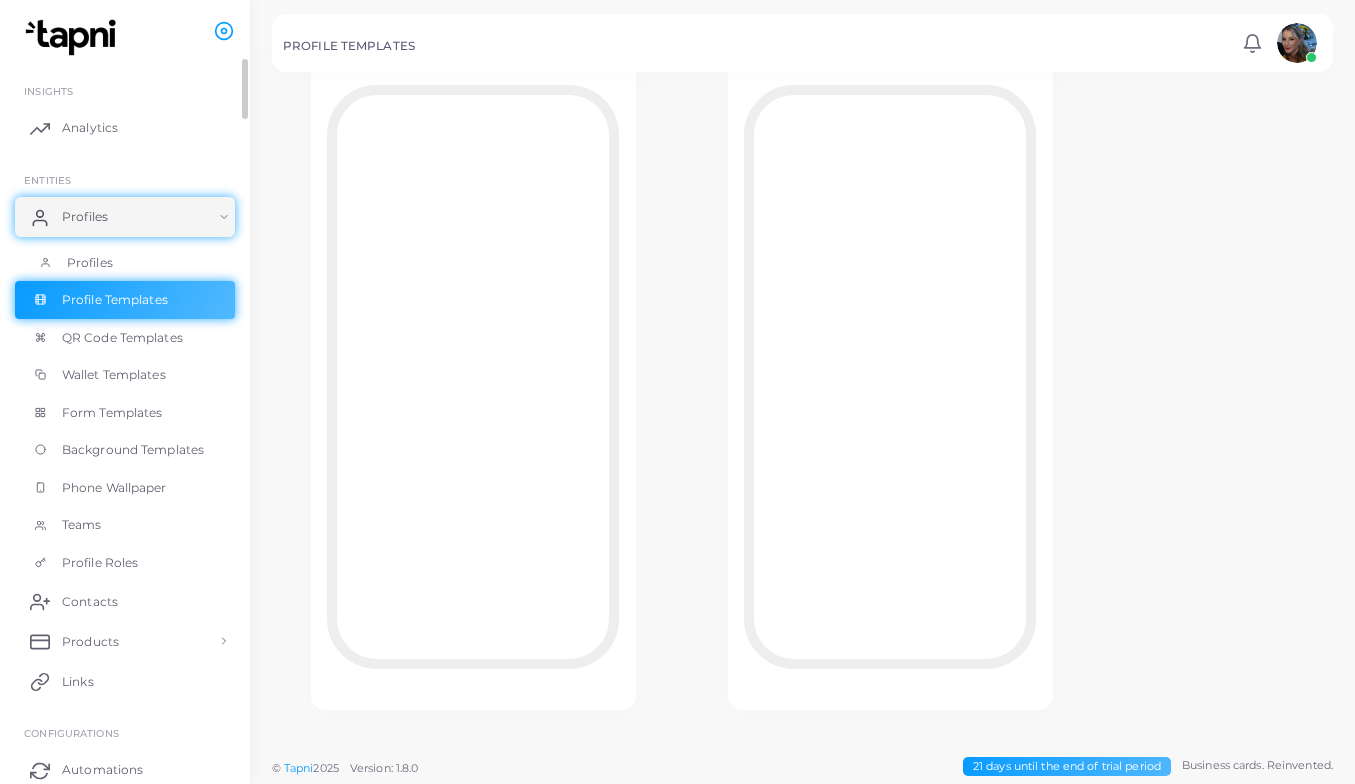 click on "Profiles" at bounding box center (90, 263) 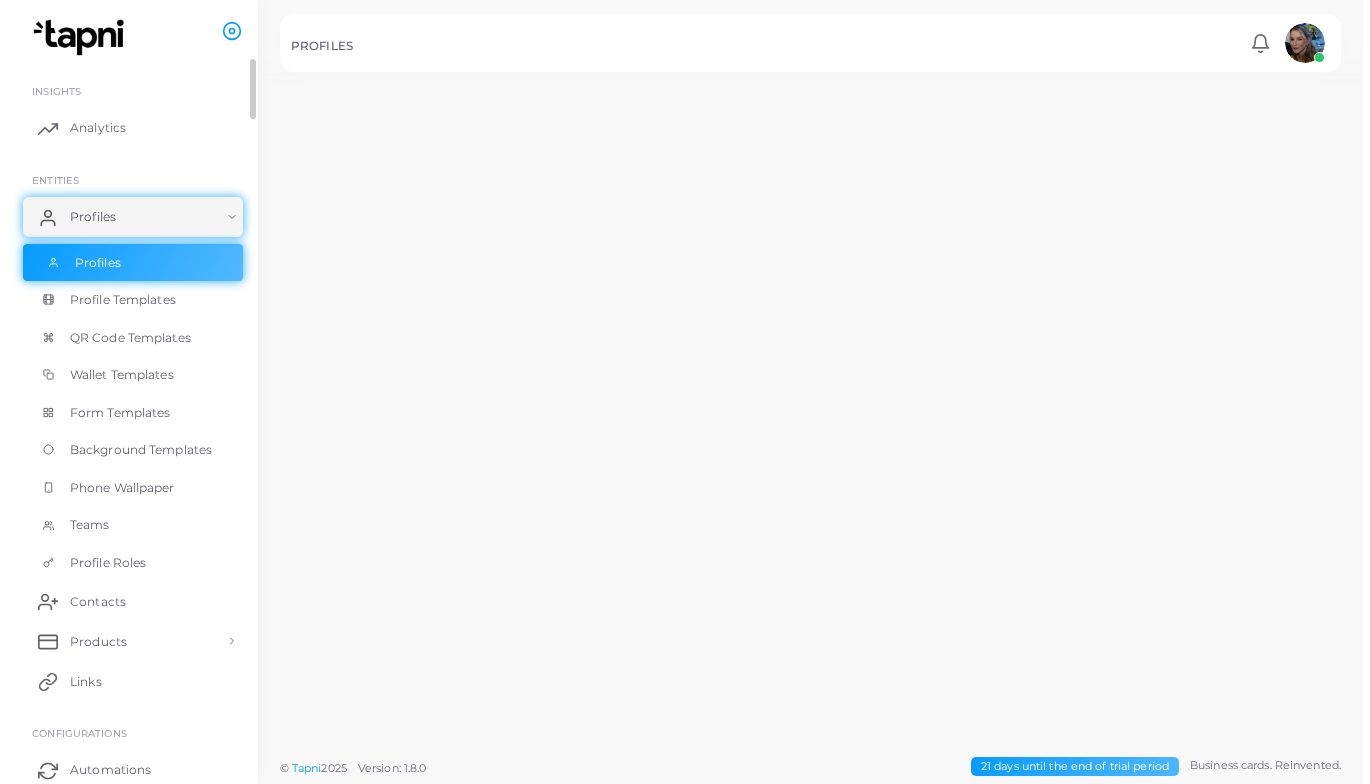 scroll, scrollTop: 0, scrollLeft: 0, axis: both 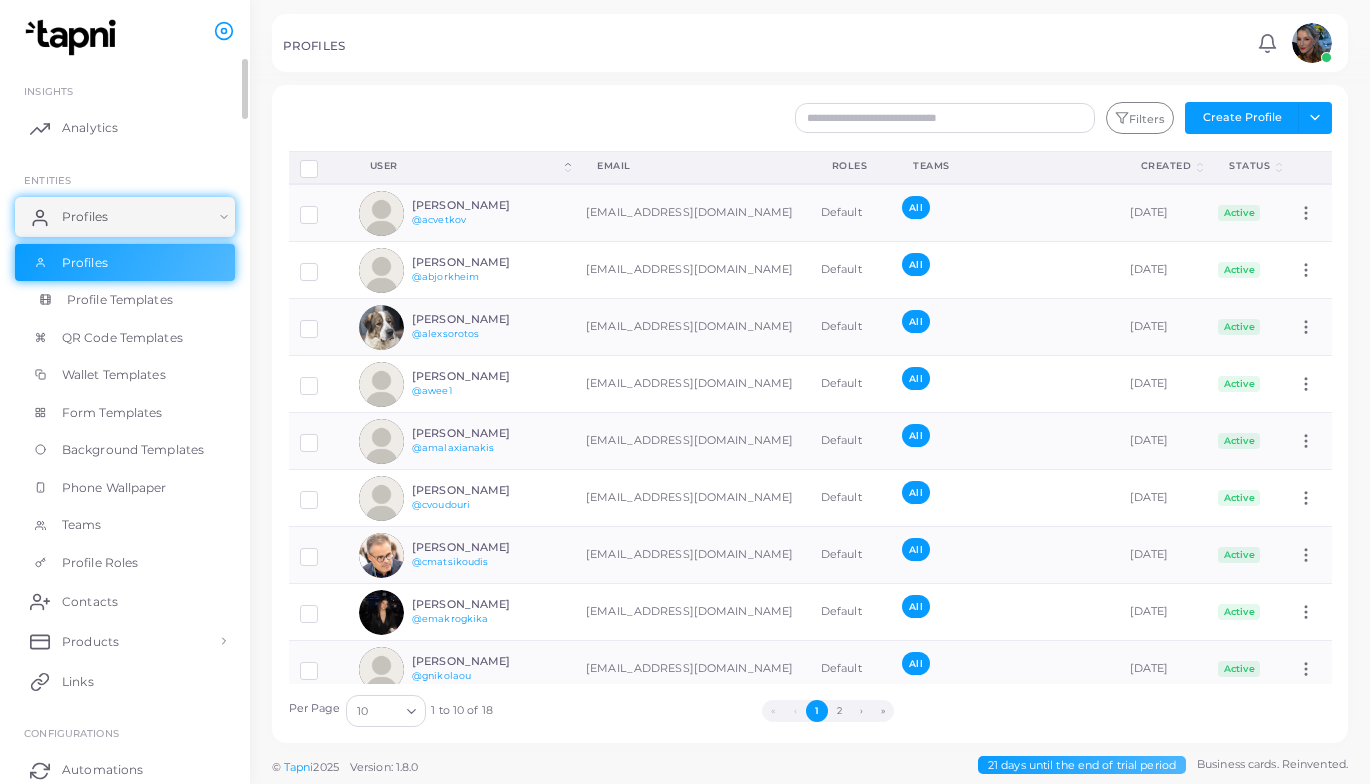 click on "Profile Templates" at bounding box center (125, 300) 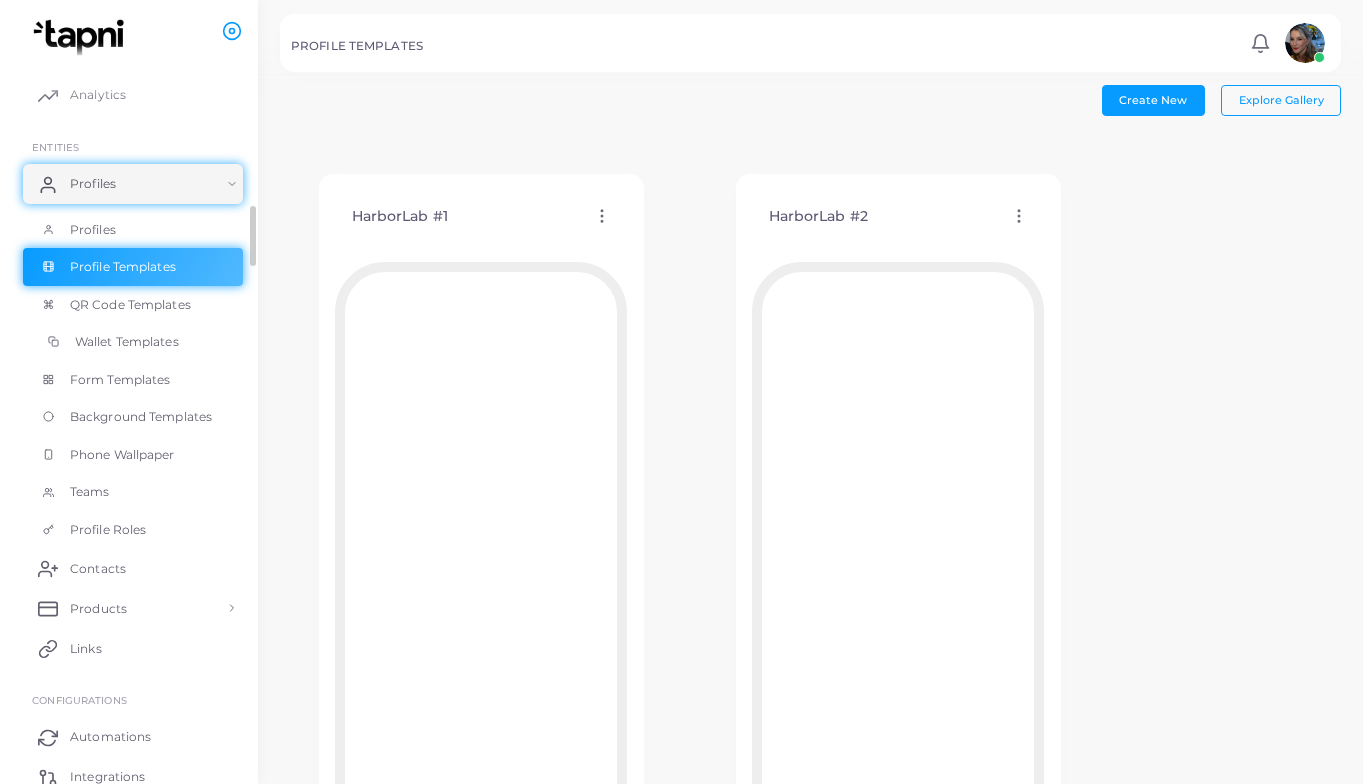 scroll, scrollTop: 28, scrollLeft: 0, axis: vertical 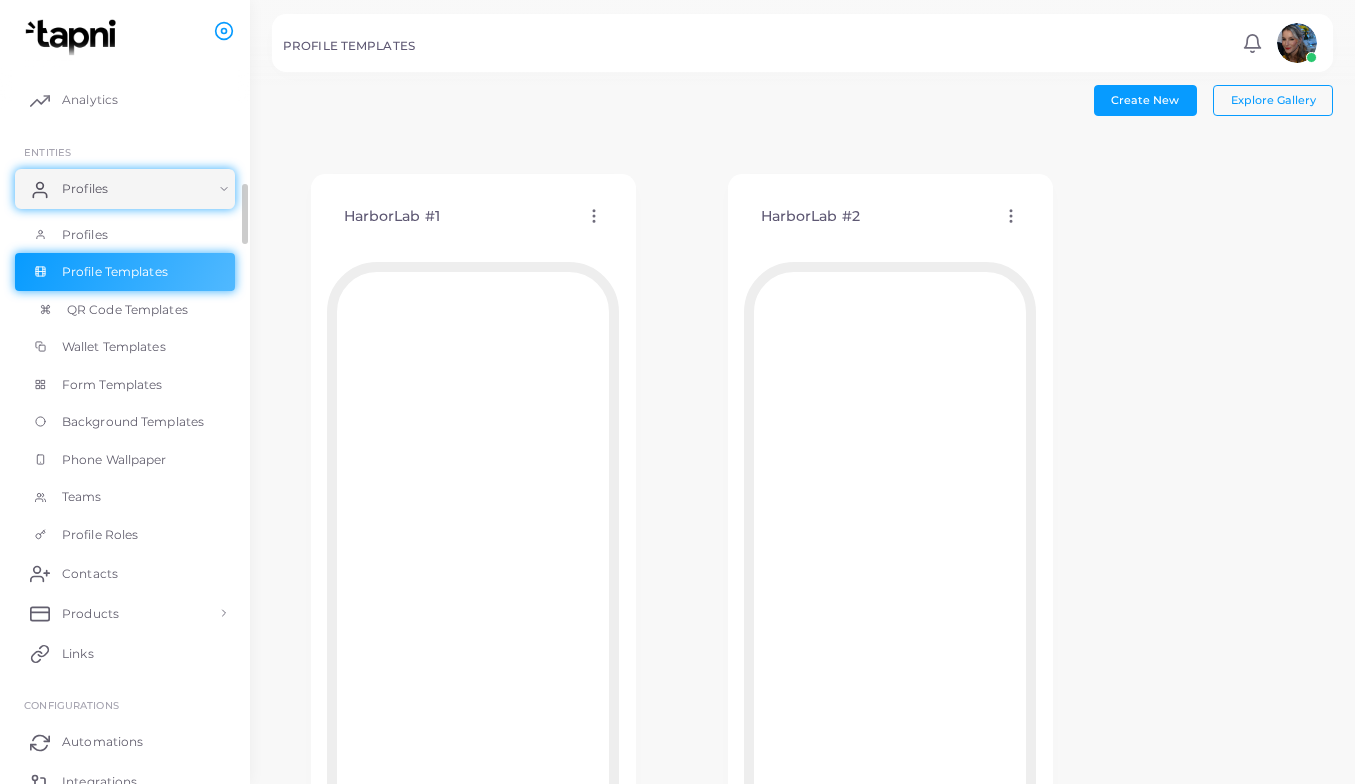 click on "QR Code Templates" at bounding box center [127, 310] 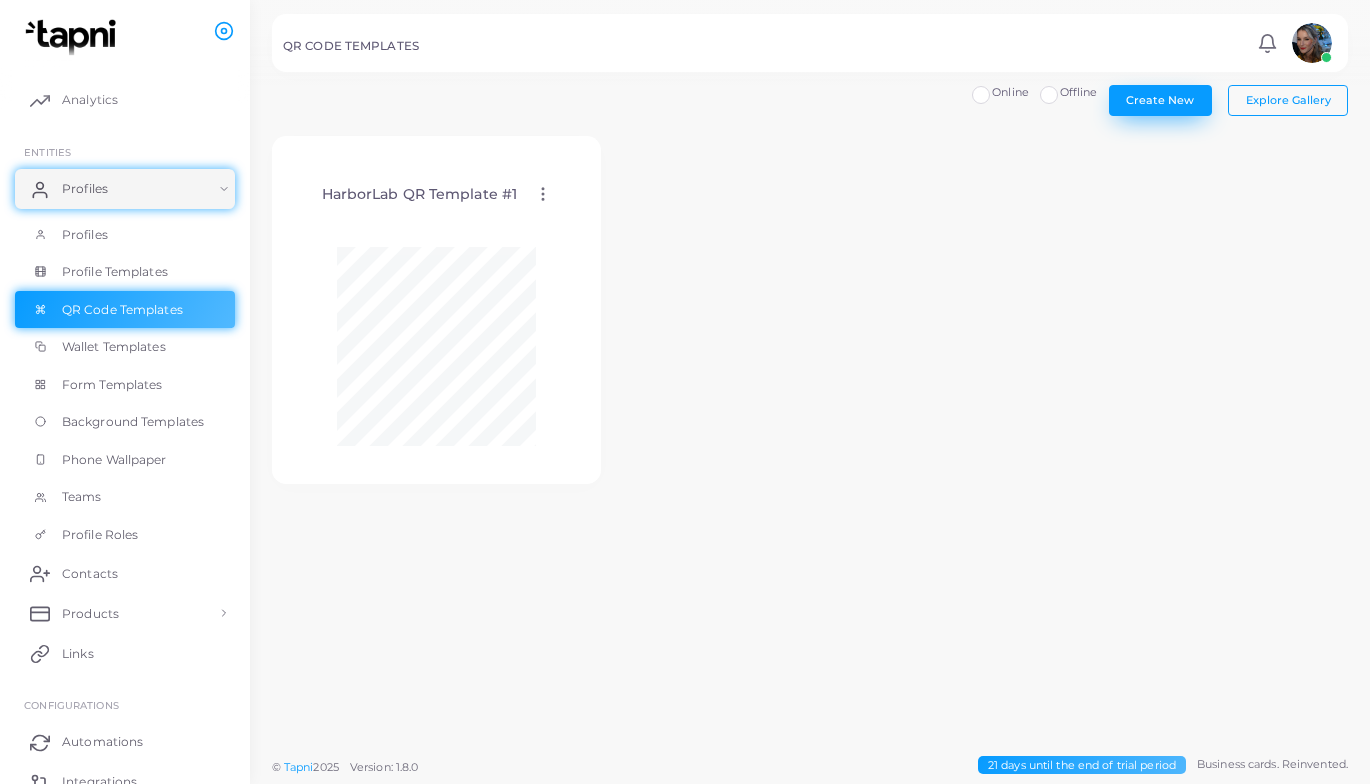 click on "Create New" at bounding box center (1160, 100) 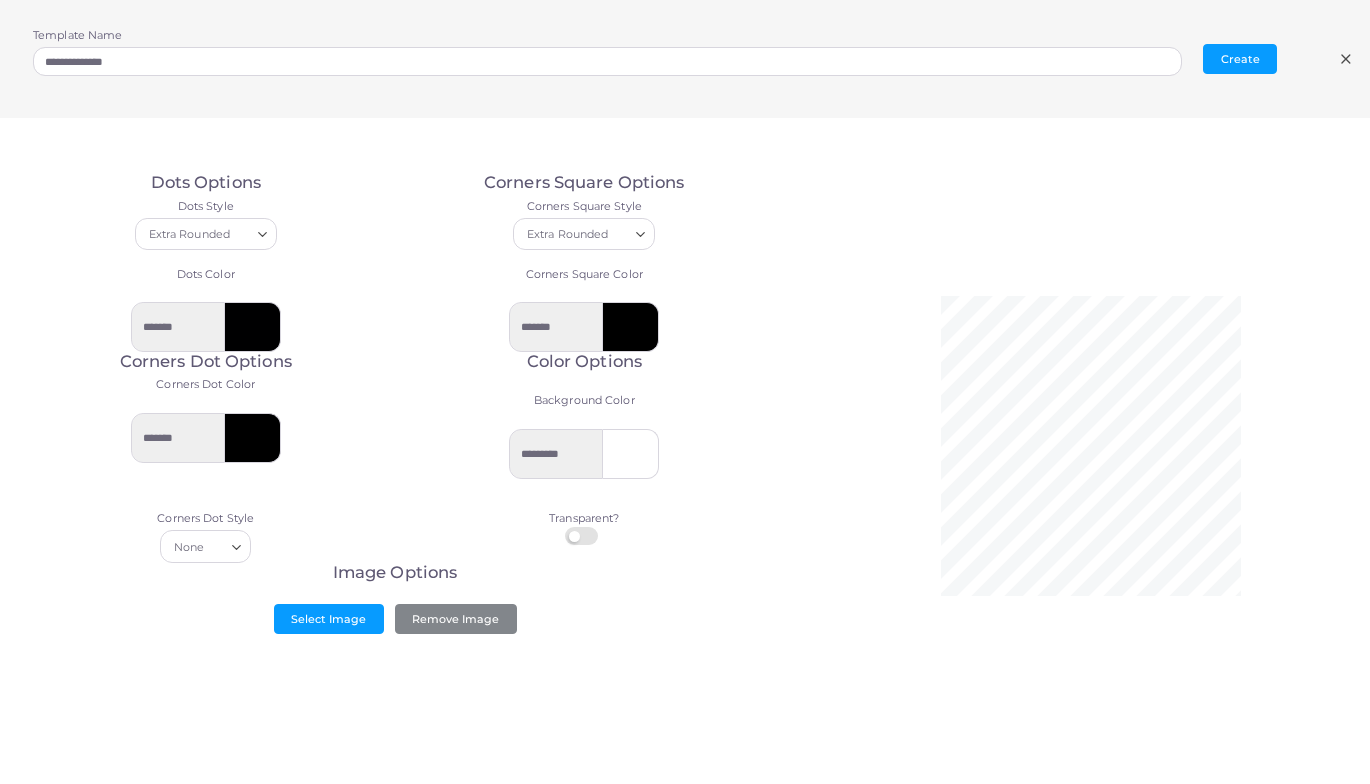 click at bounding box center [253, 327] 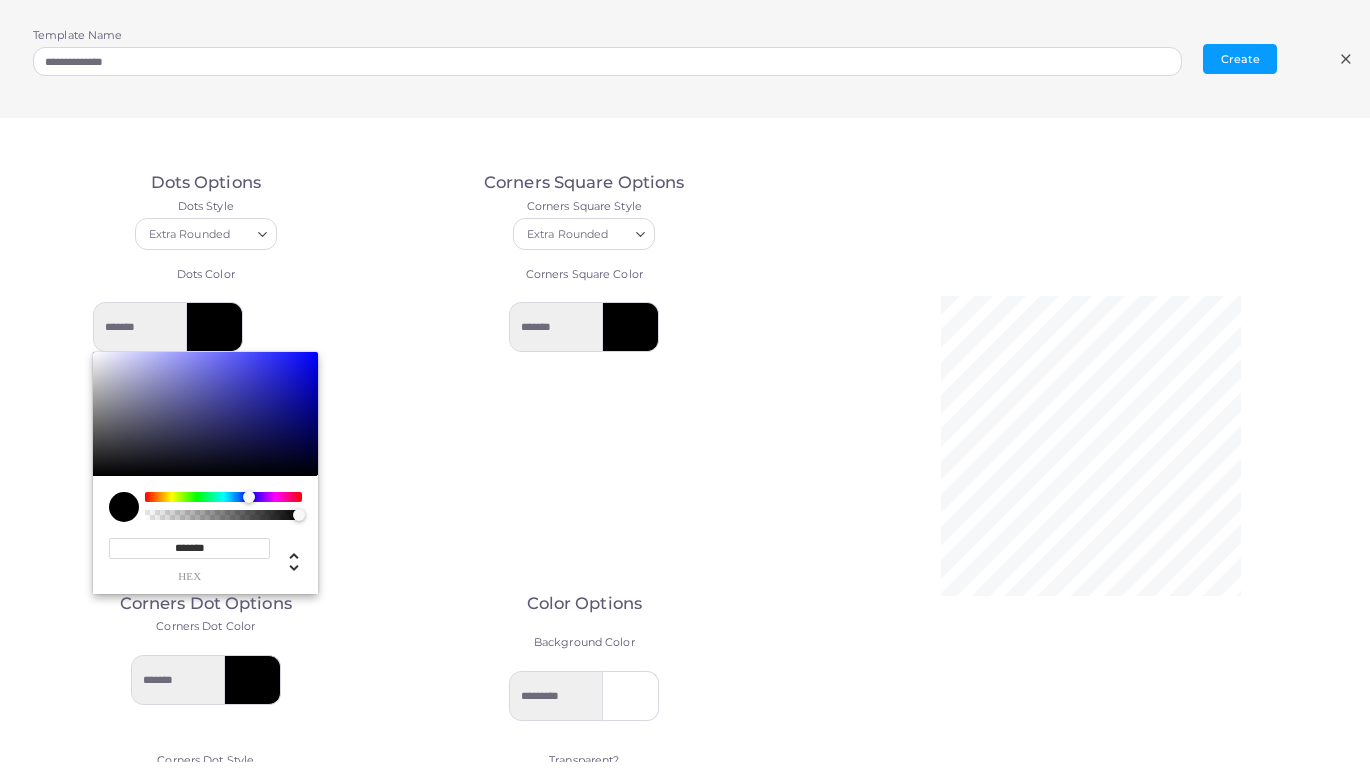 drag, startPoint x: 218, startPoint y: 547, endPoint x: 171, endPoint y: 552, distance: 47.26521 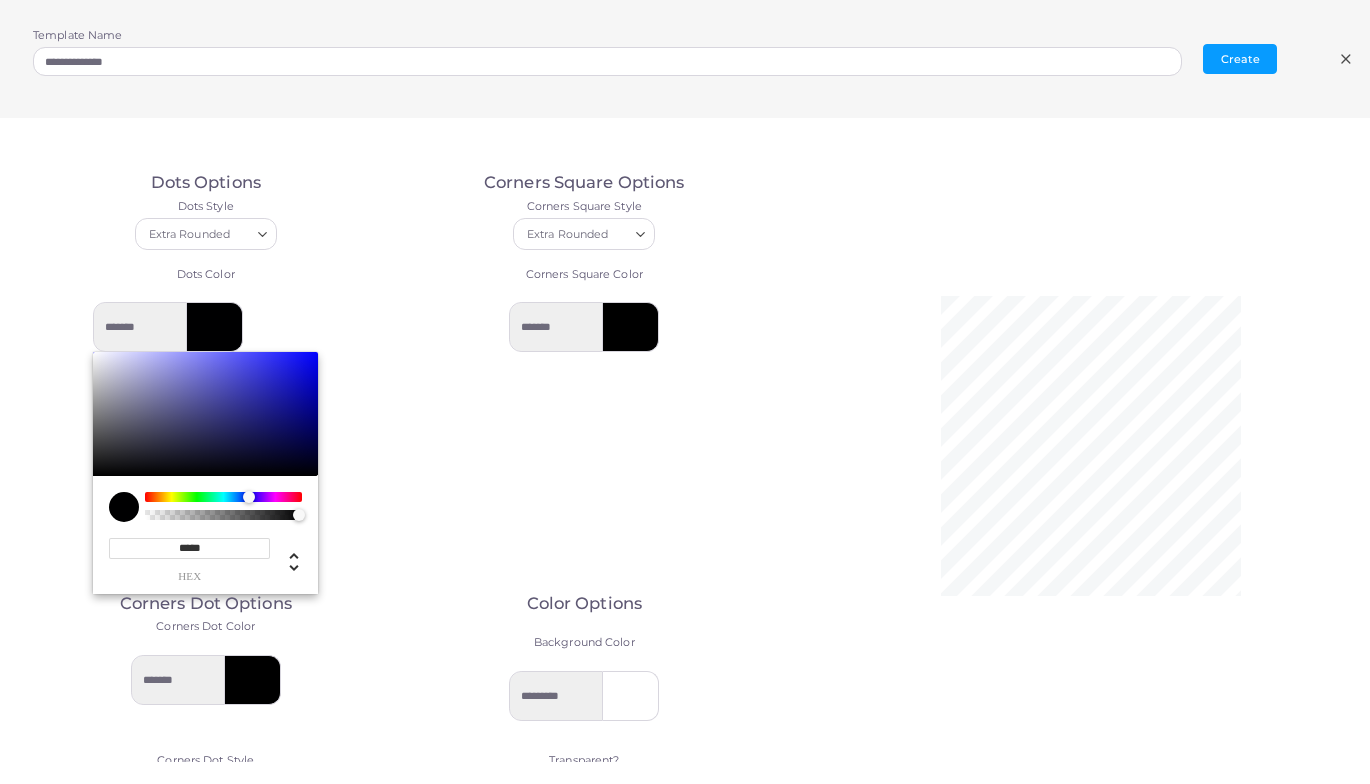 type on "******" 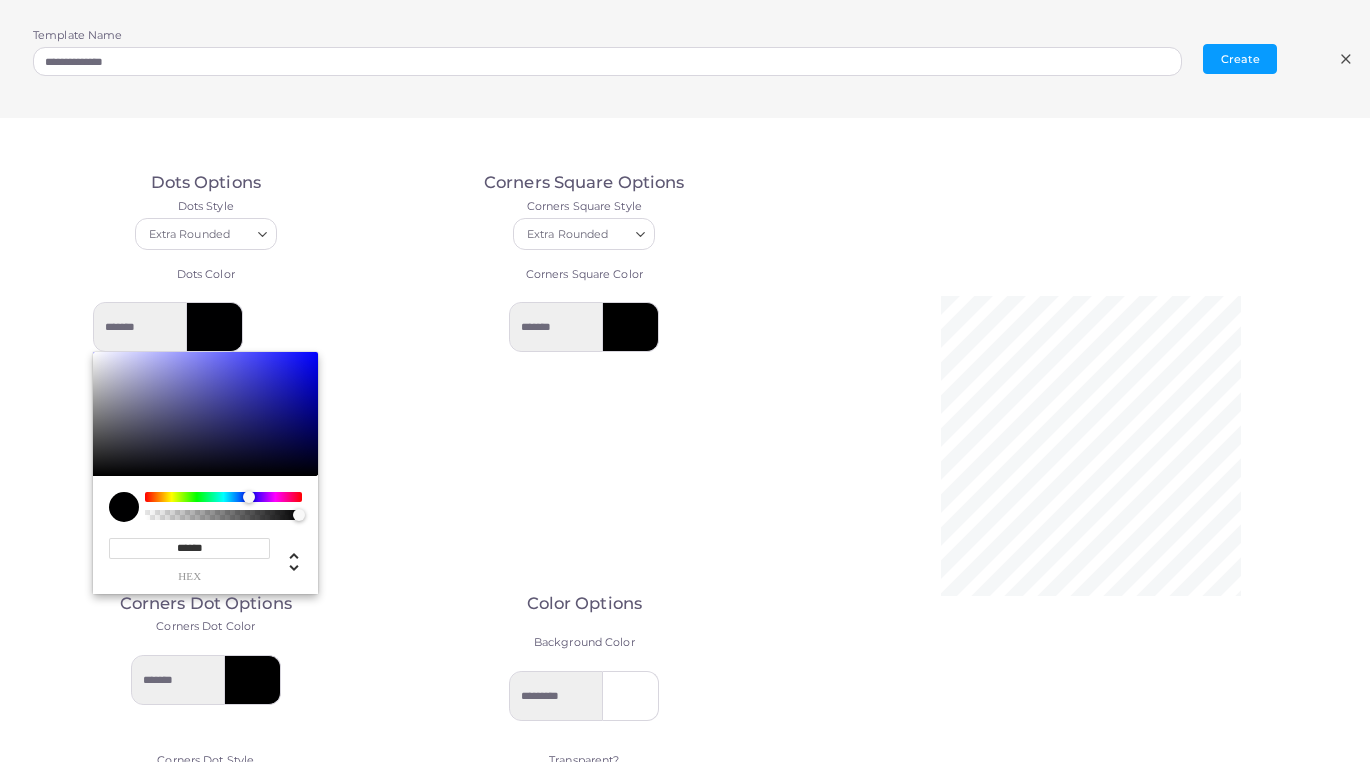 type on "*********" 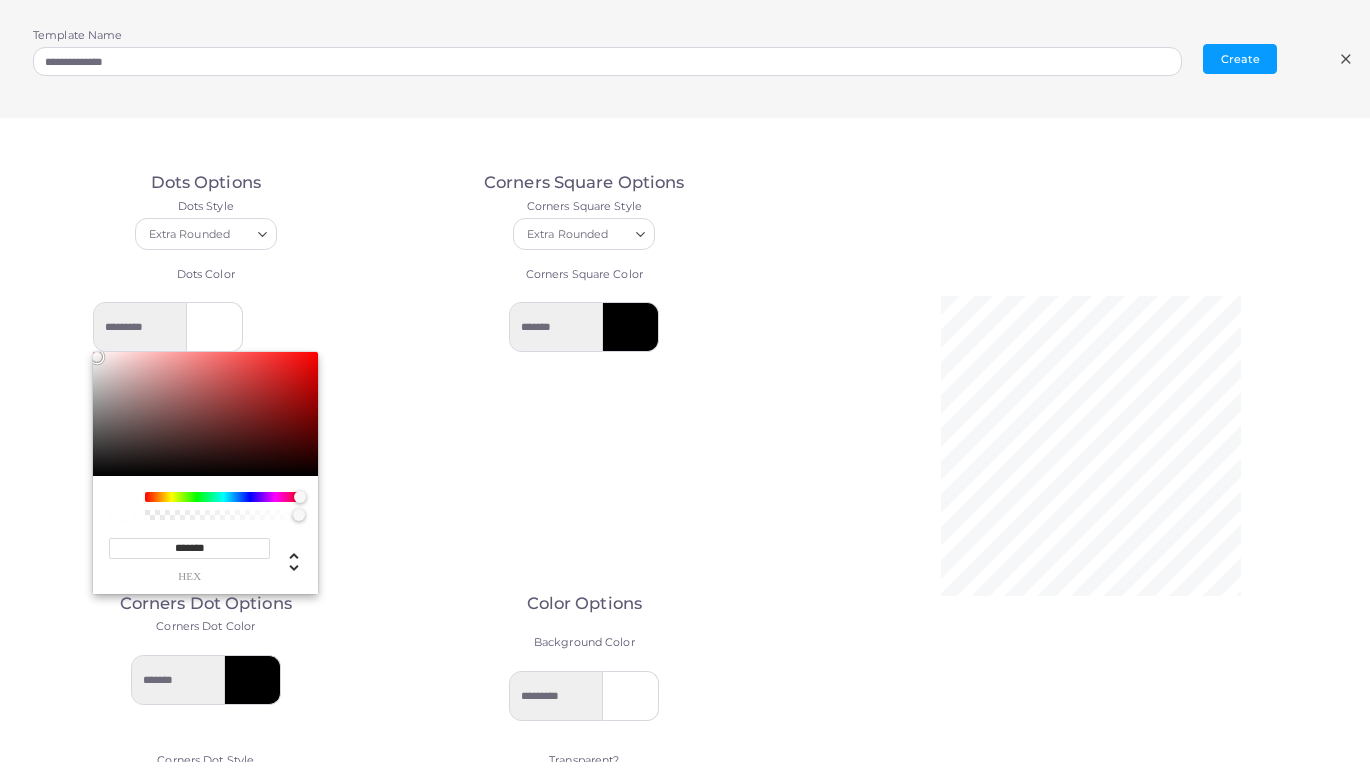 type on "*******" 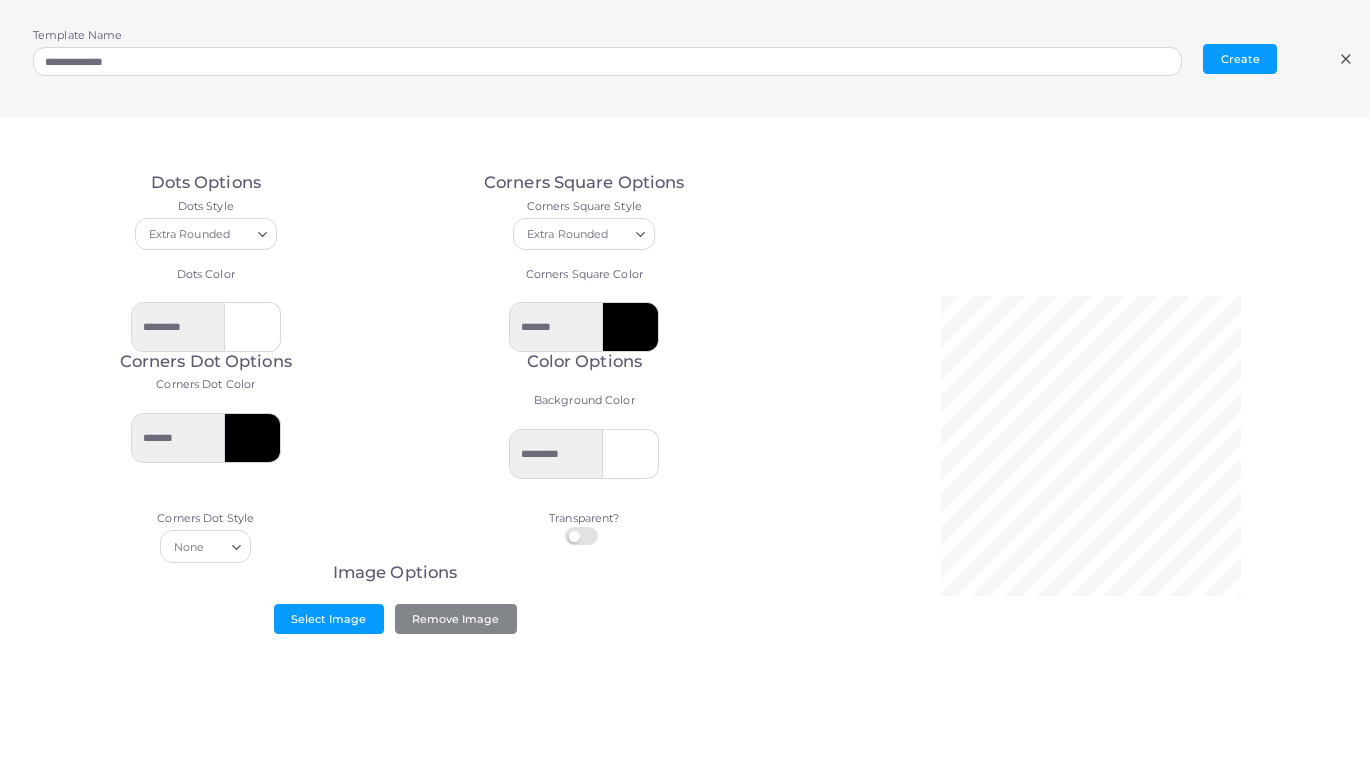 click at bounding box center (253, 438) 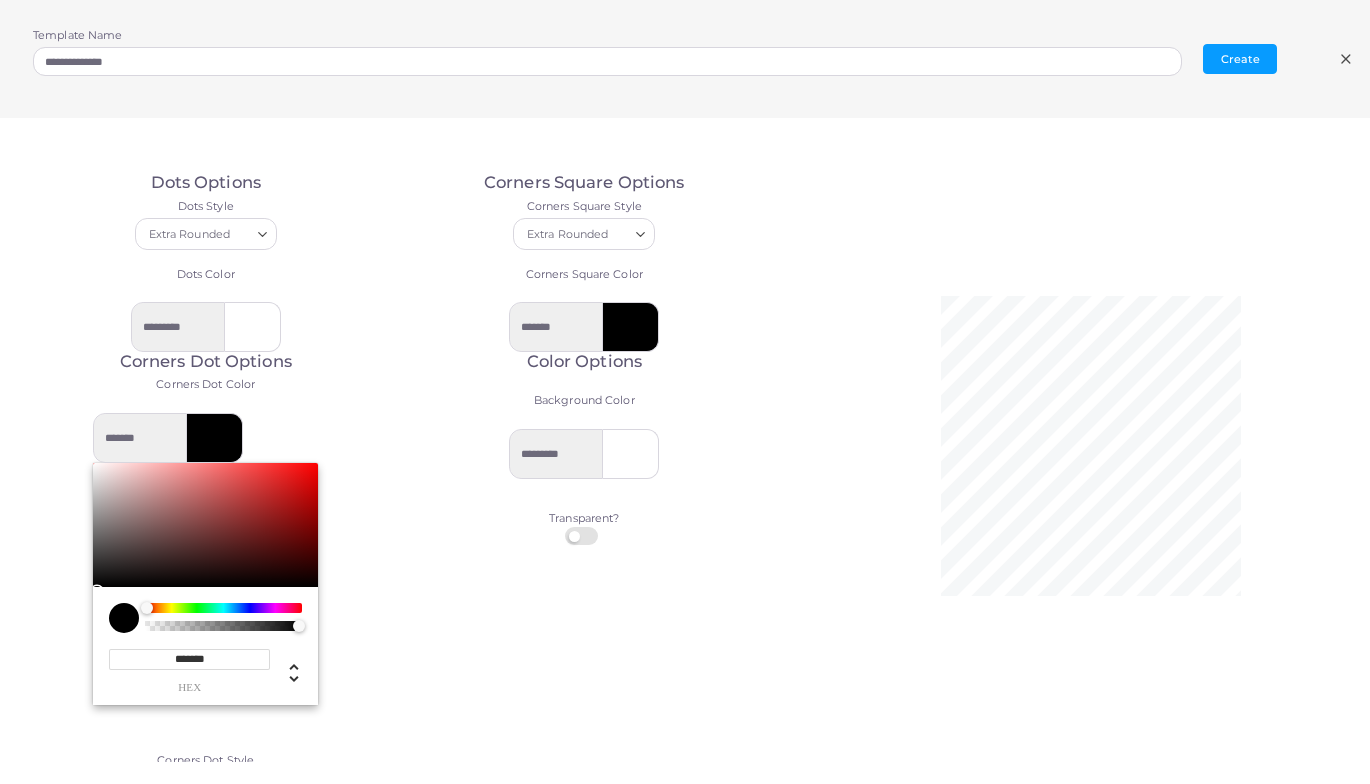 drag, startPoint x: 216, startPoint y: 648, endPoint x: 179, endPoint y: 654, distance: 37.48333 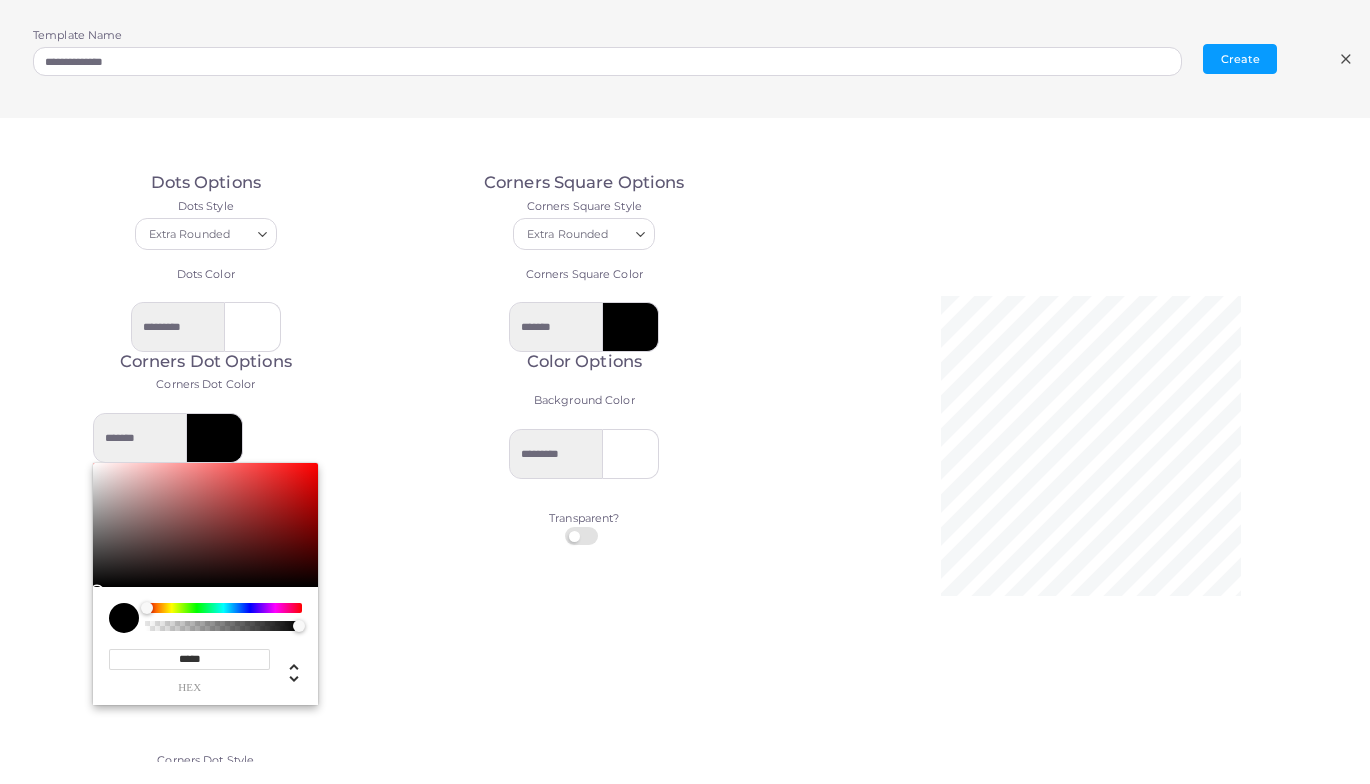 type on "******" 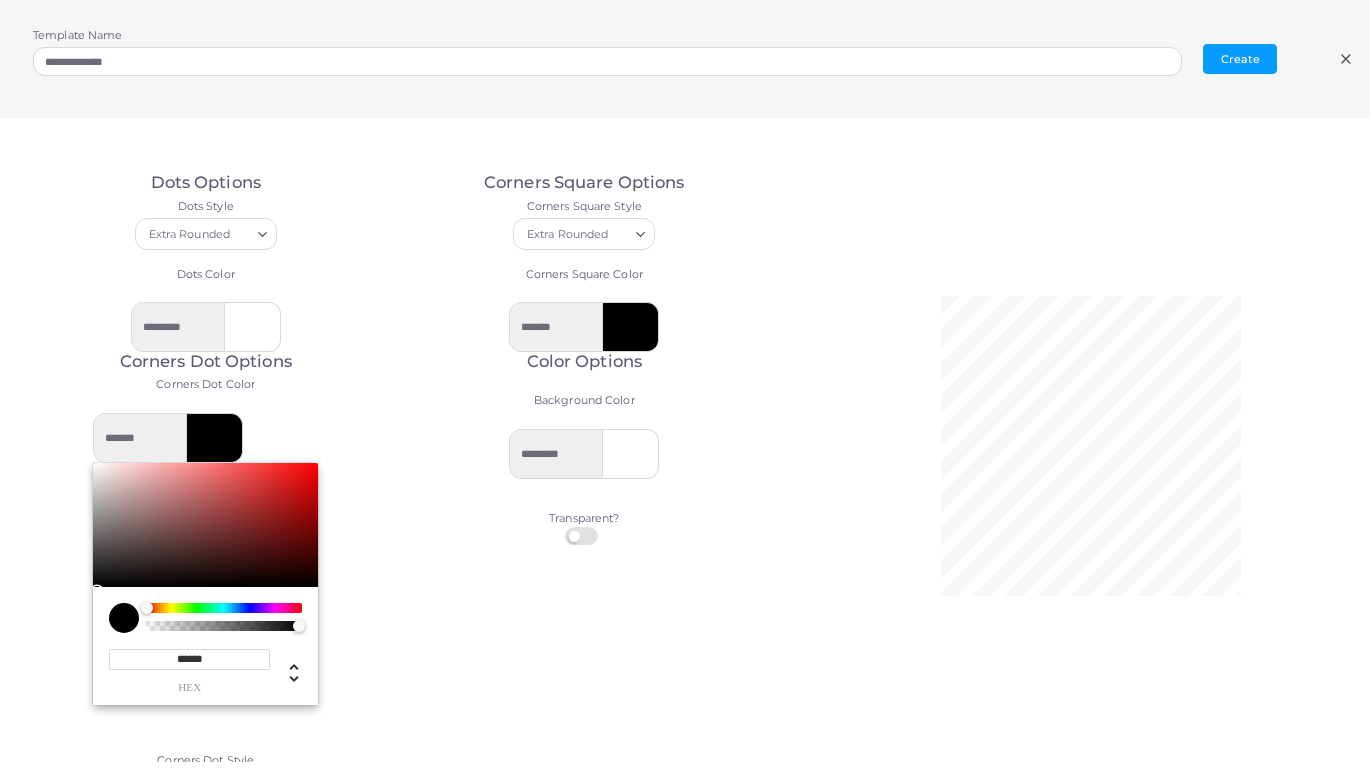 type on "*********" 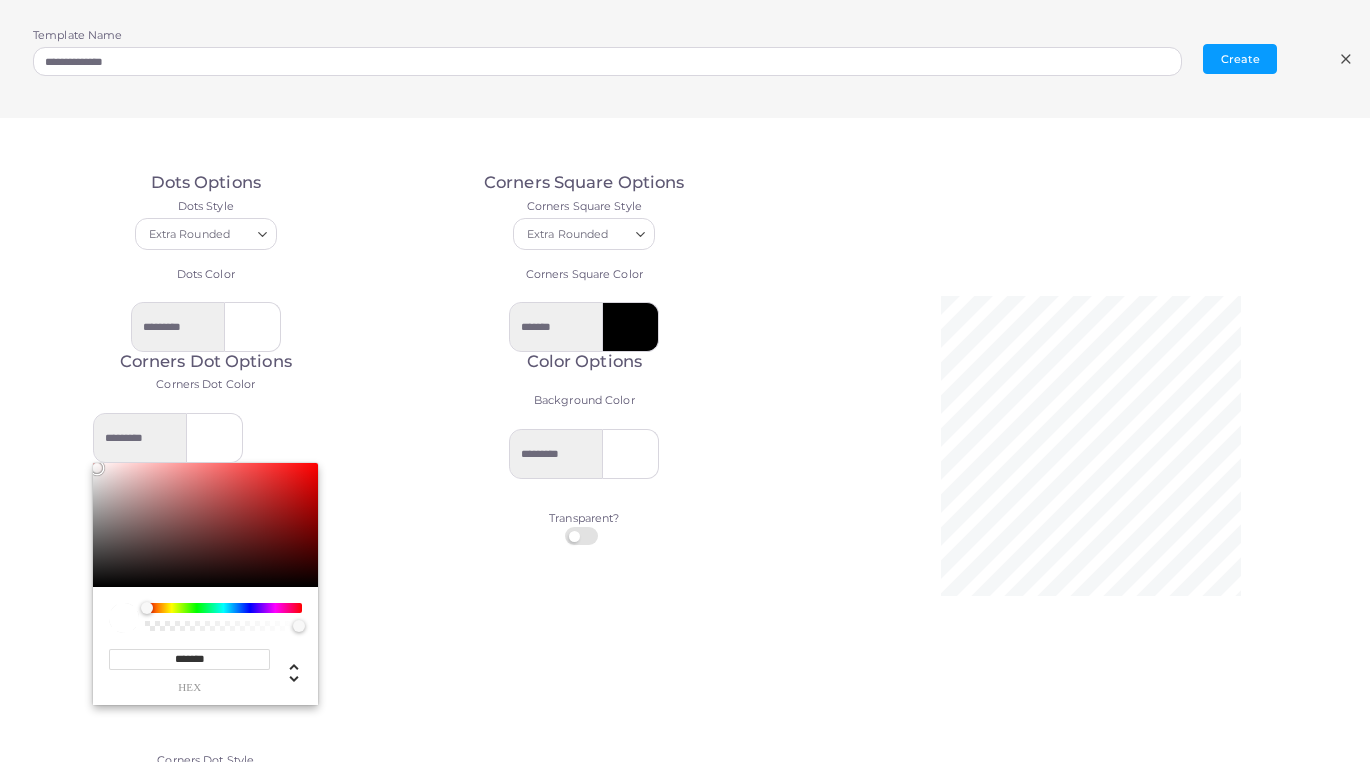 type on "*******" 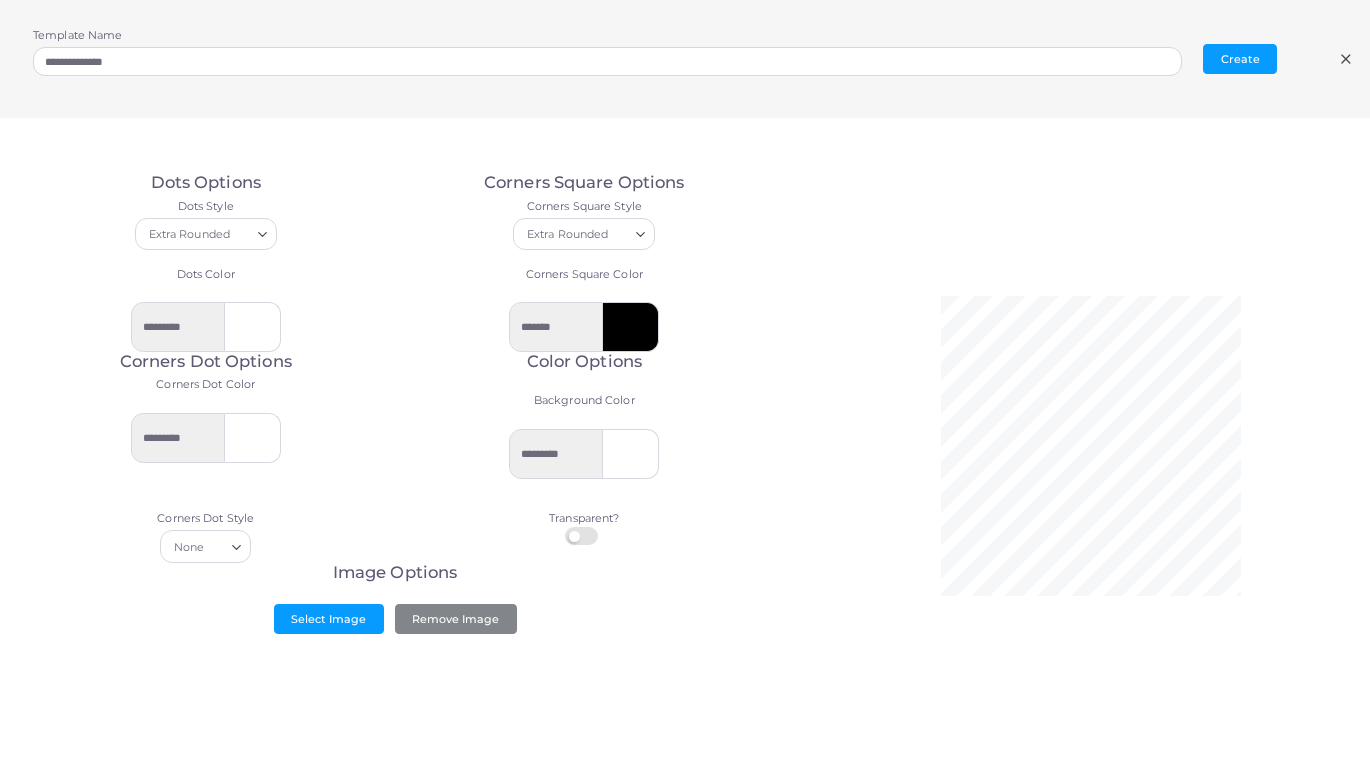 click at bounding box center (631, 327) 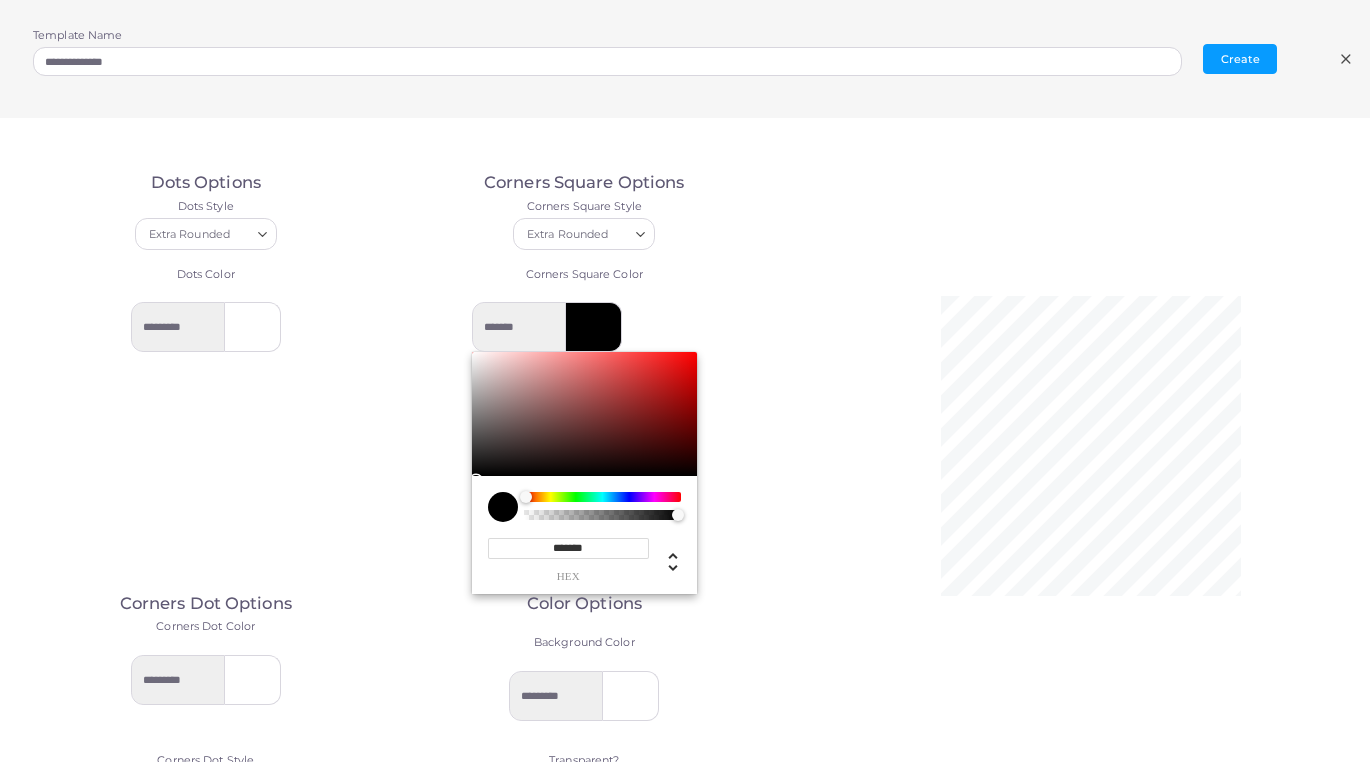 drag, startPoint x: 591, startPoint y: 551, endPoint x: 541, endPoint y: 547, distance: 50.159744 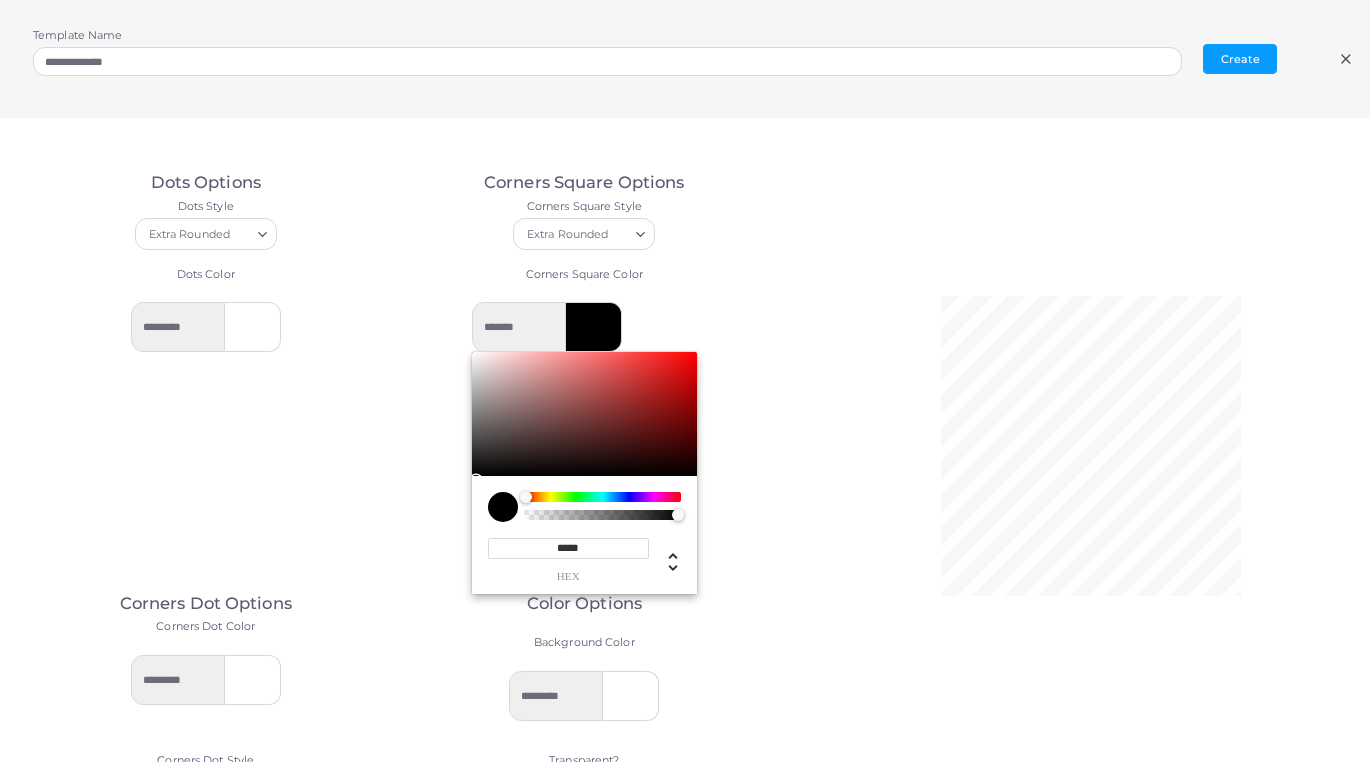 type on "******" 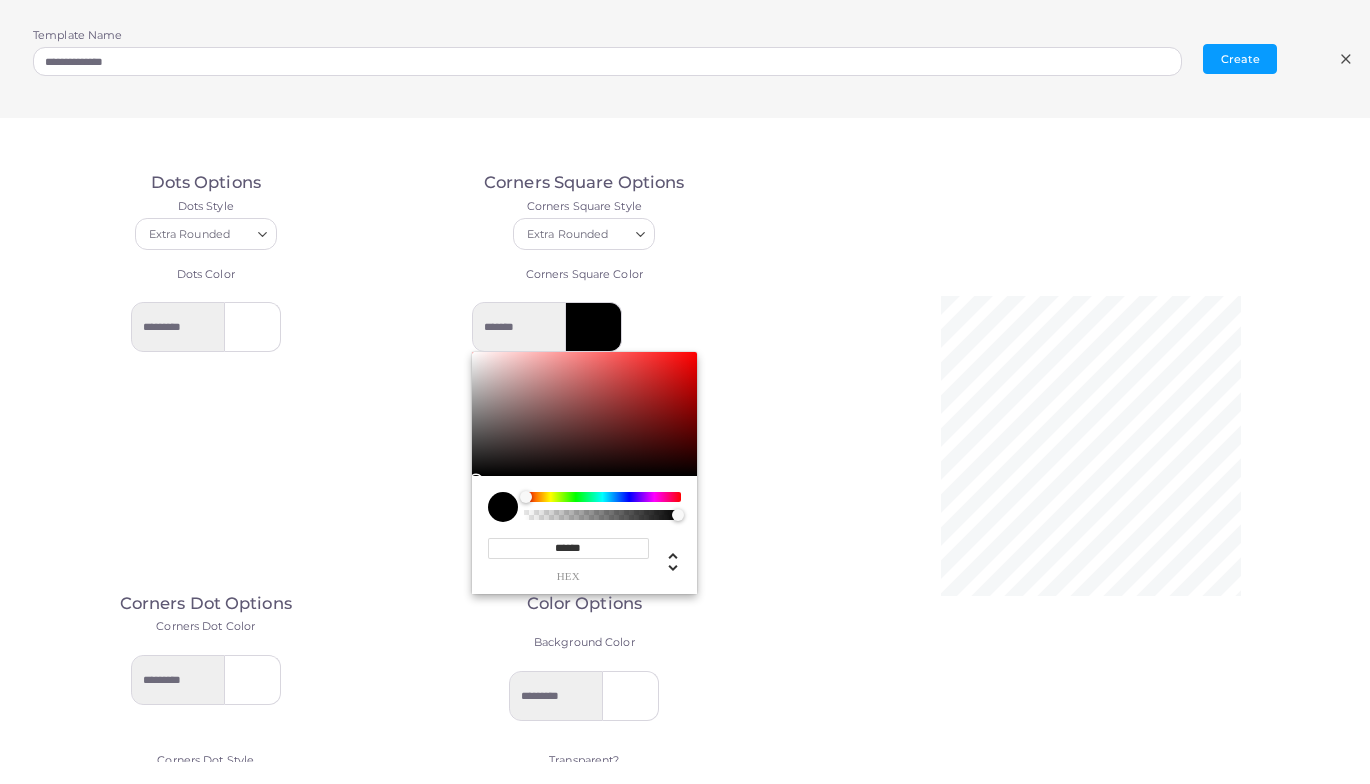 type on "*********" 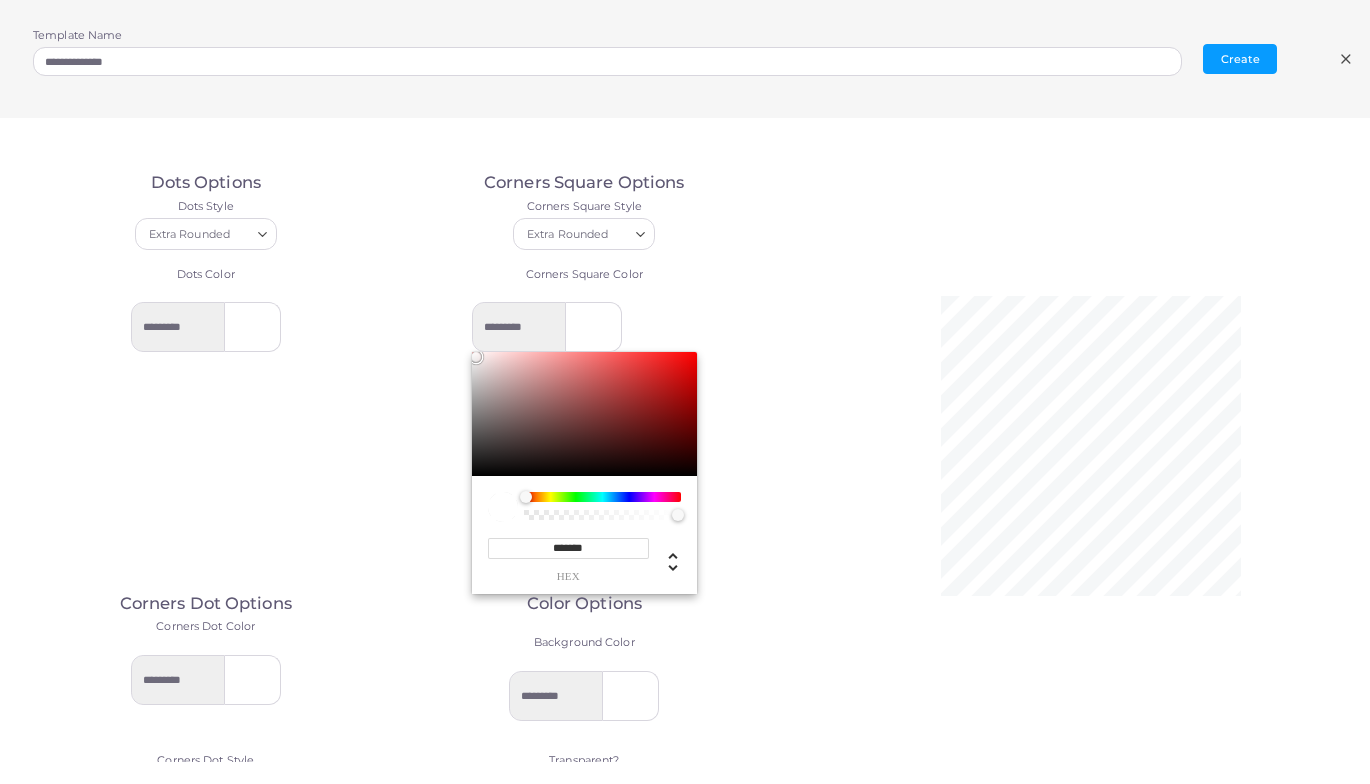 click on "*********                   *******   hex       ***   r     ***   g     ***   b     *   a     *   h     **   s     ****   l     *   a" at bounding box center (584, 440) 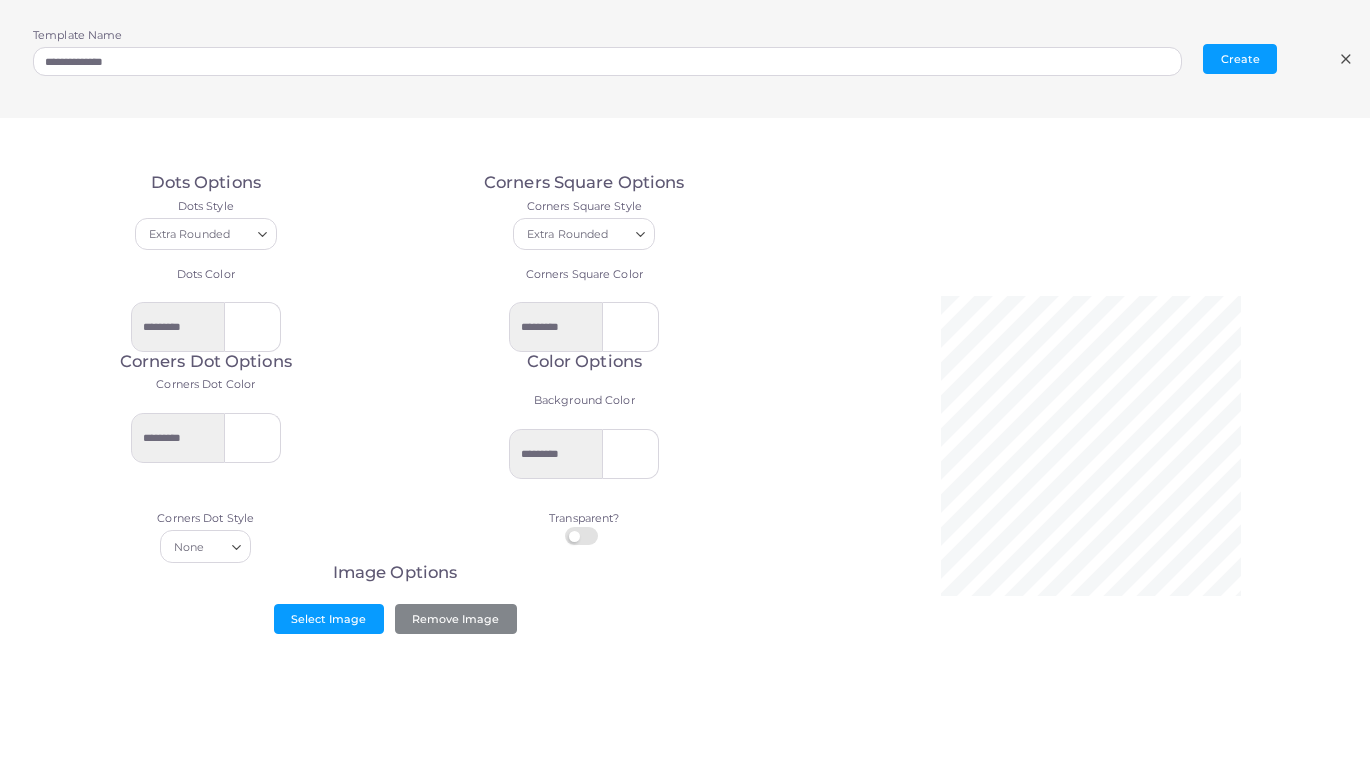 click at bounding box center (631, 454) 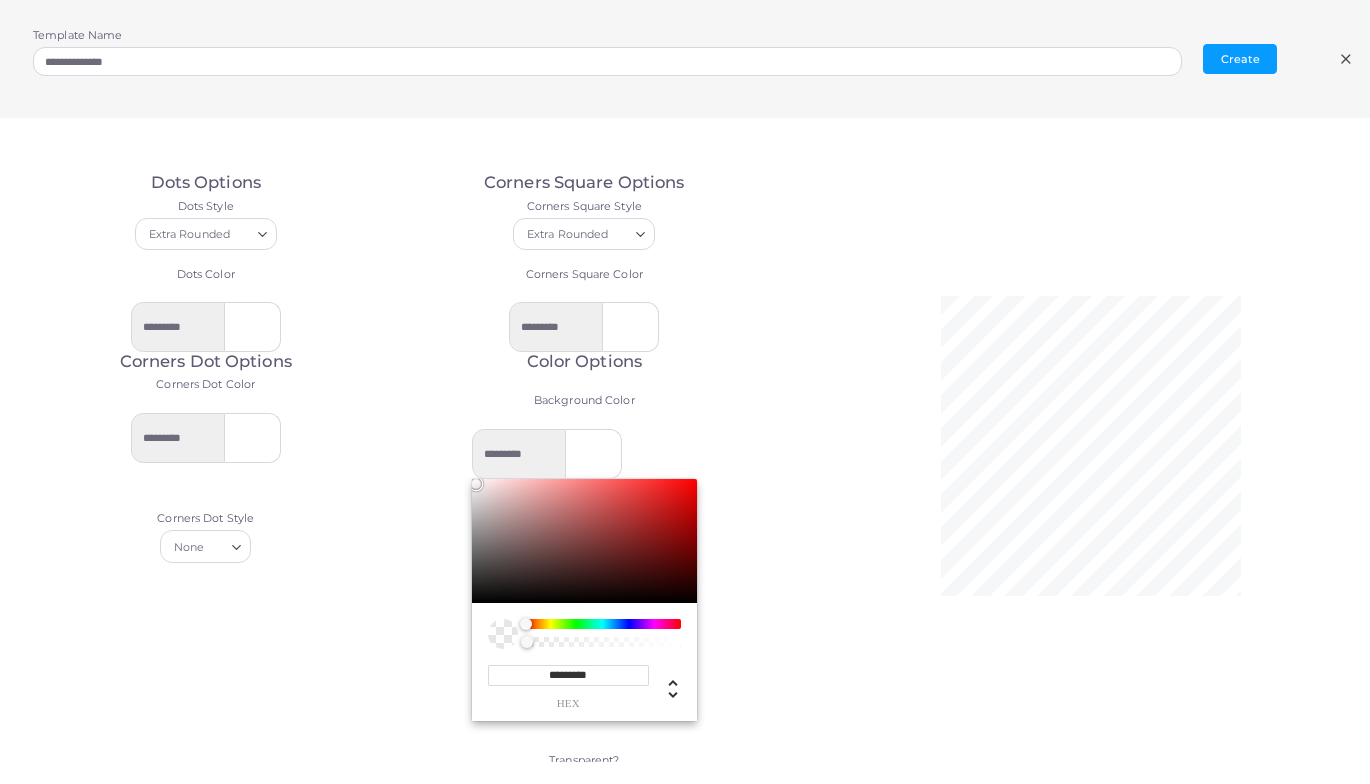 drag, startPoint x: 603, startPoint y: 670, endPoint x: 536, endPoint y: 670, distance: 67 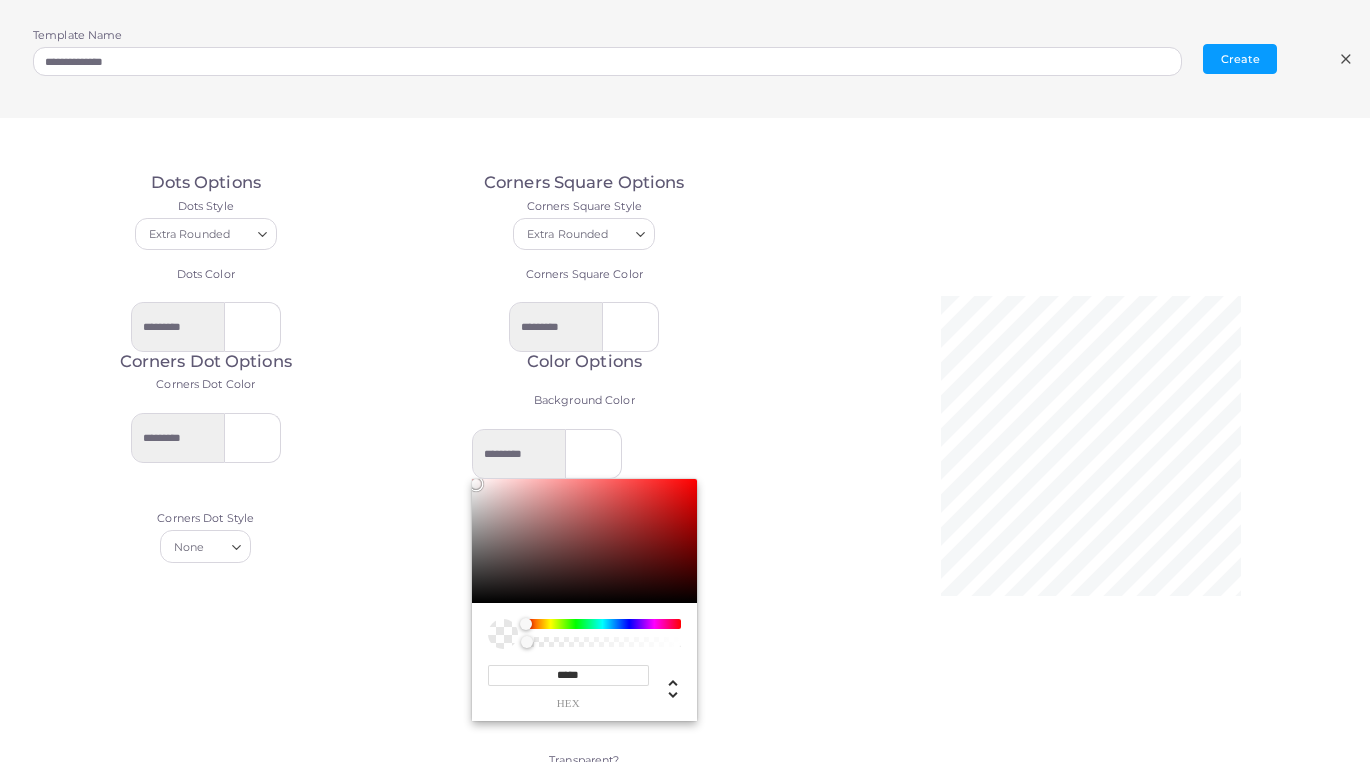 type on "******" 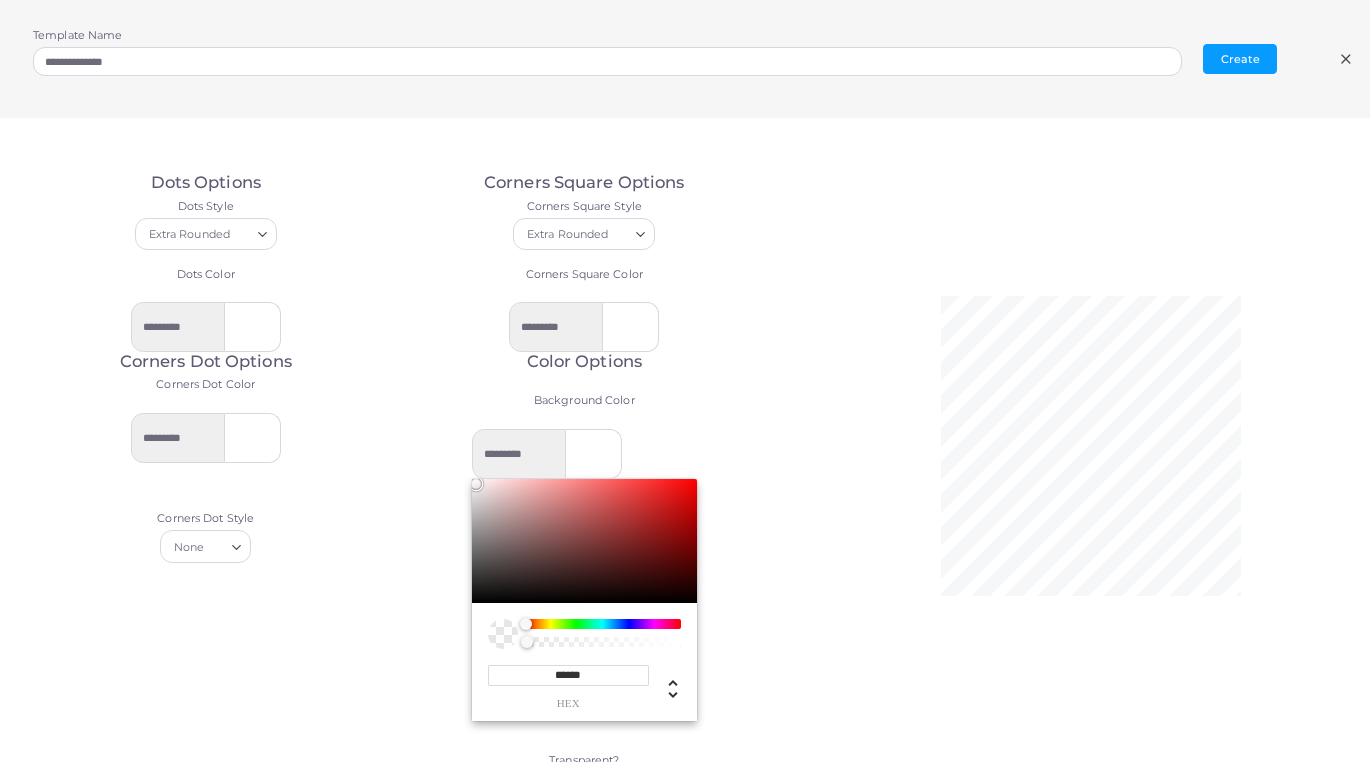 type on "*********" 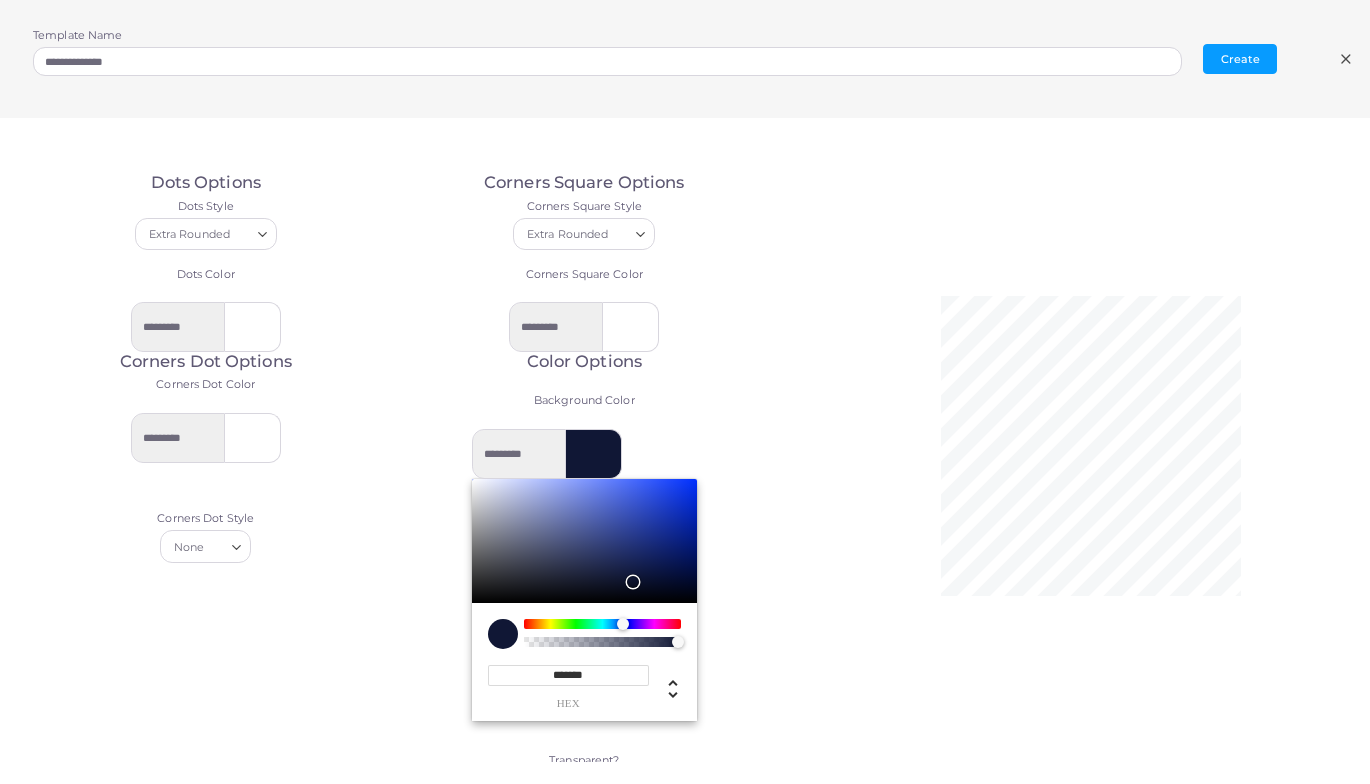 type on "*******" 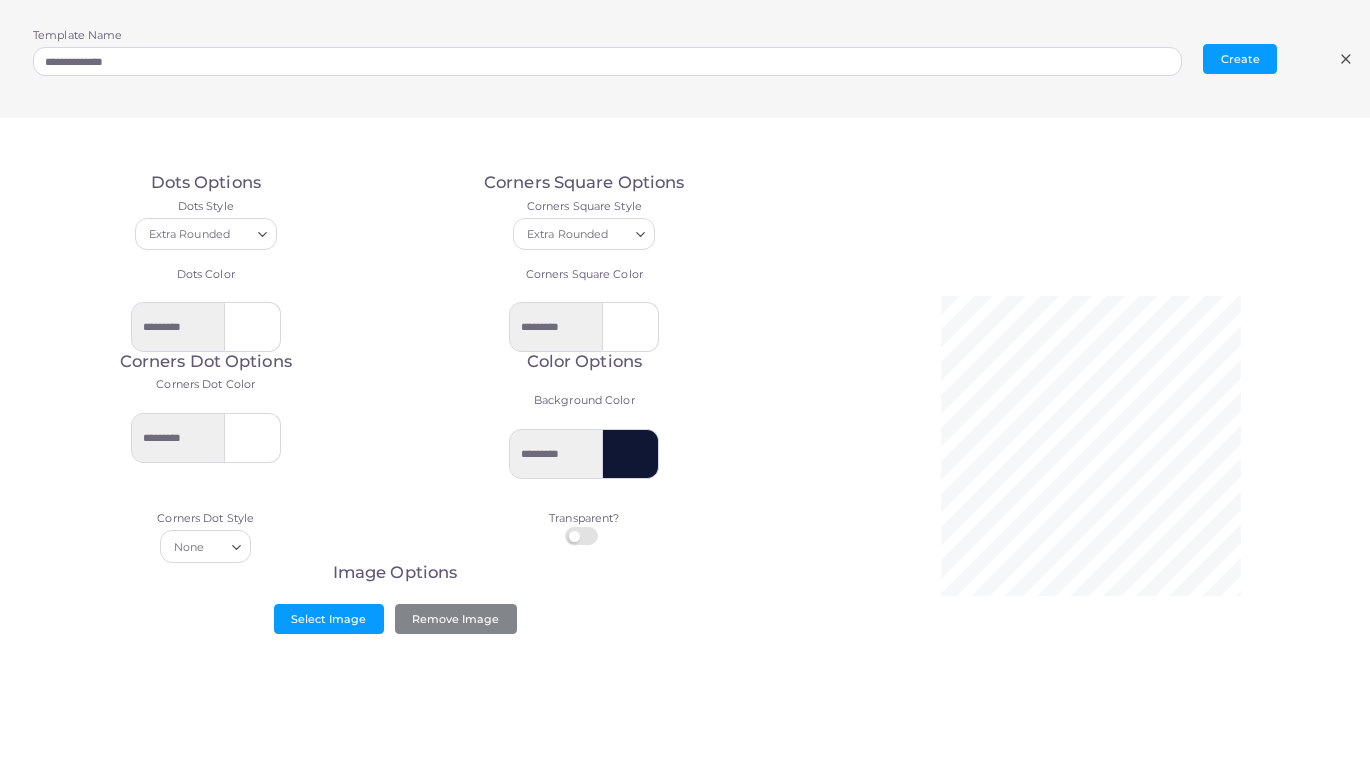 click at bounding box center (631, 327) 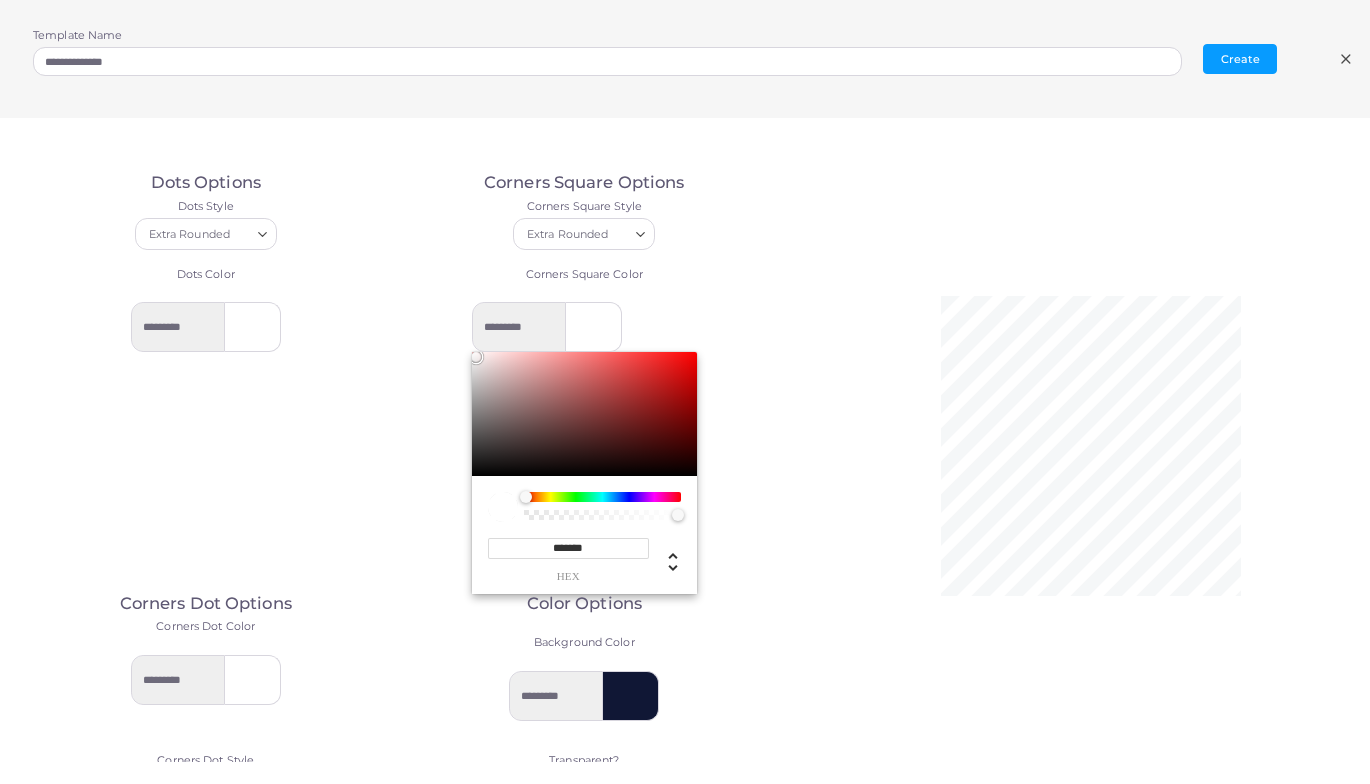 click on "*********                   *******   hex       ***   r     ***   g     ***   b     *   a     *   h     **   s     ****   l     *   a" at bounding box center (584, 448) 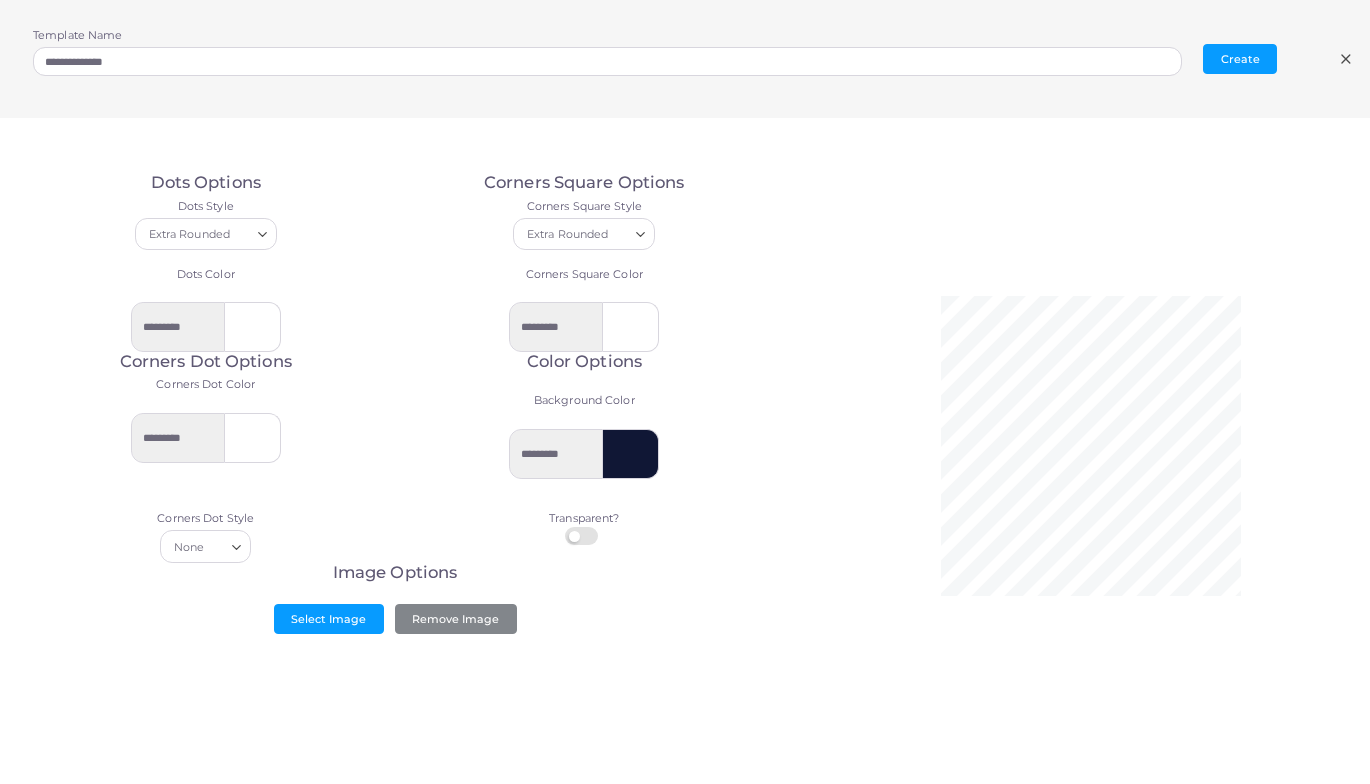 click at bounding box center [631, 327] 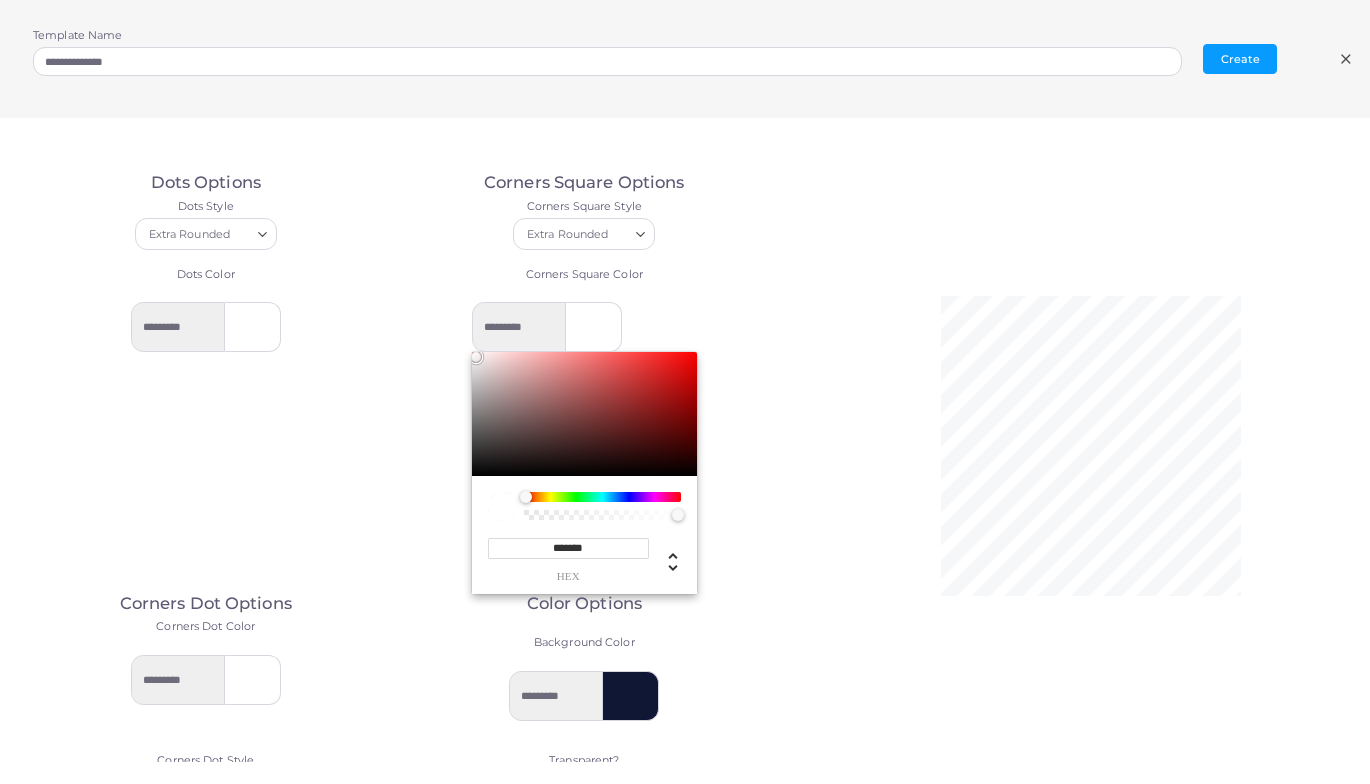 drag, startPoint x: 602, startPoint y: 549, endPoint x: 543, endPoint y: 547, distance: 59.03389 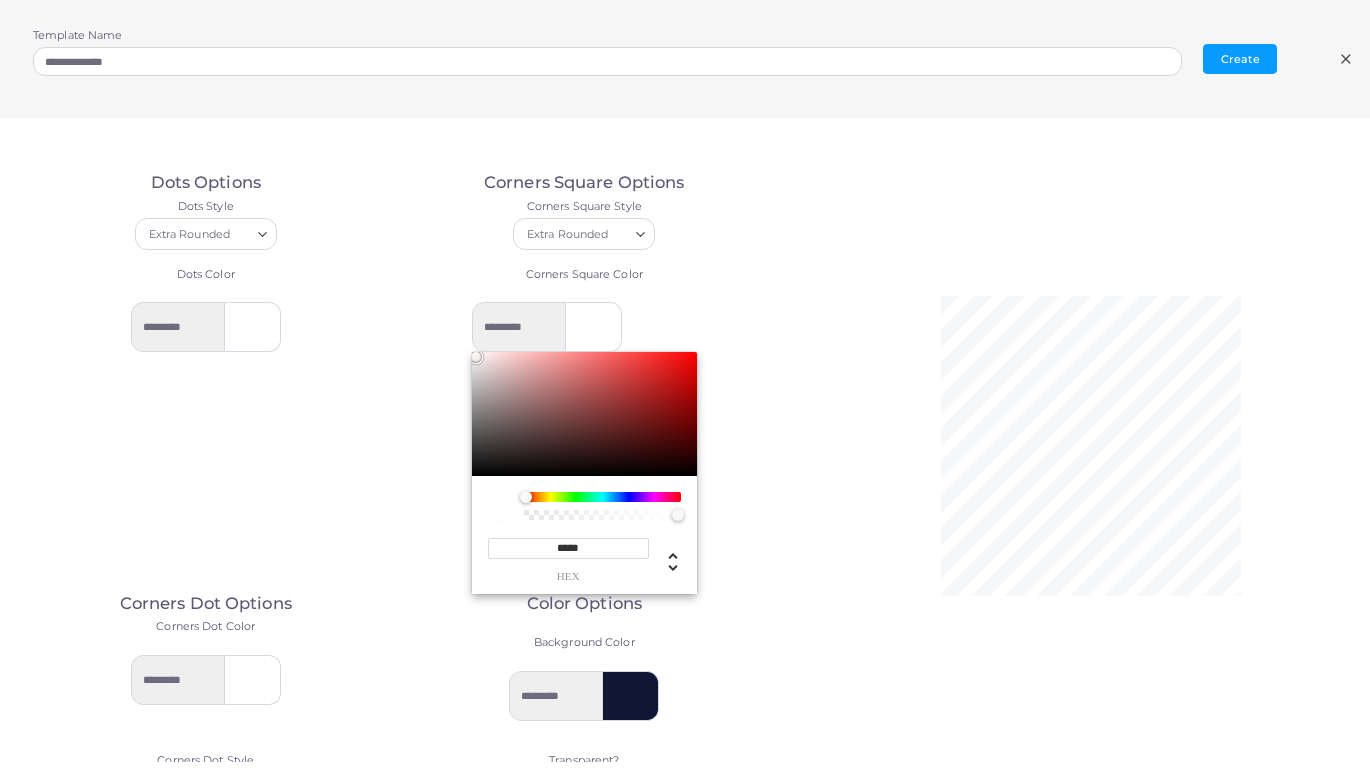 type on "******" 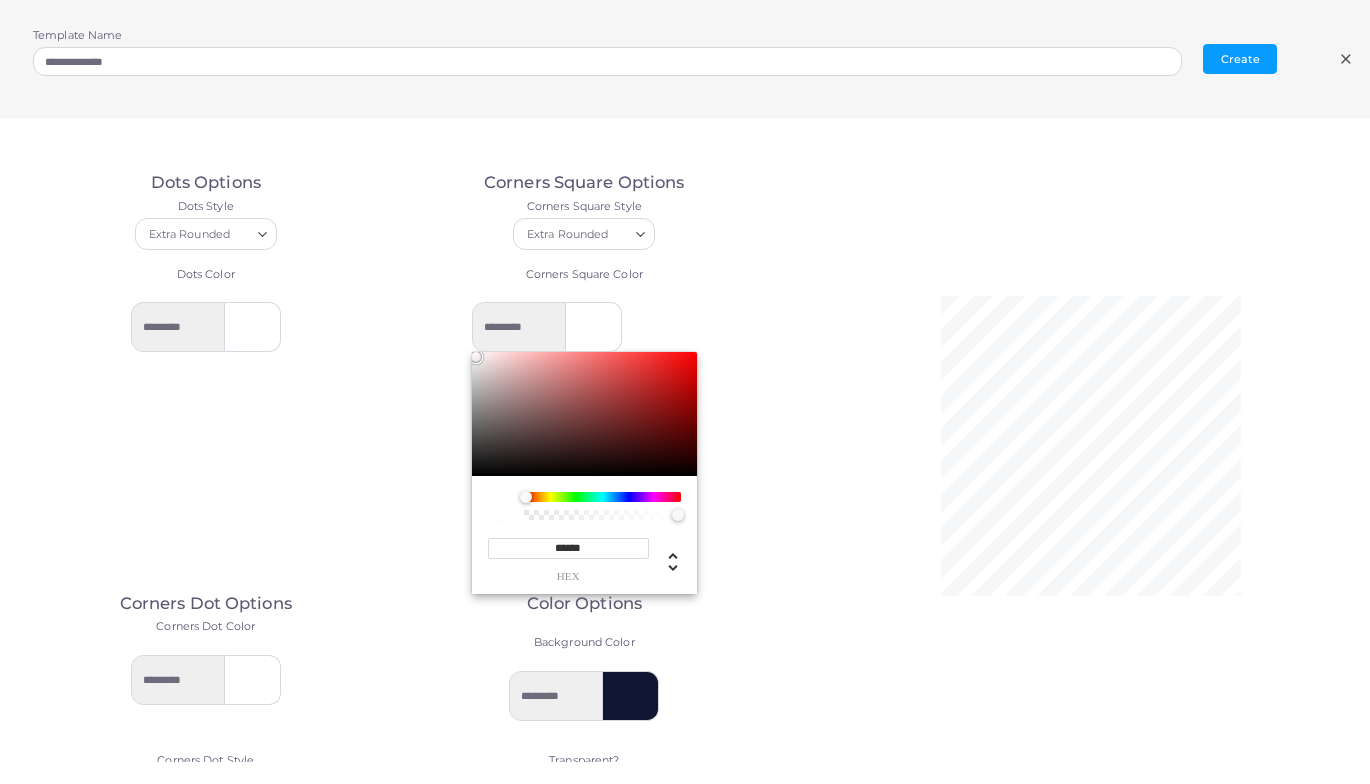 type on "*********" 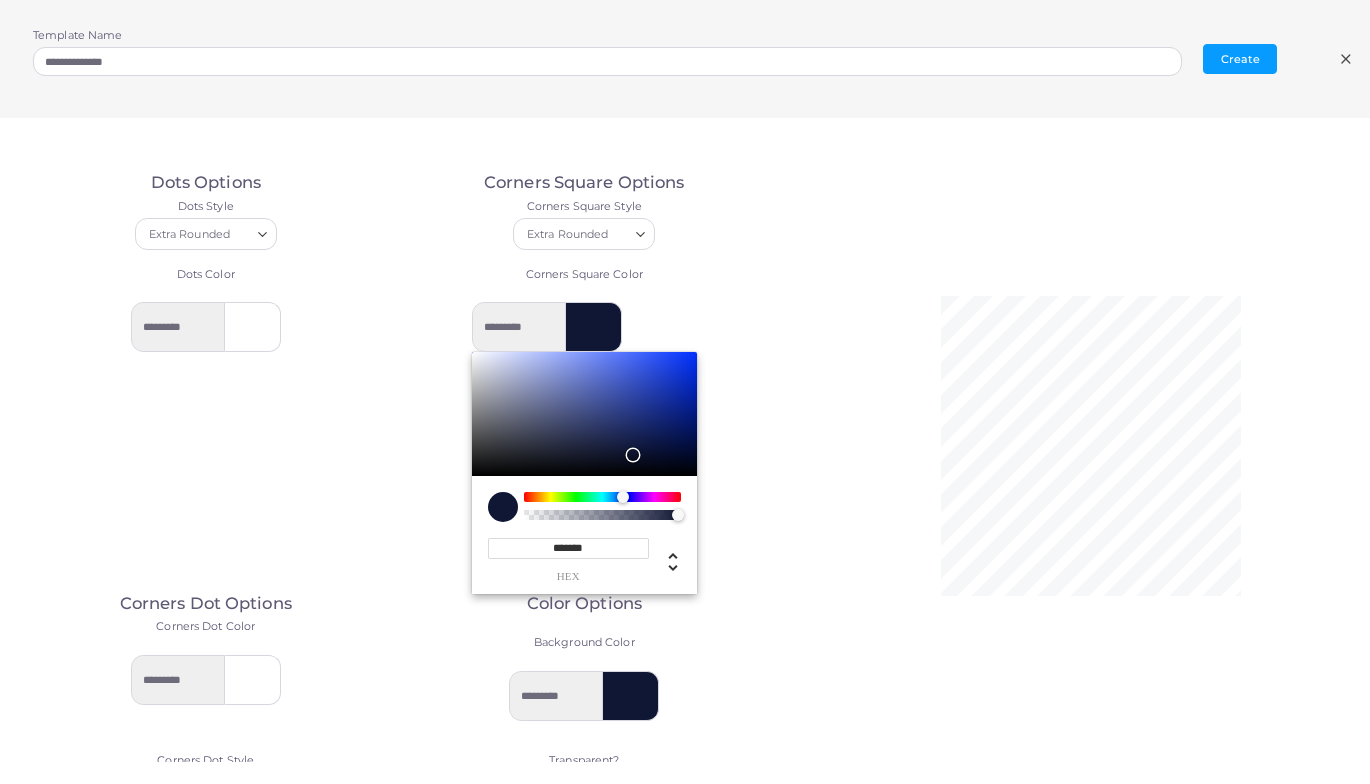 type on "*******" 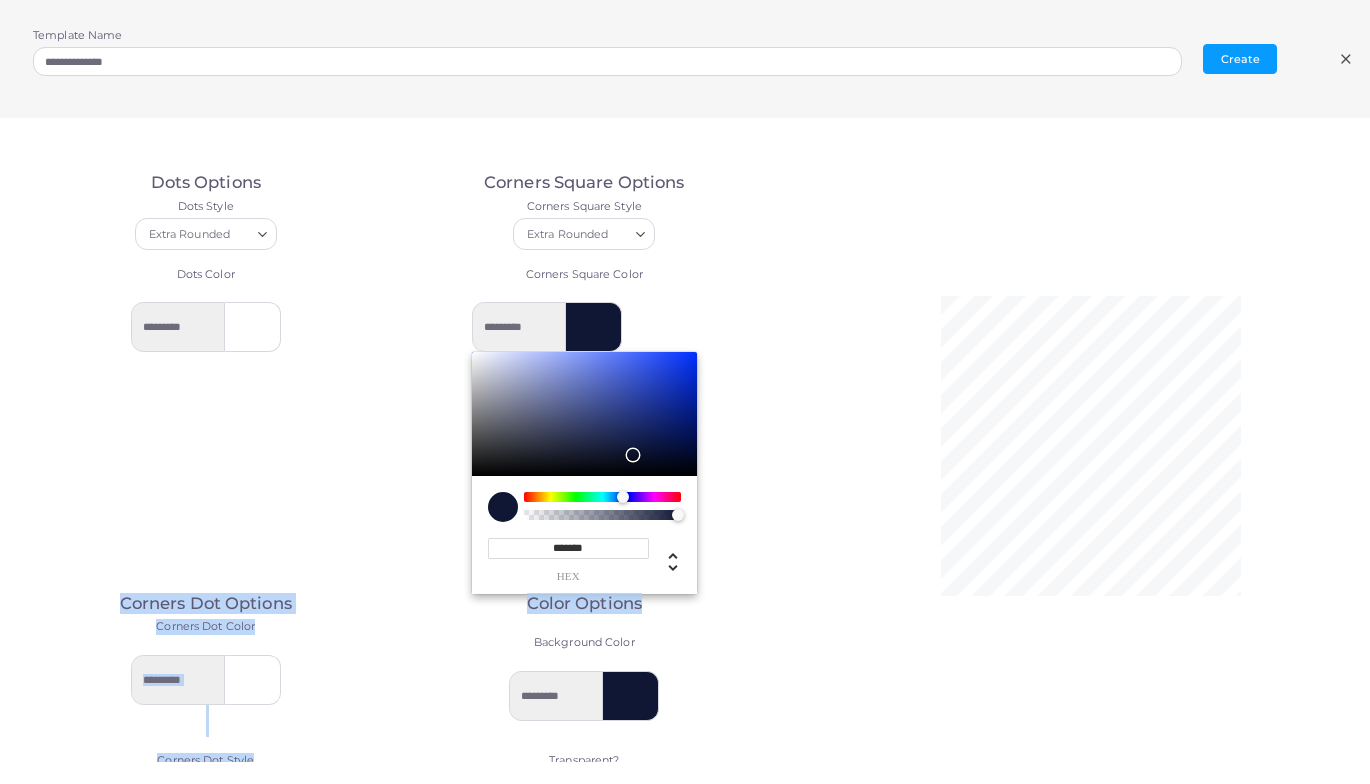 click on "Dots Options Dots Style
Extra Rounded
Loading...     Dots Color ********* Corners Square Options Corners Square Style
Extra Rounded
Loading...     Corners Square Color *********                   *******   hex       **   r     **   g     **   b     *   a     ***   h     ***   s     ***   l     *   a       Corners Dot Options Corners Dot Color ********* Corners Dot Style
None
Loading...     Color Options Background Color *********  Transparent?  Image Options Select Image  Remove Image" at bounding box center [395, 448] 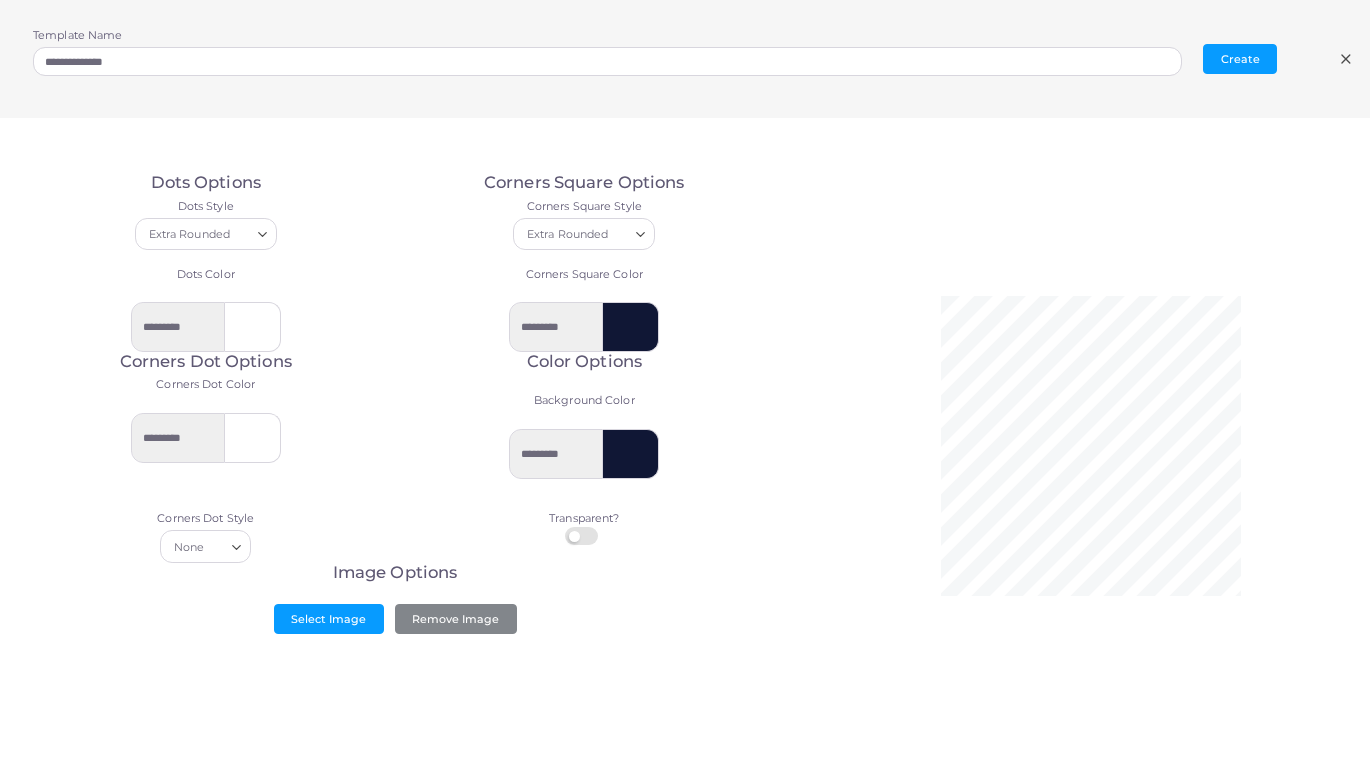 click on "Image Options Select Image  Remove Image" at bounding box center (395, 599) 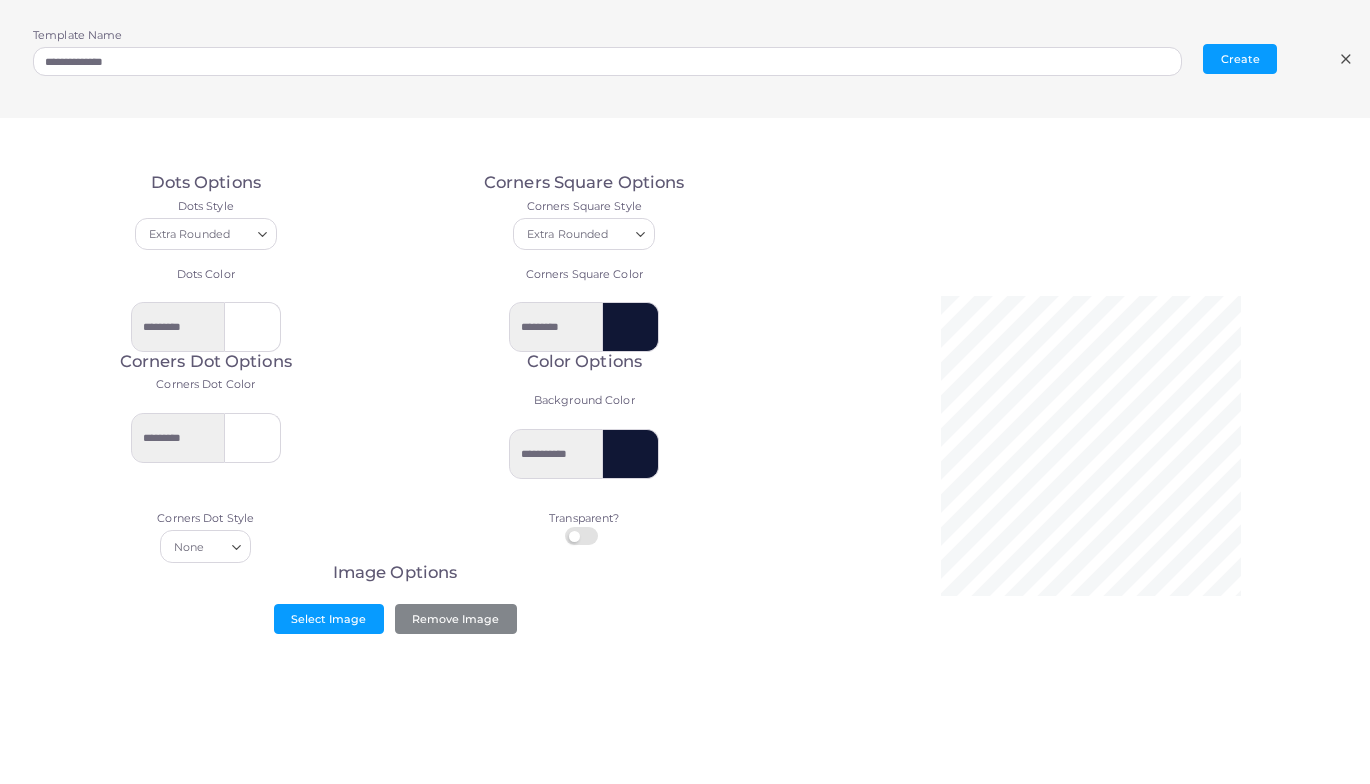 click at bounding box center [584, 527] 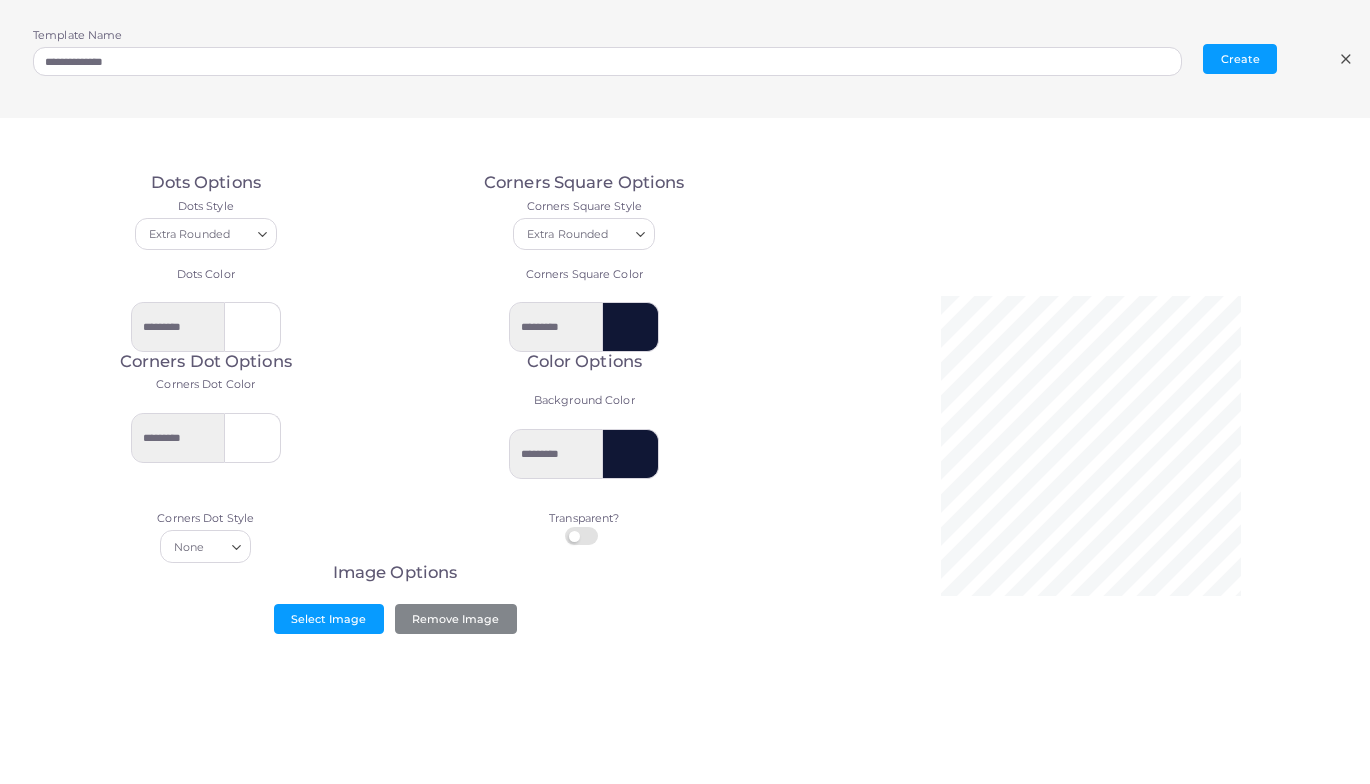 click 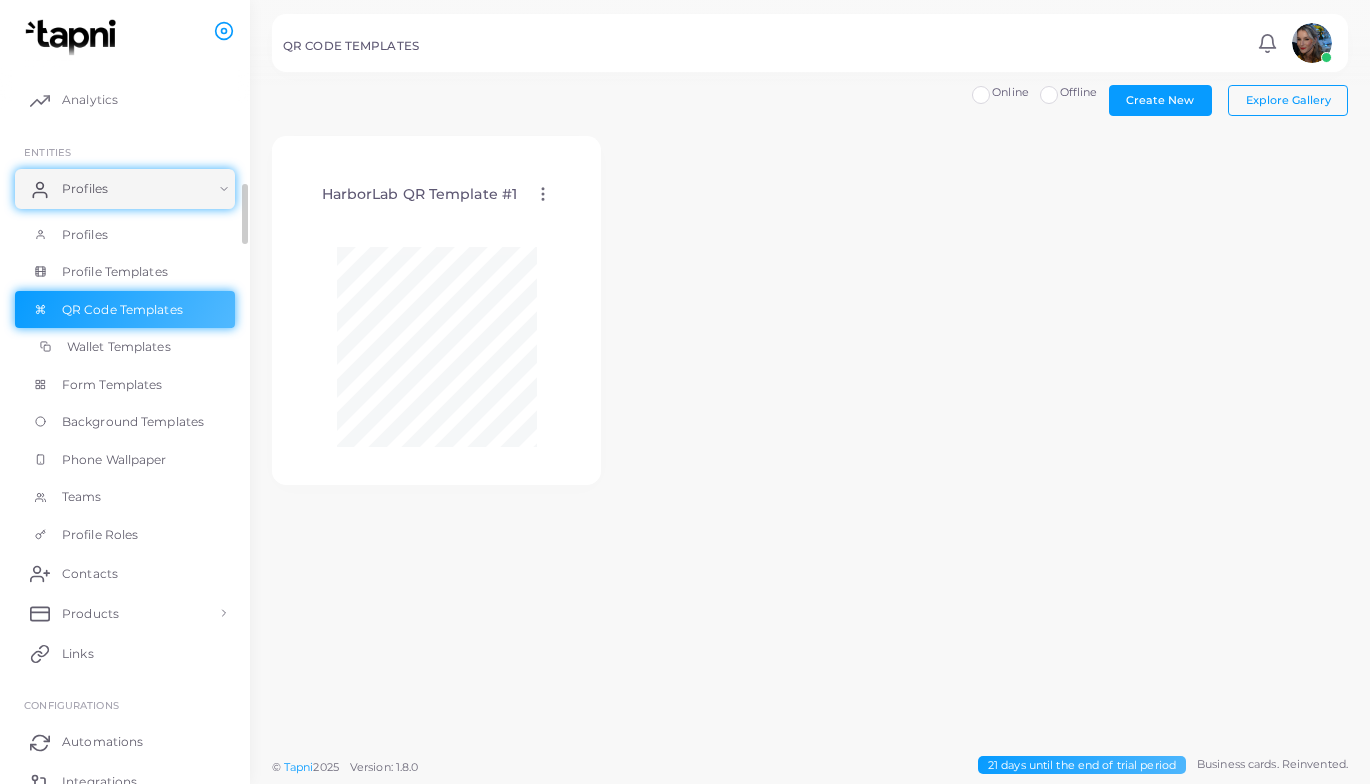click on "Wallet Templates" at bounding box center (119, 347) 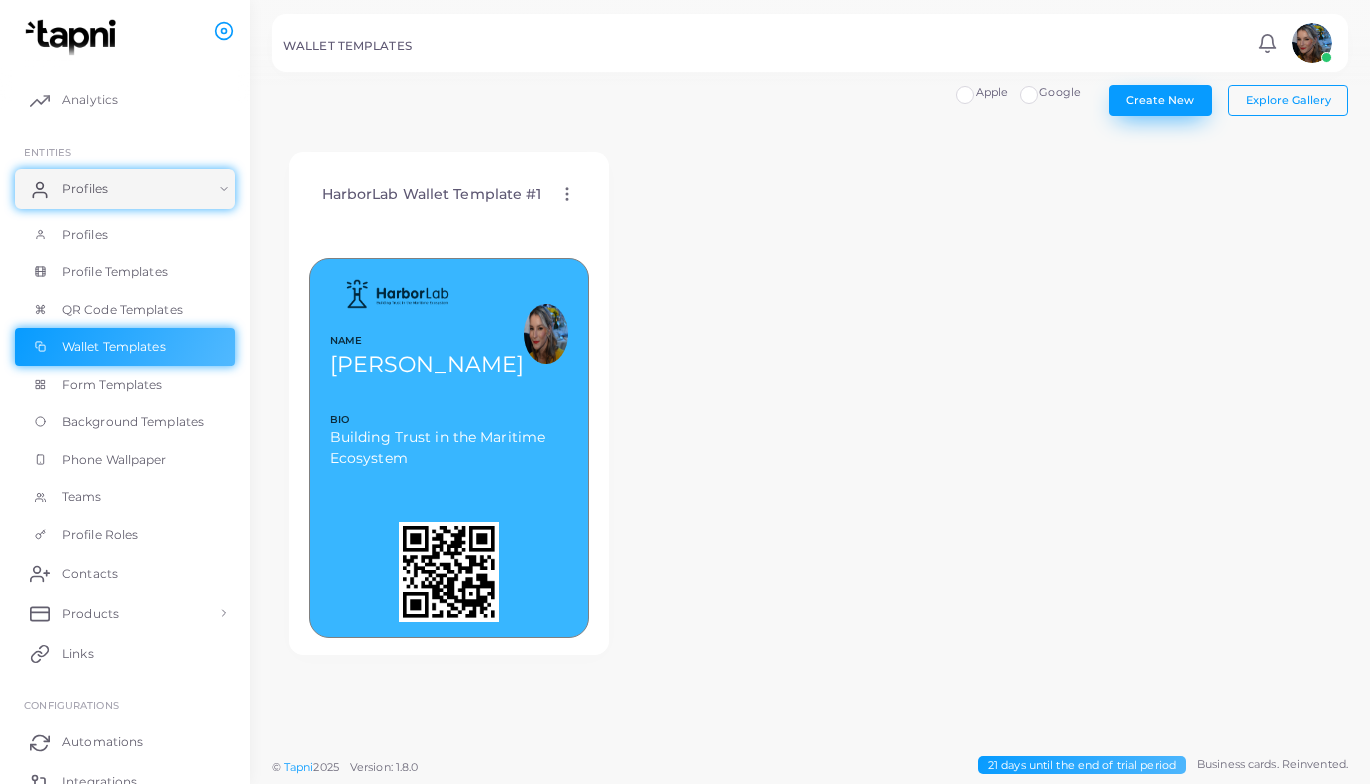 click on "Create New" at bounding box center [1160, 100] 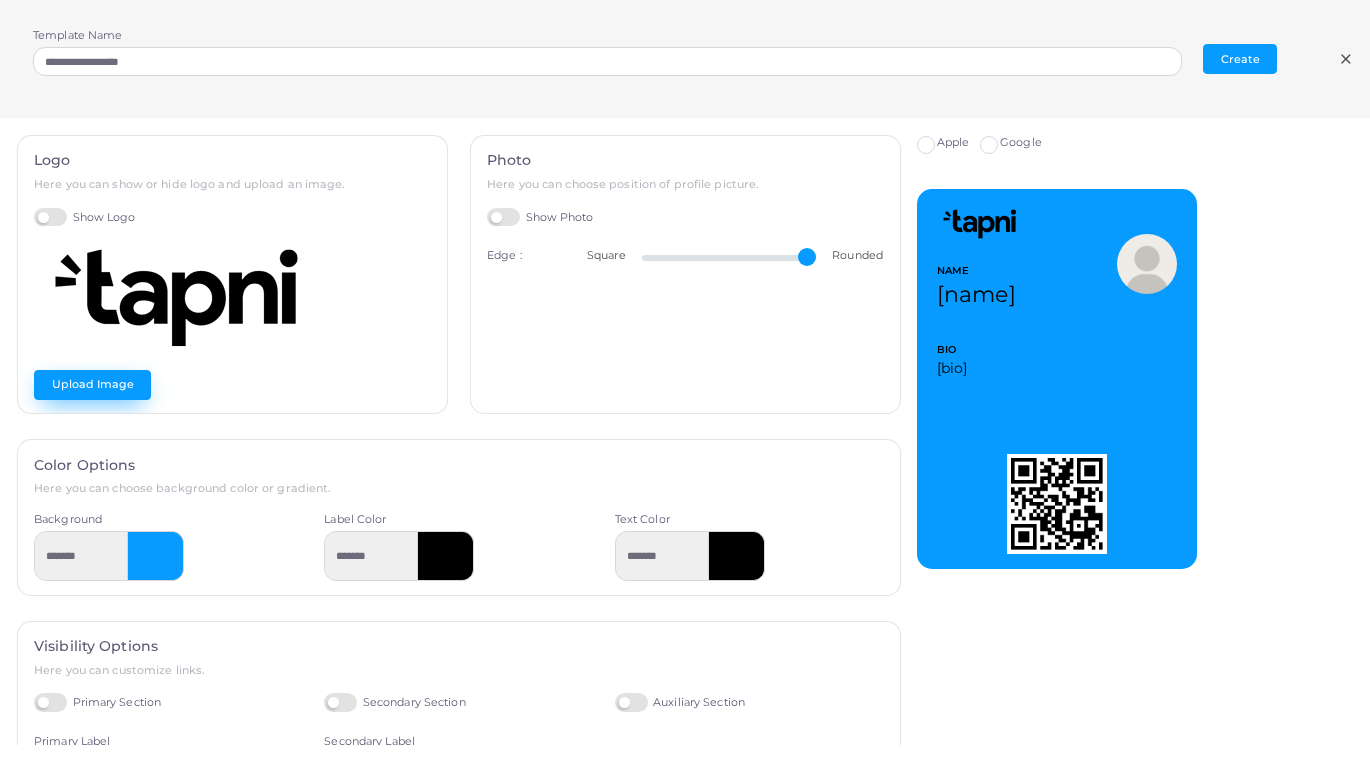 click on "Upload Image" at bounding box center (92, 385) 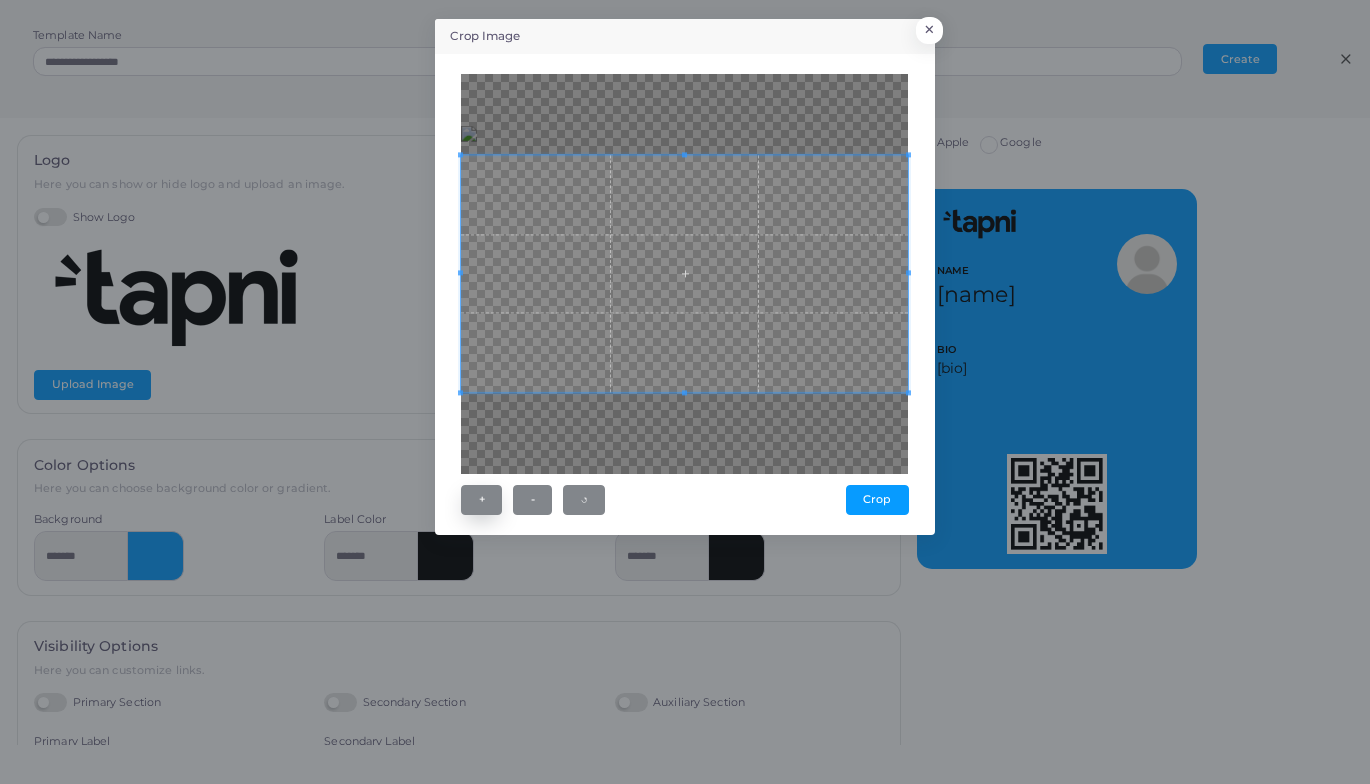 click on "+" at bounding box center [481, 500] 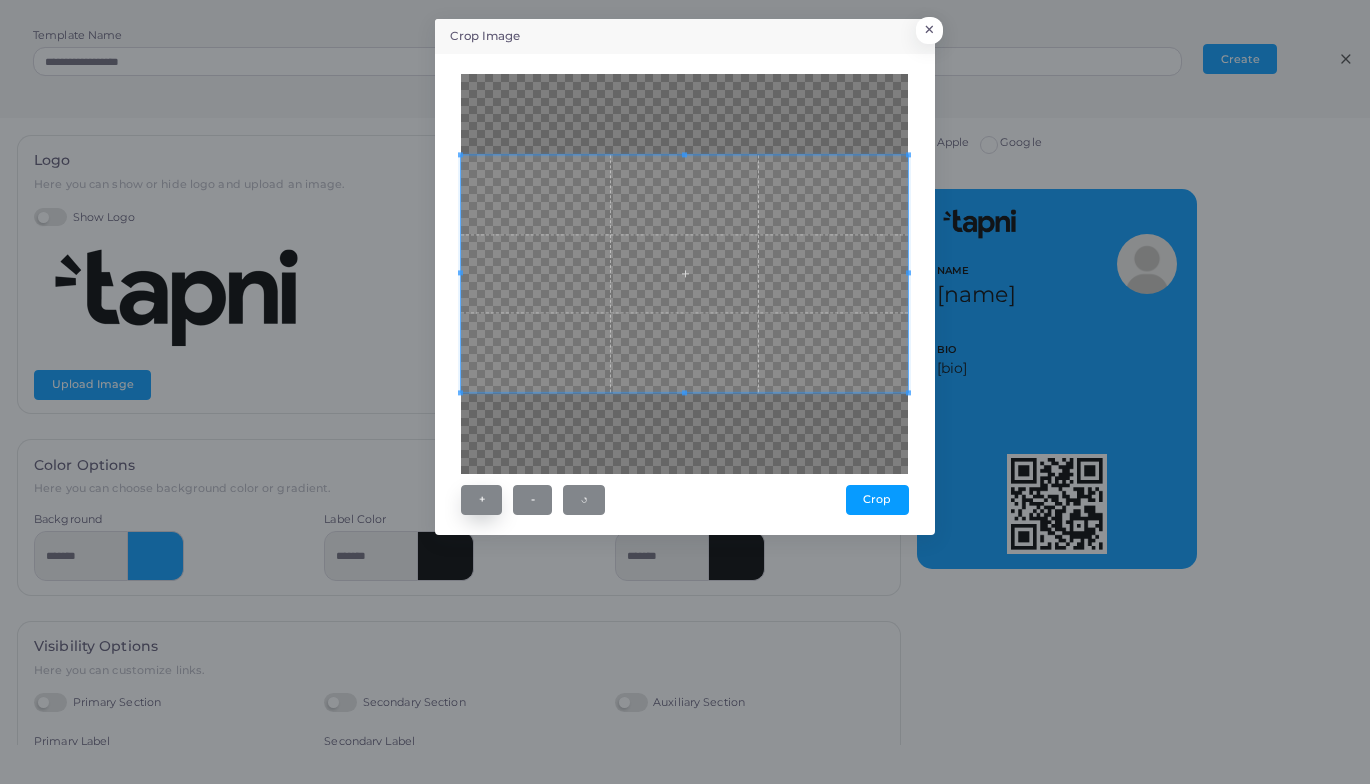 click on "+" at bounding box center (481, 500) 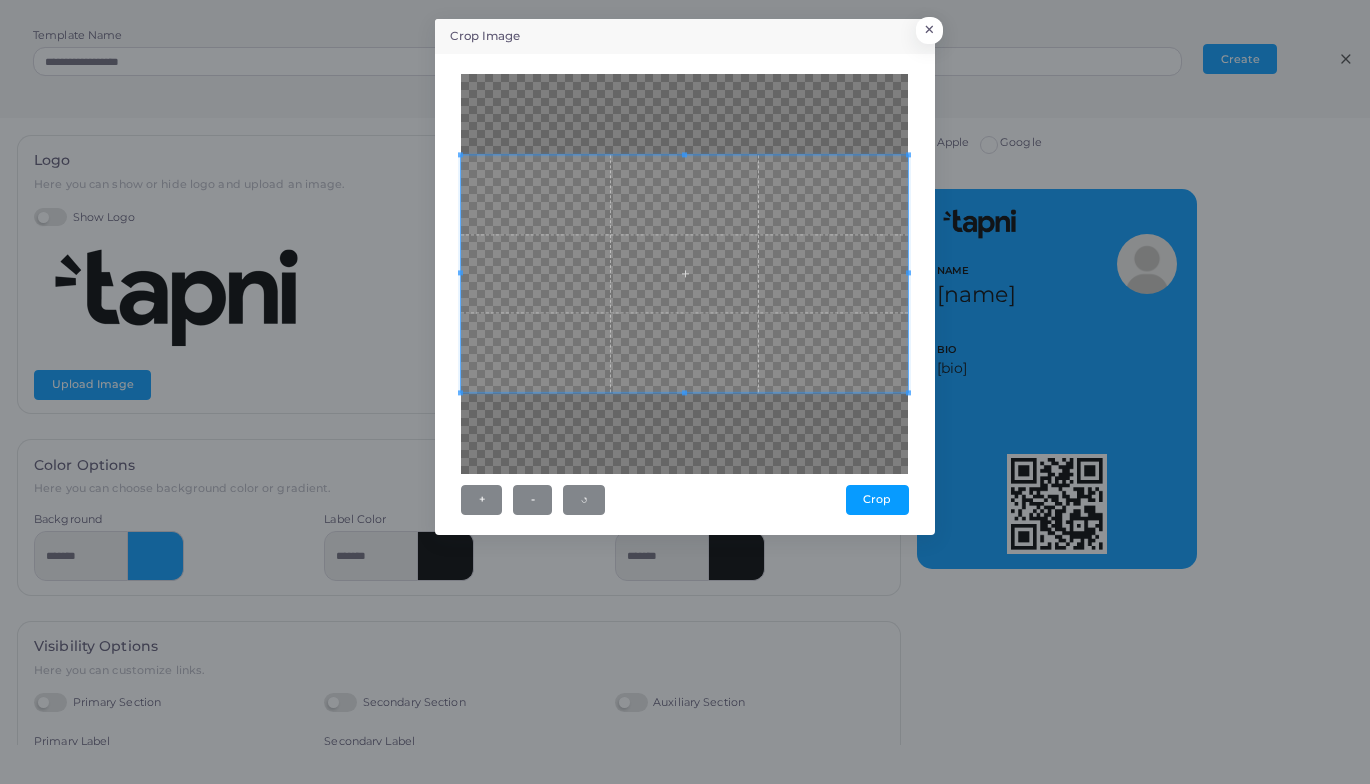 click on "Crop" at bounding box center [877, 500] 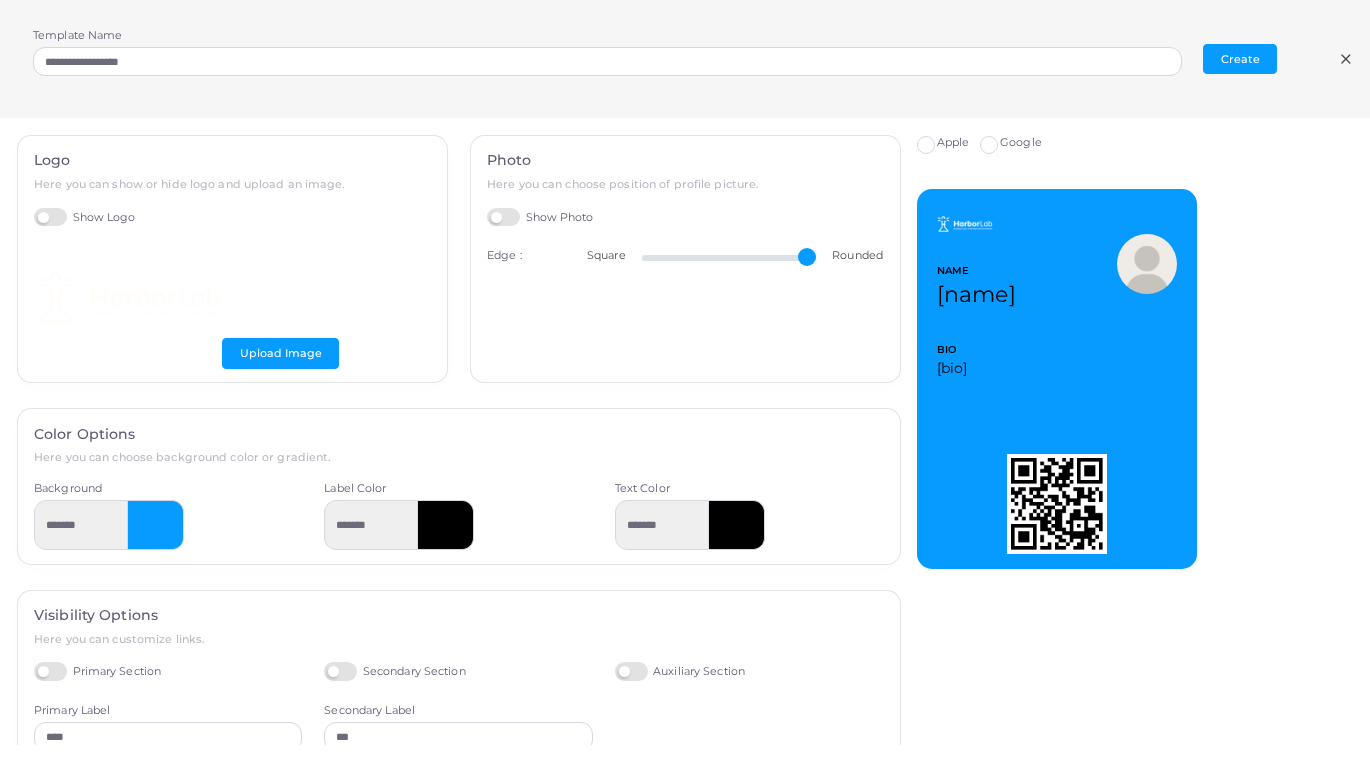 click at bounding box center (156, 525) 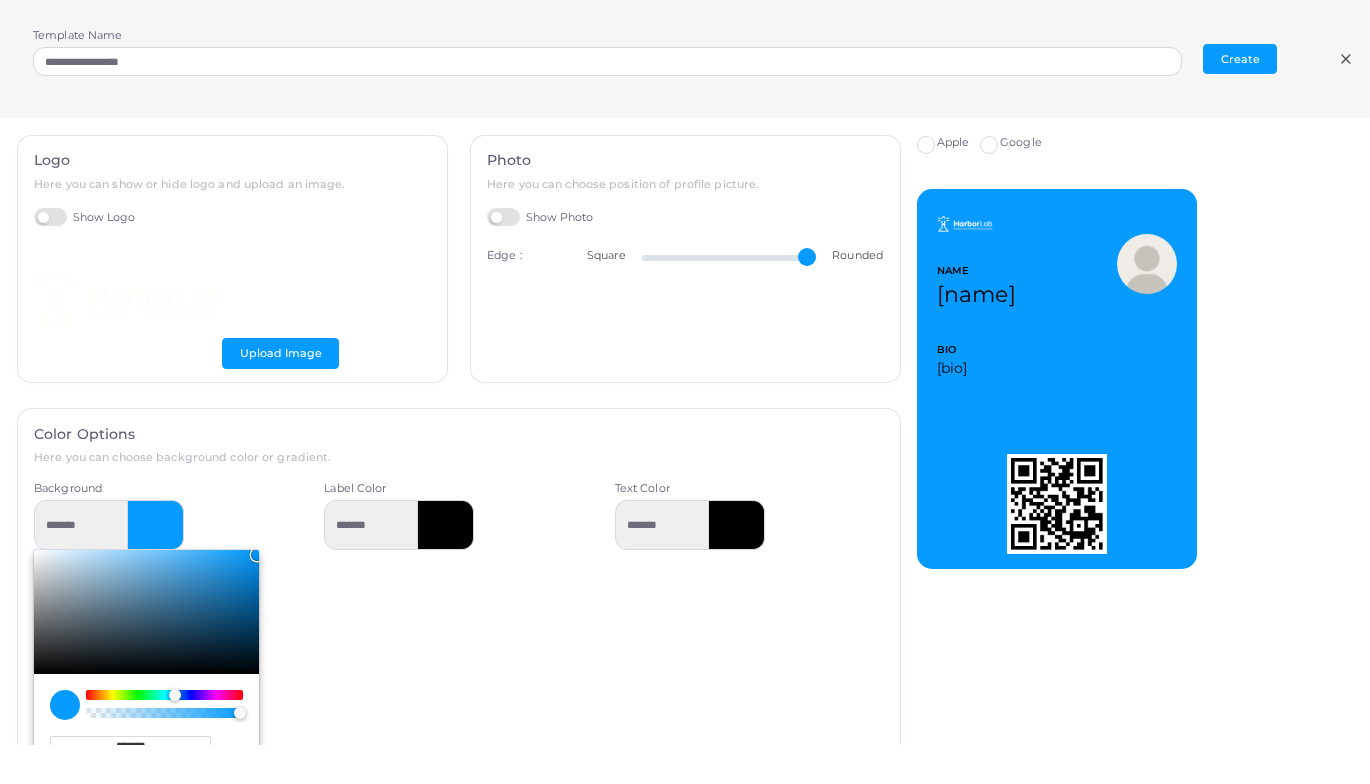 drag, startPoint x: 159, startPoint y: 736, endPoint x: 120, endPoint y: 739, distance: 39.115215 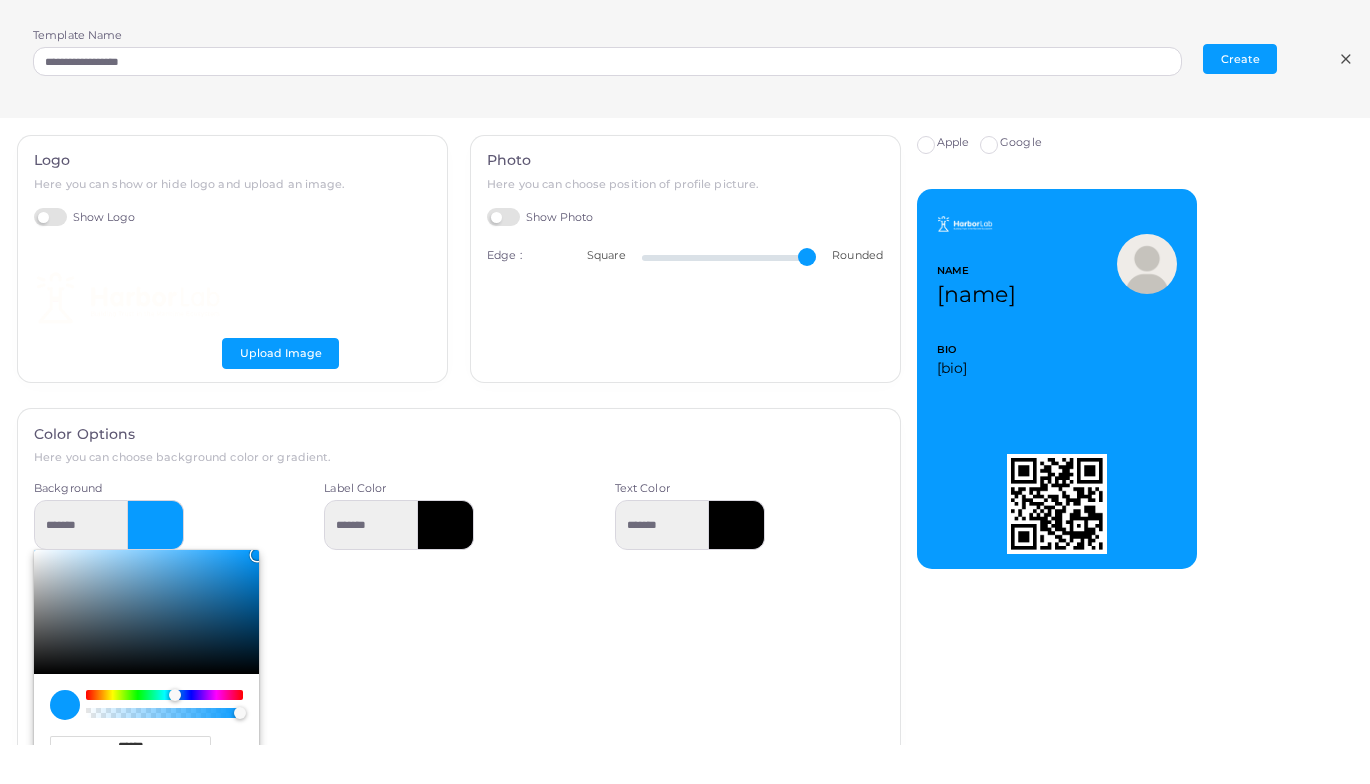 scroll, scrollTop: 5, scrollLeft: 0, axis: vertical 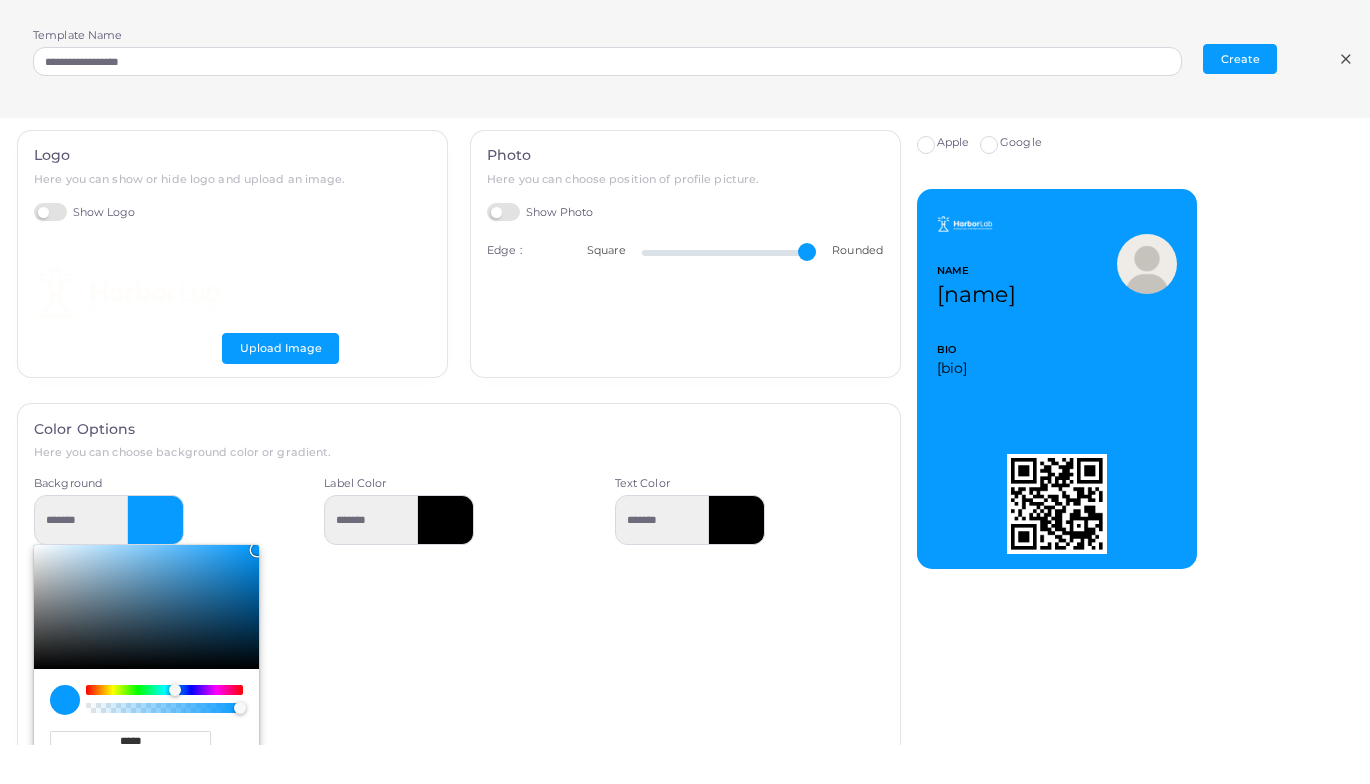 type on "******" 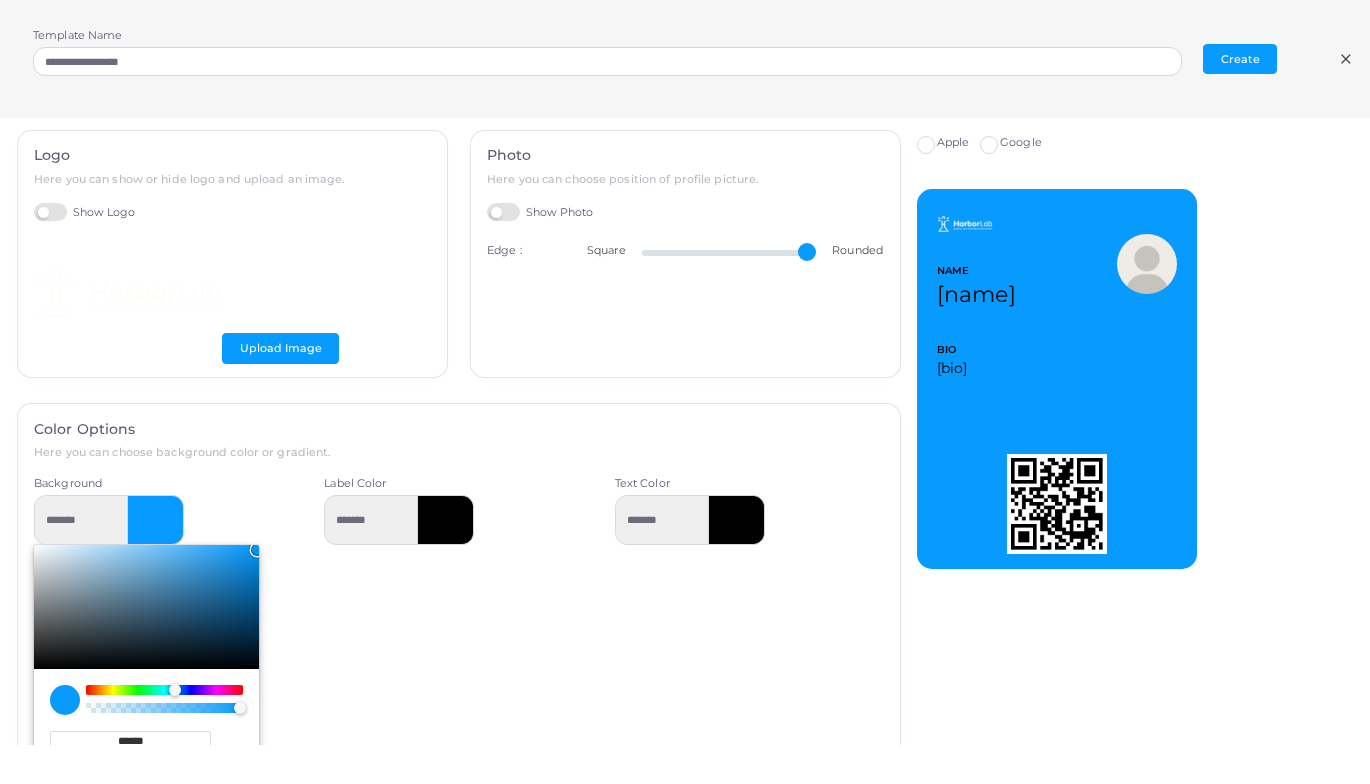 type on "*********" 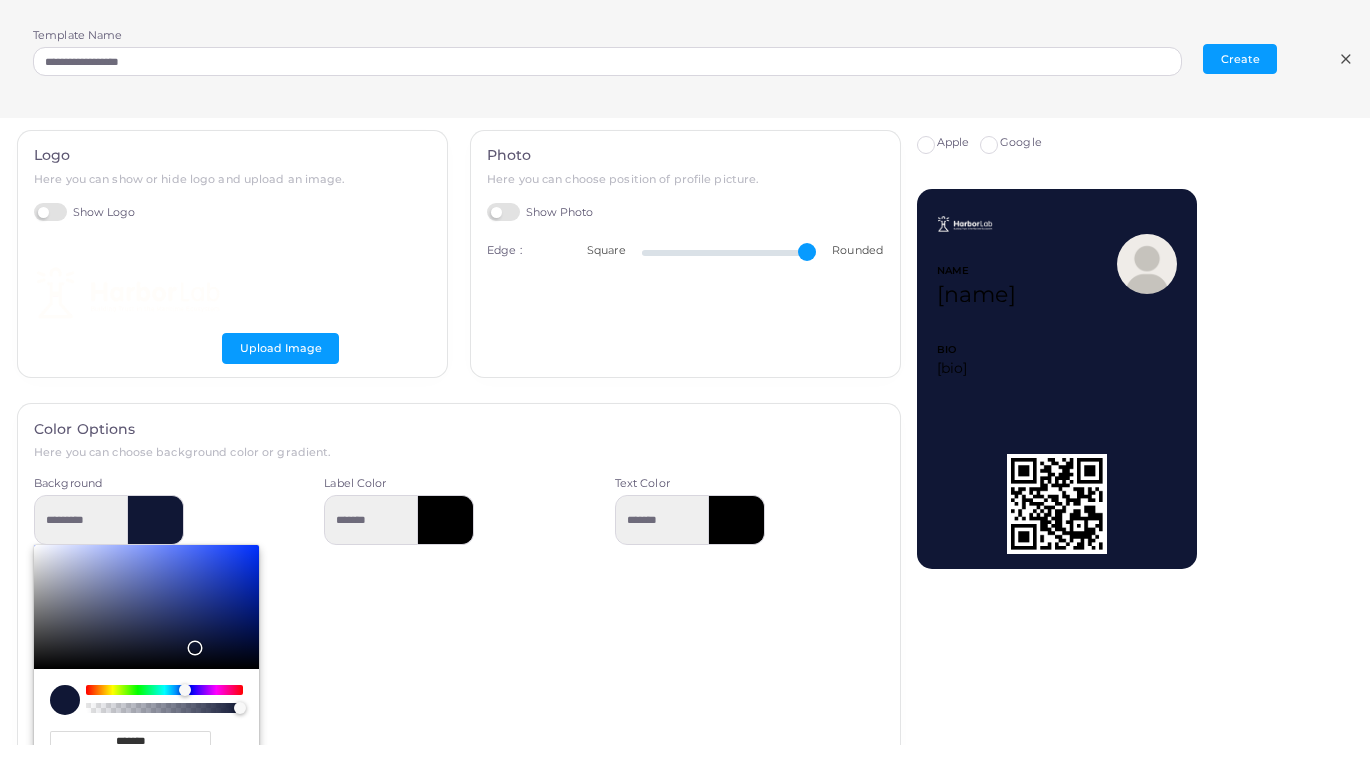 type on "*******" 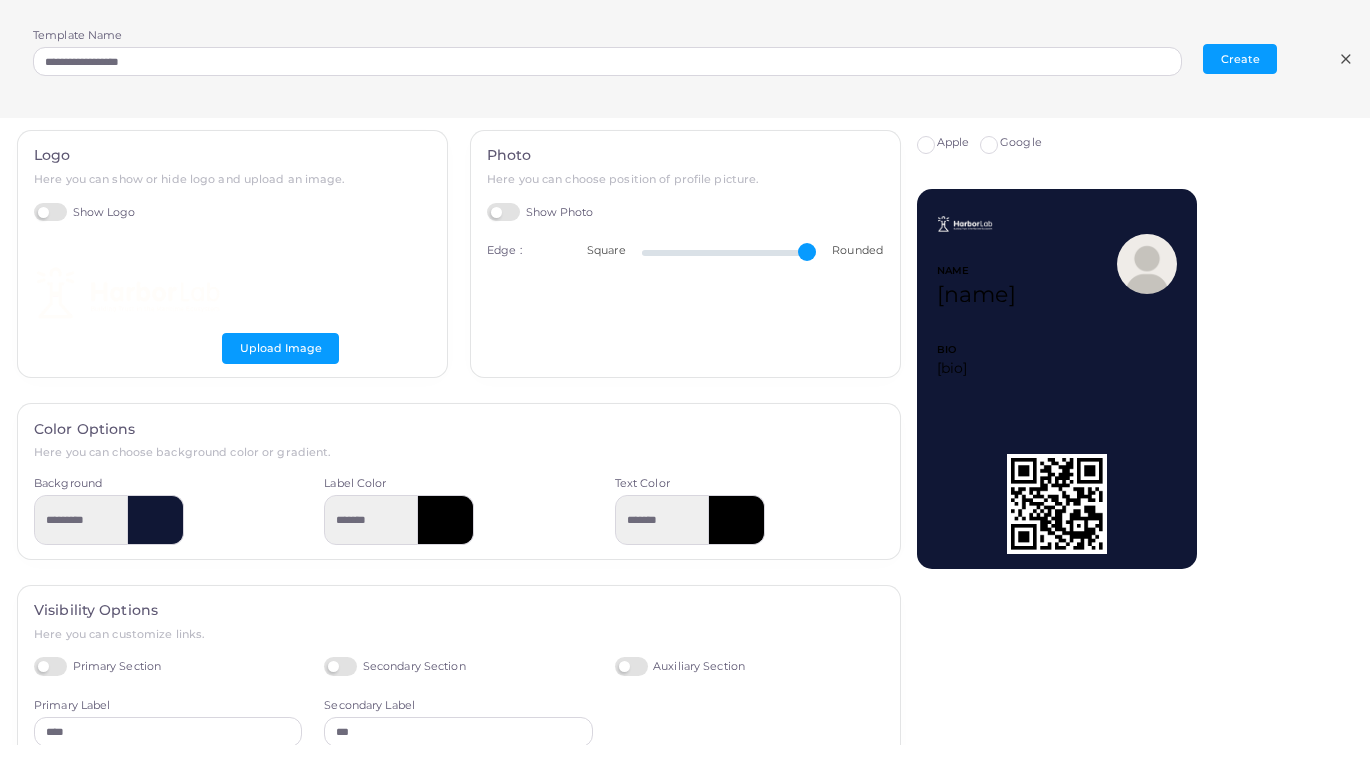 click at bounding box center [737, 520] 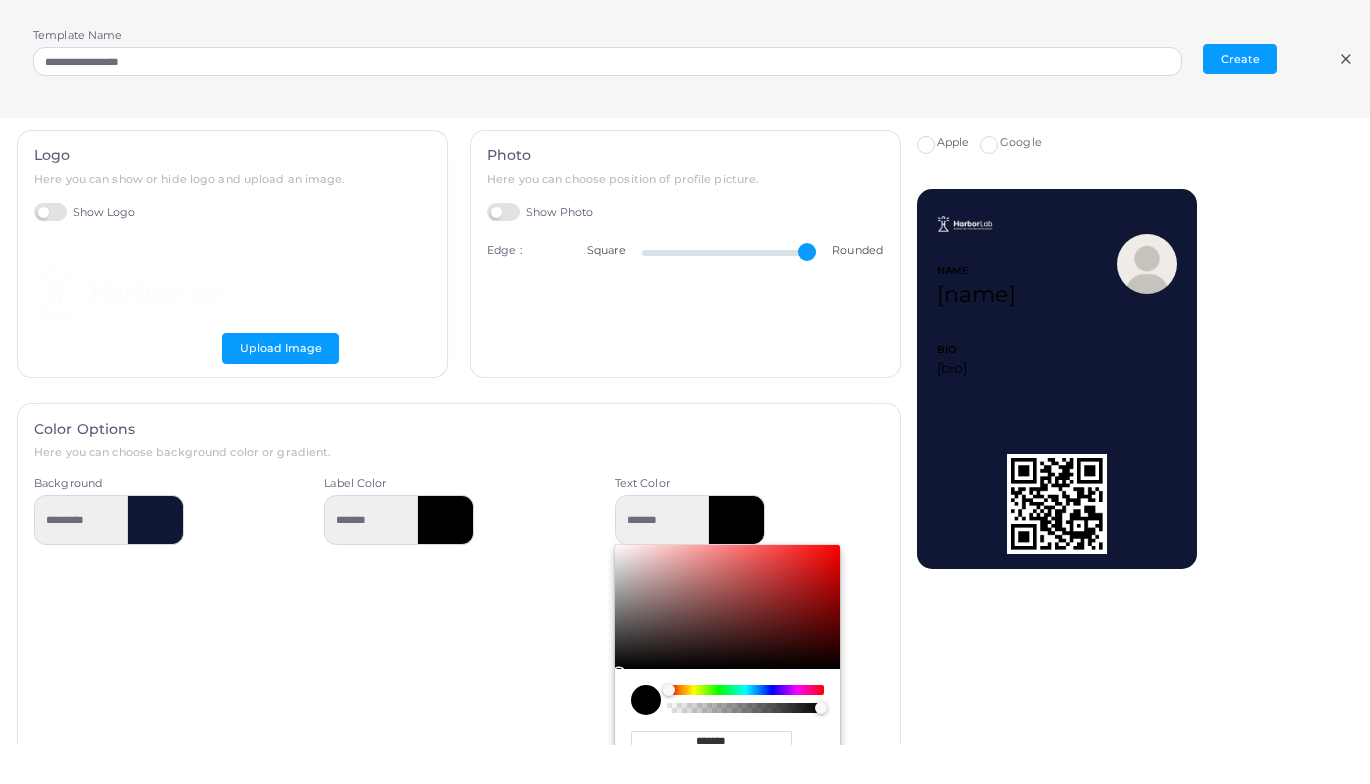 drag, startPoint x: 732, startPoint y: 739, endPoint x: 687, endPoint y: 741, distance: 45.044422 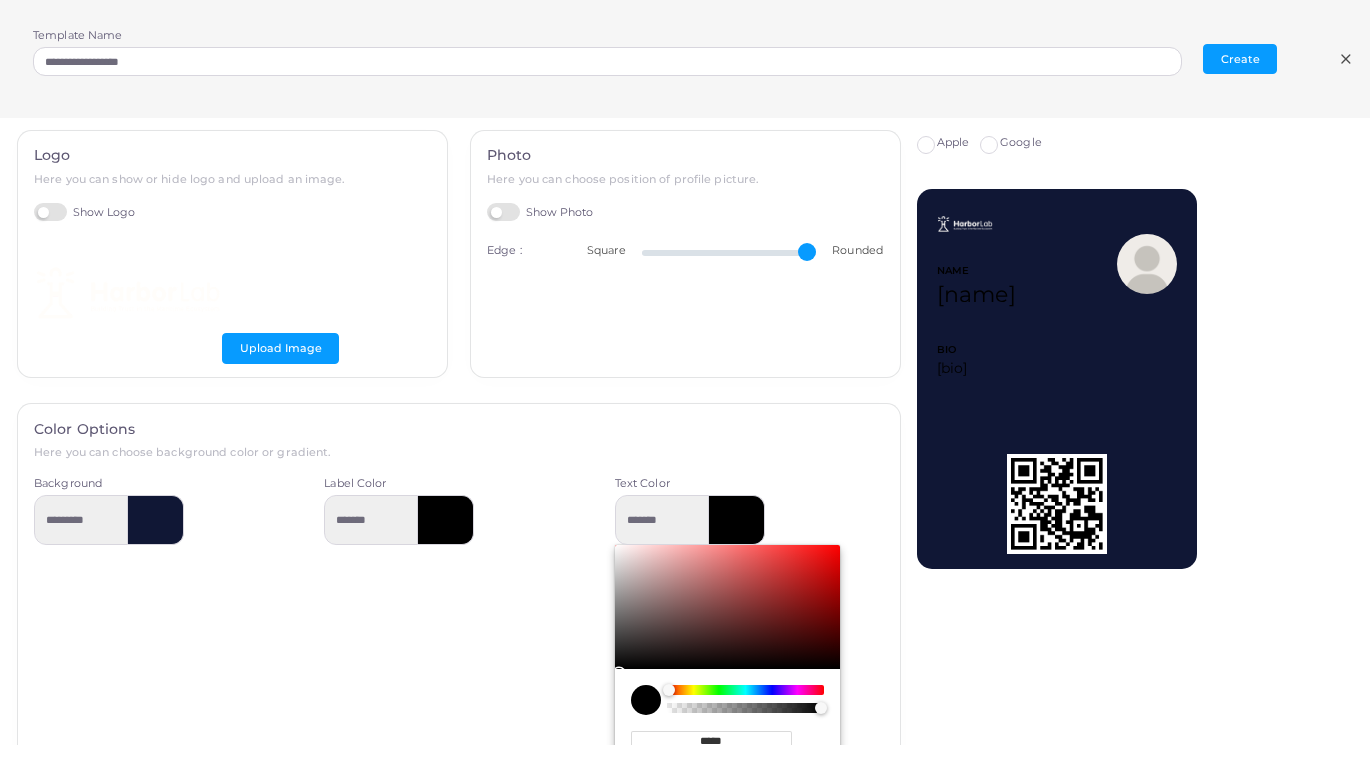 type on "******" 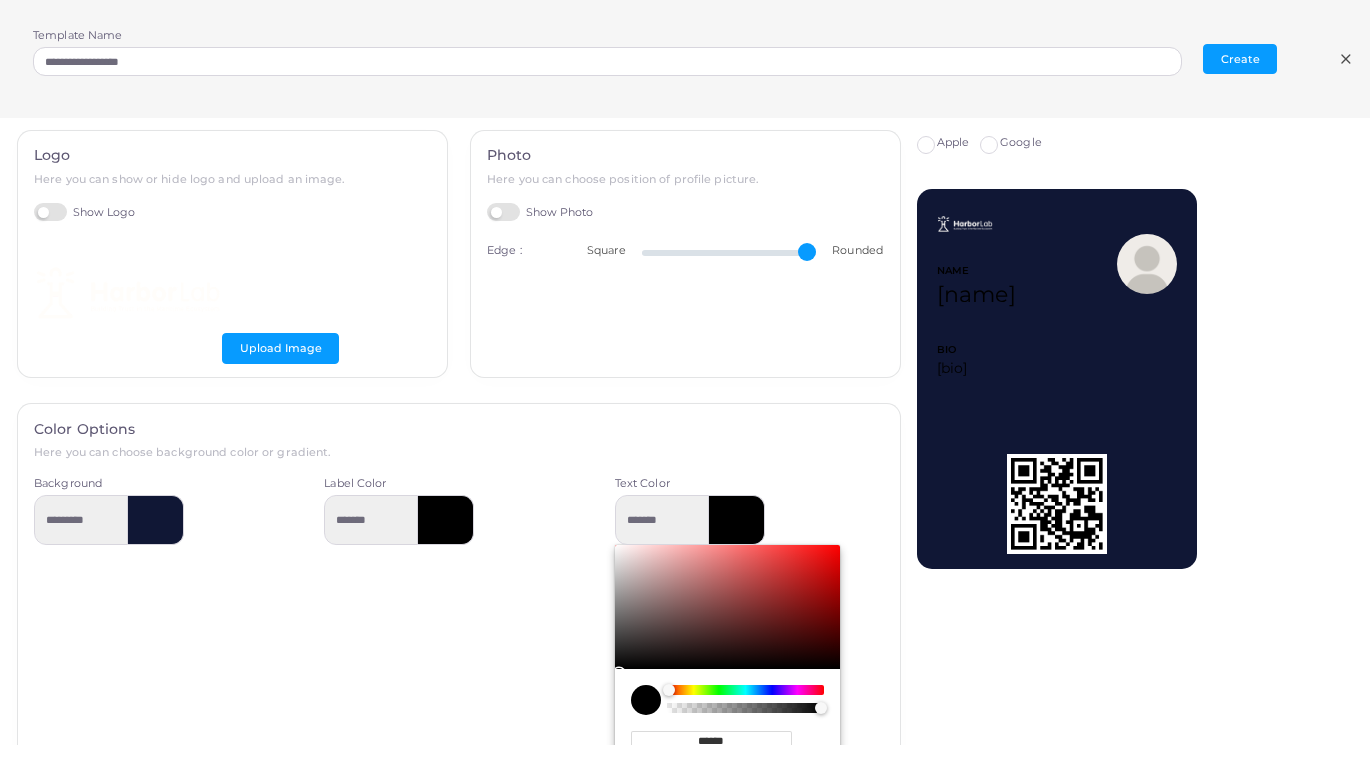 type on "*********" 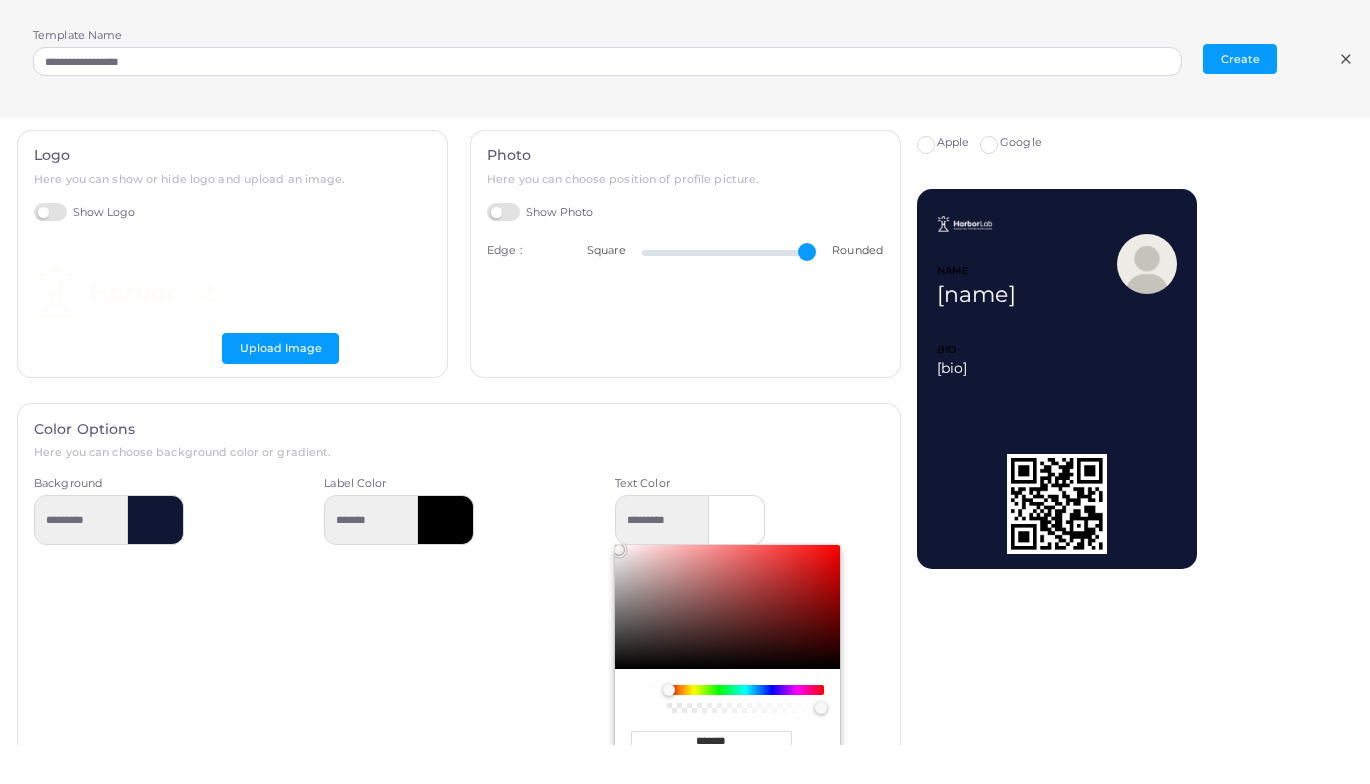 type on "*******" 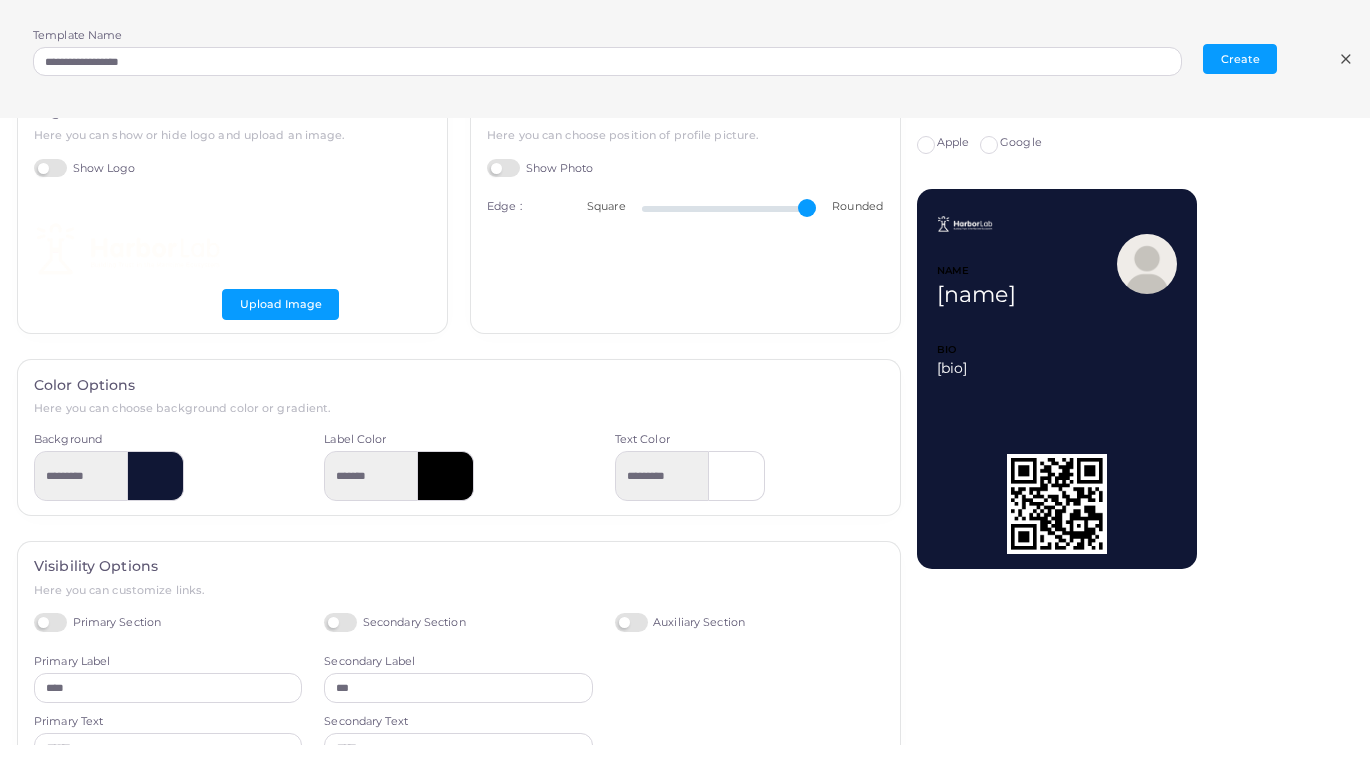 scroll, scrollTop: 12, scrollLeft: 0, axis: vertical 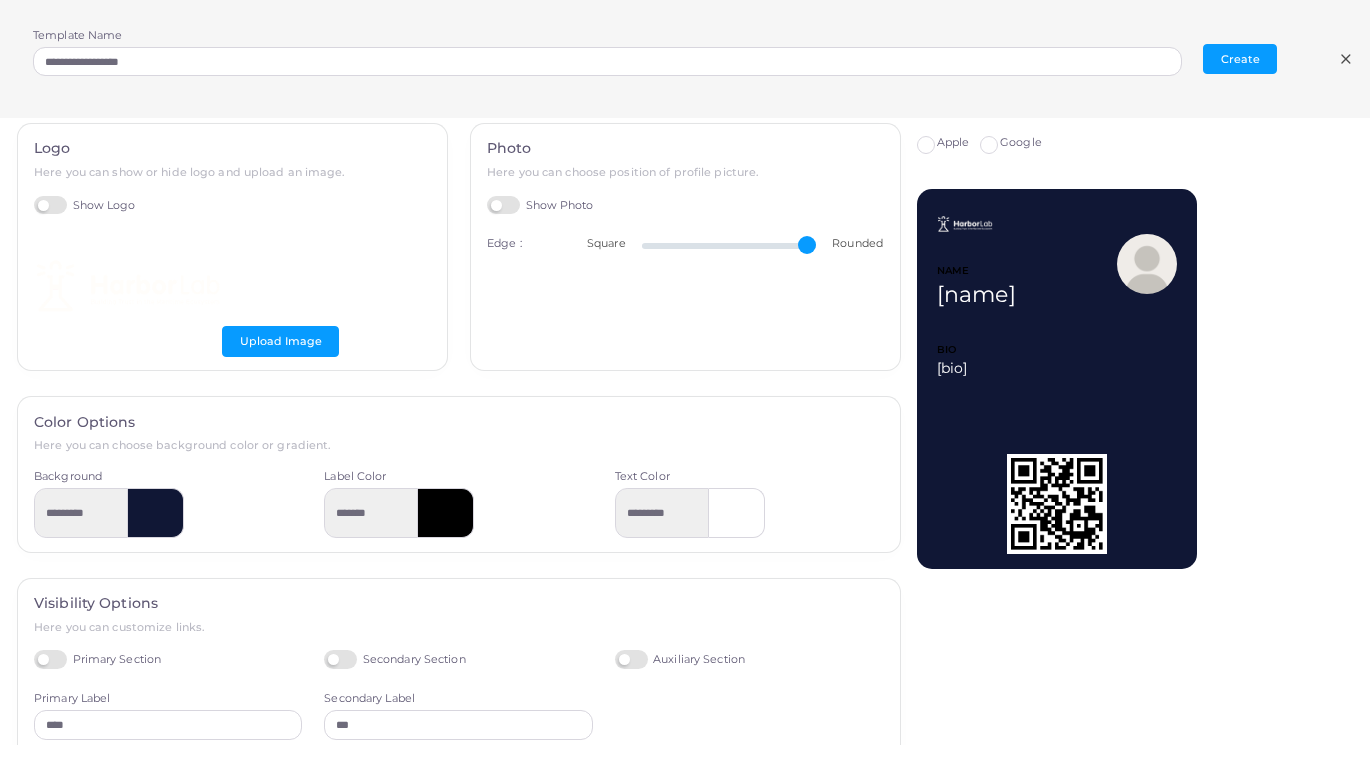 click at bounding box center [446, 513] 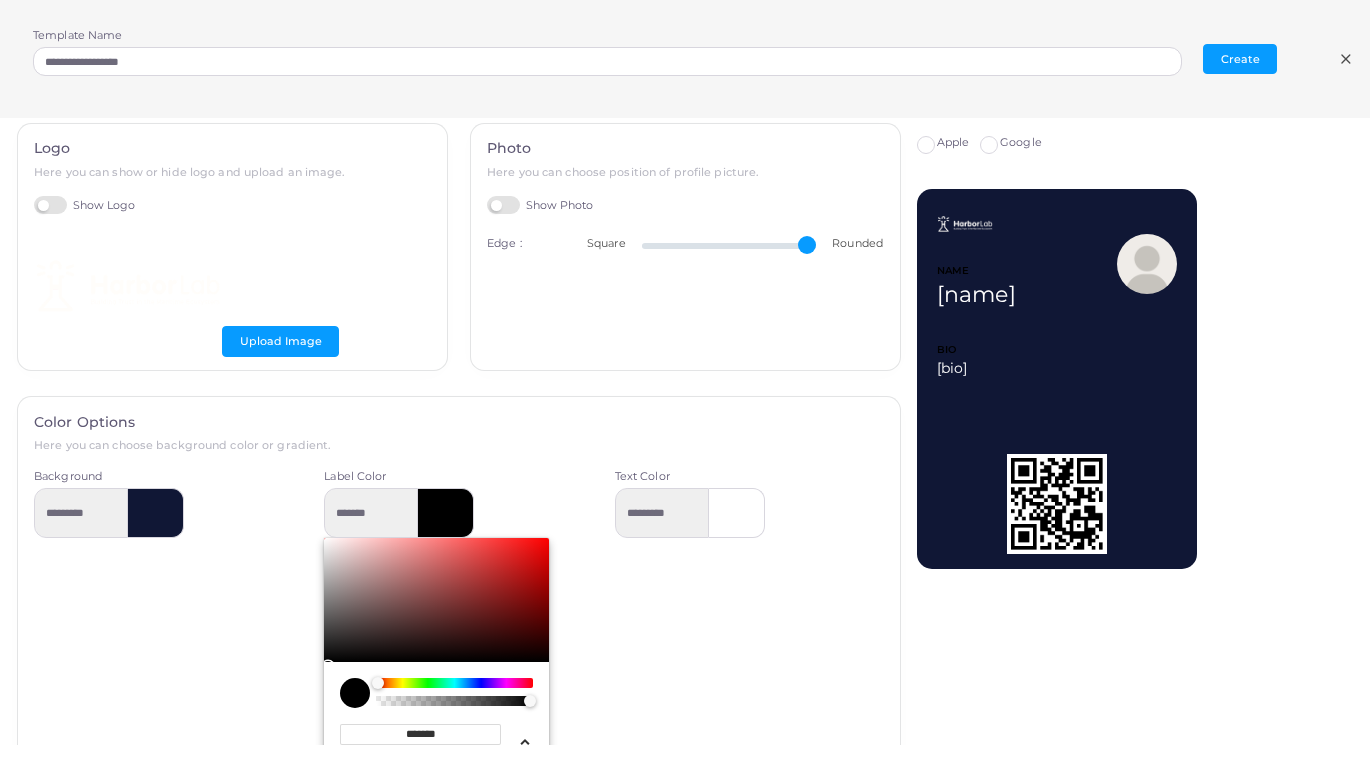 drag, startPoint x: 449, startPoint y: 732, endPoint x: 402, endPoint y: 732, distance: 47 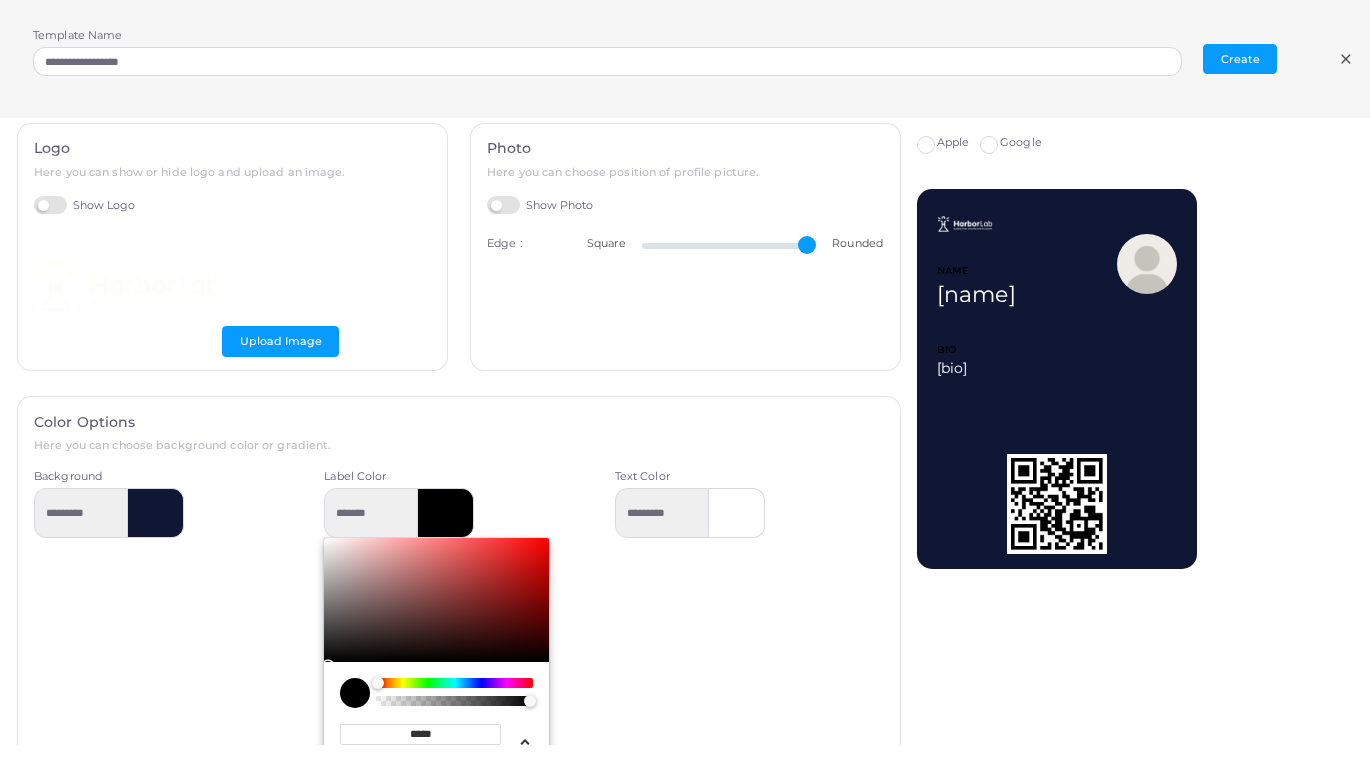 type on "******" 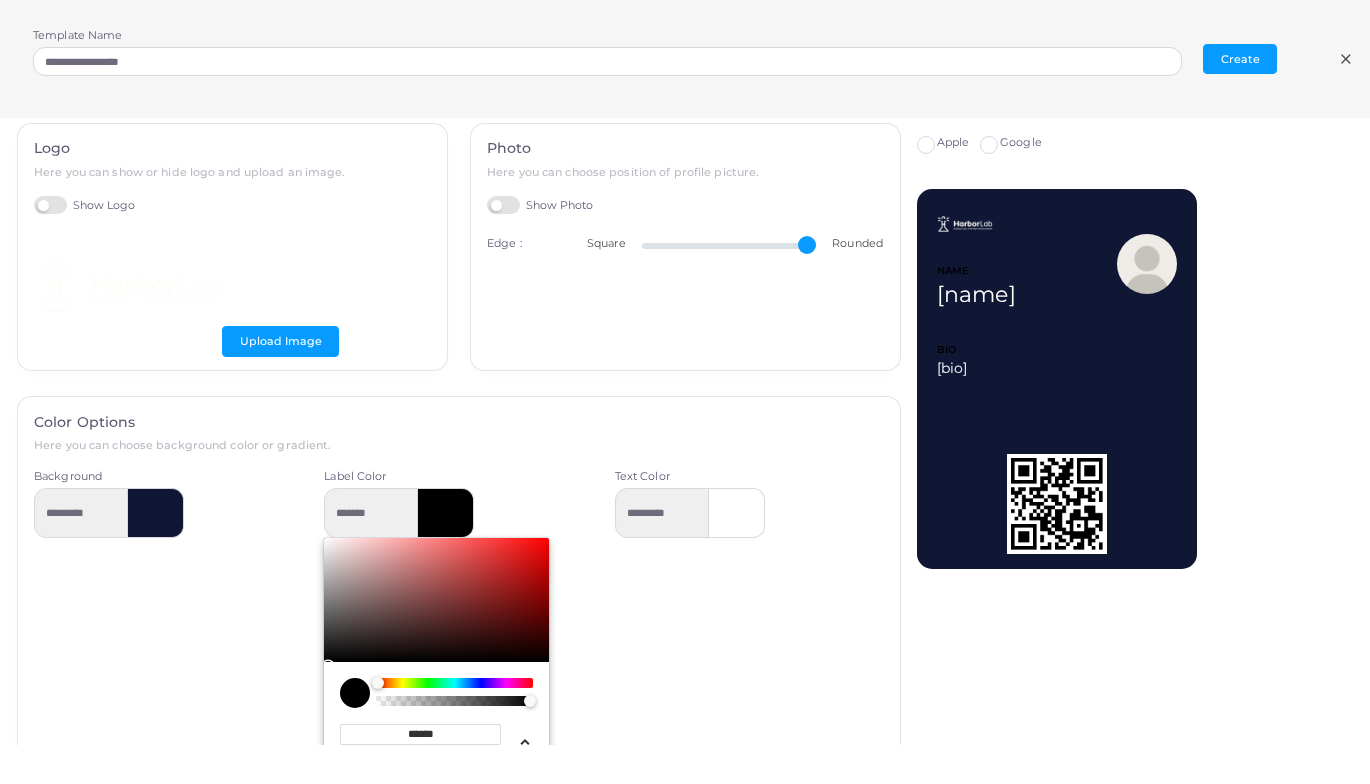 type on "*********" 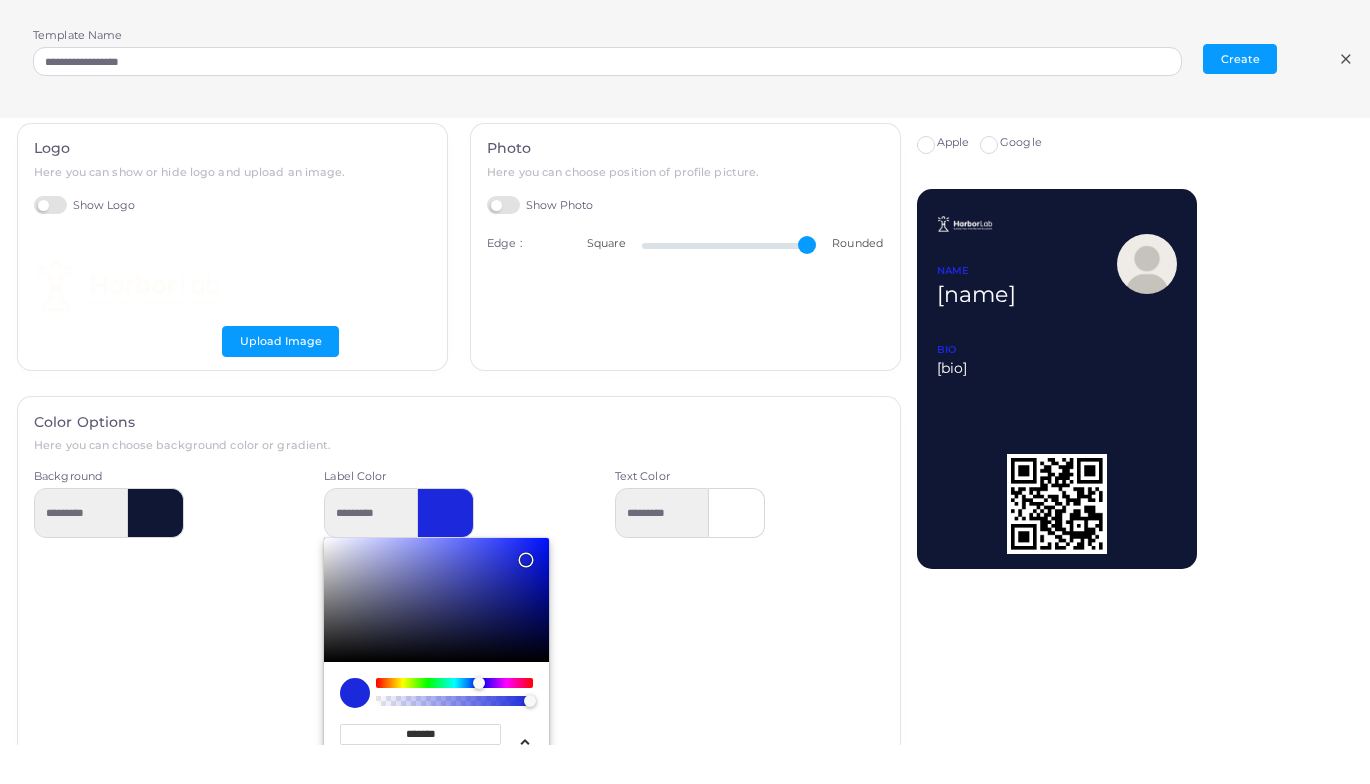 type on "*******" 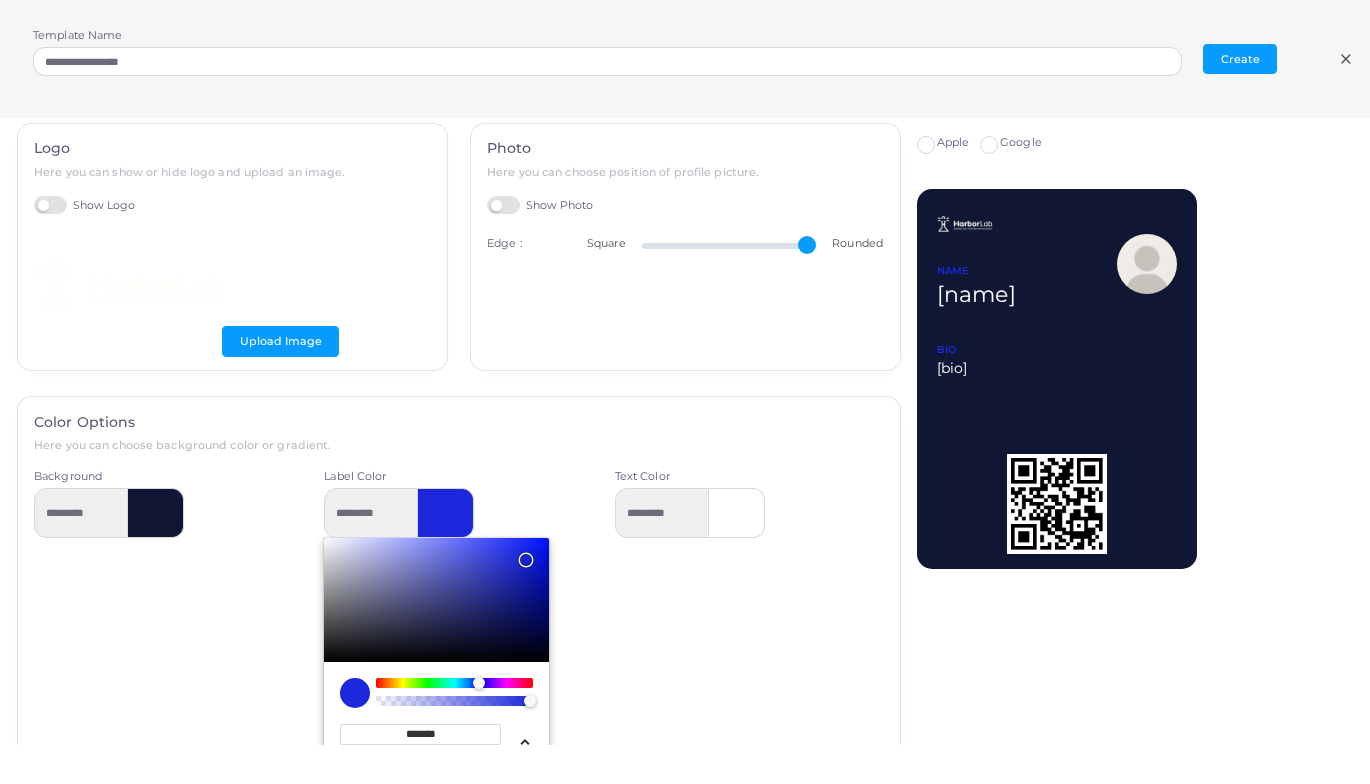 click on "Text Color  *********" at bounding box center (749, 624) 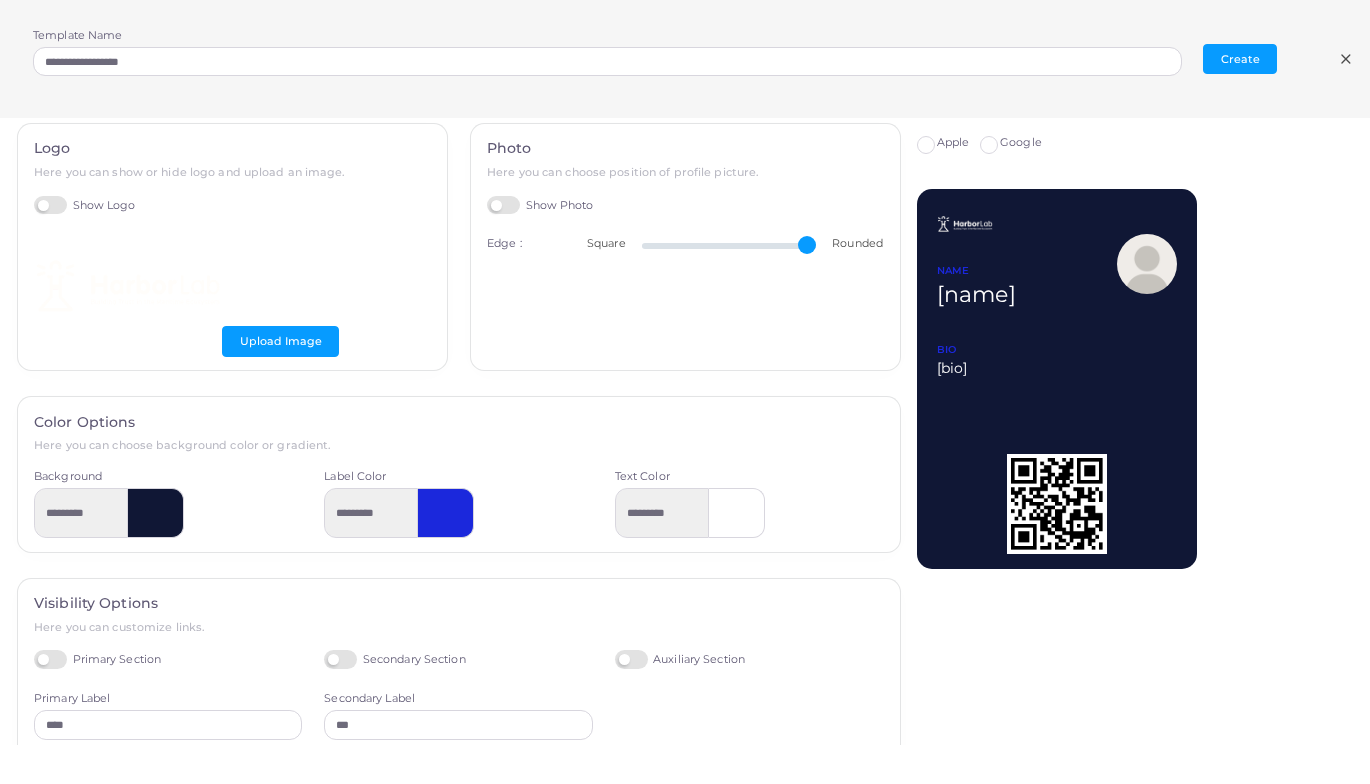 click on "Show Photo" at bounding box center [540, 205] 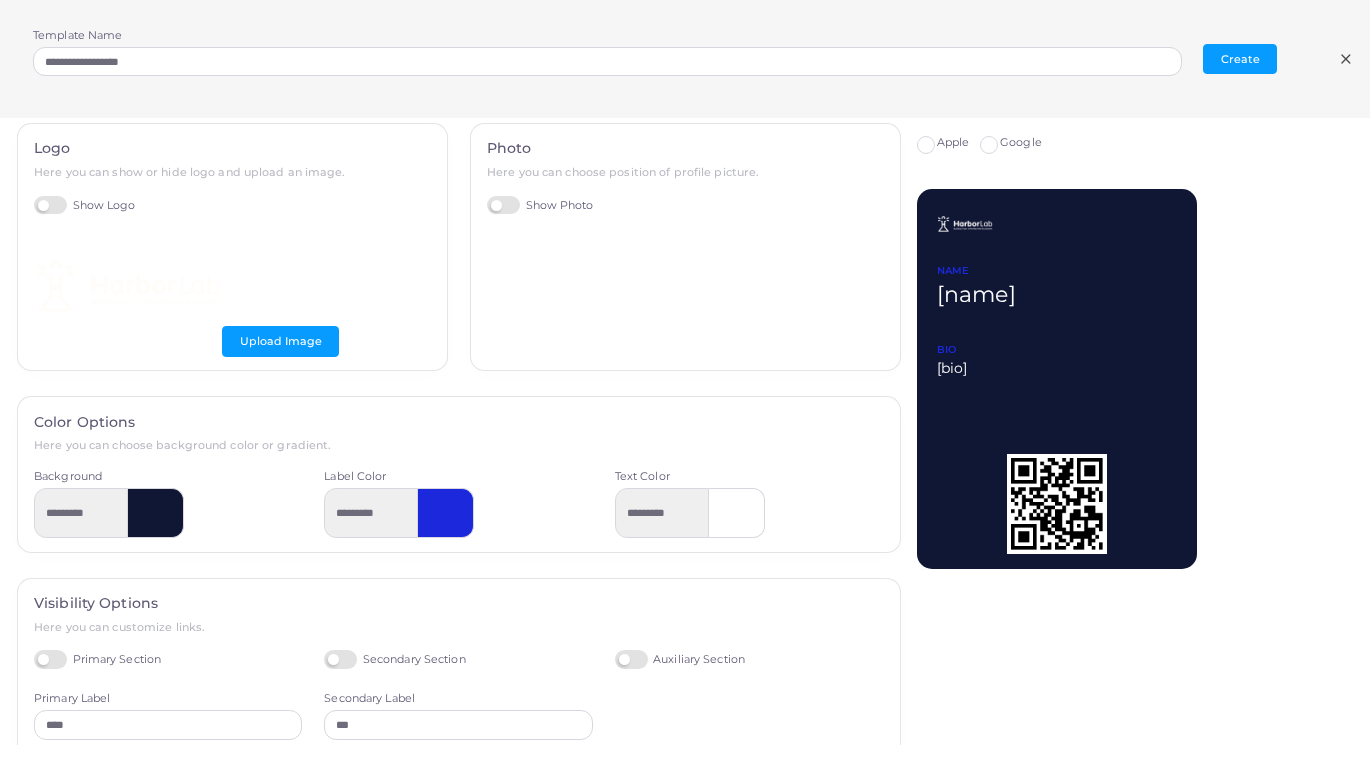 click on "Show Photo" at bounding box center [540, 205] 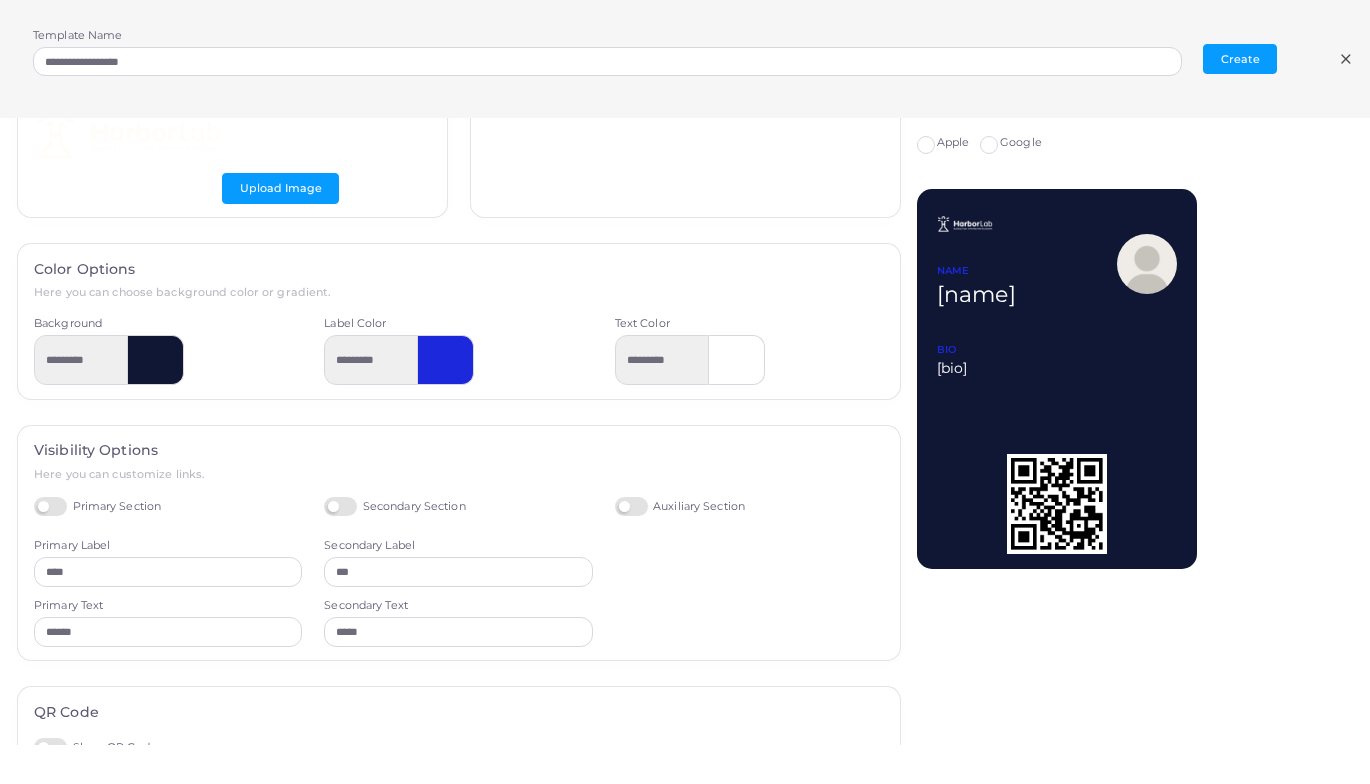 scroll, scrollTop: 333, scrollLeft: 0, axis: vertical 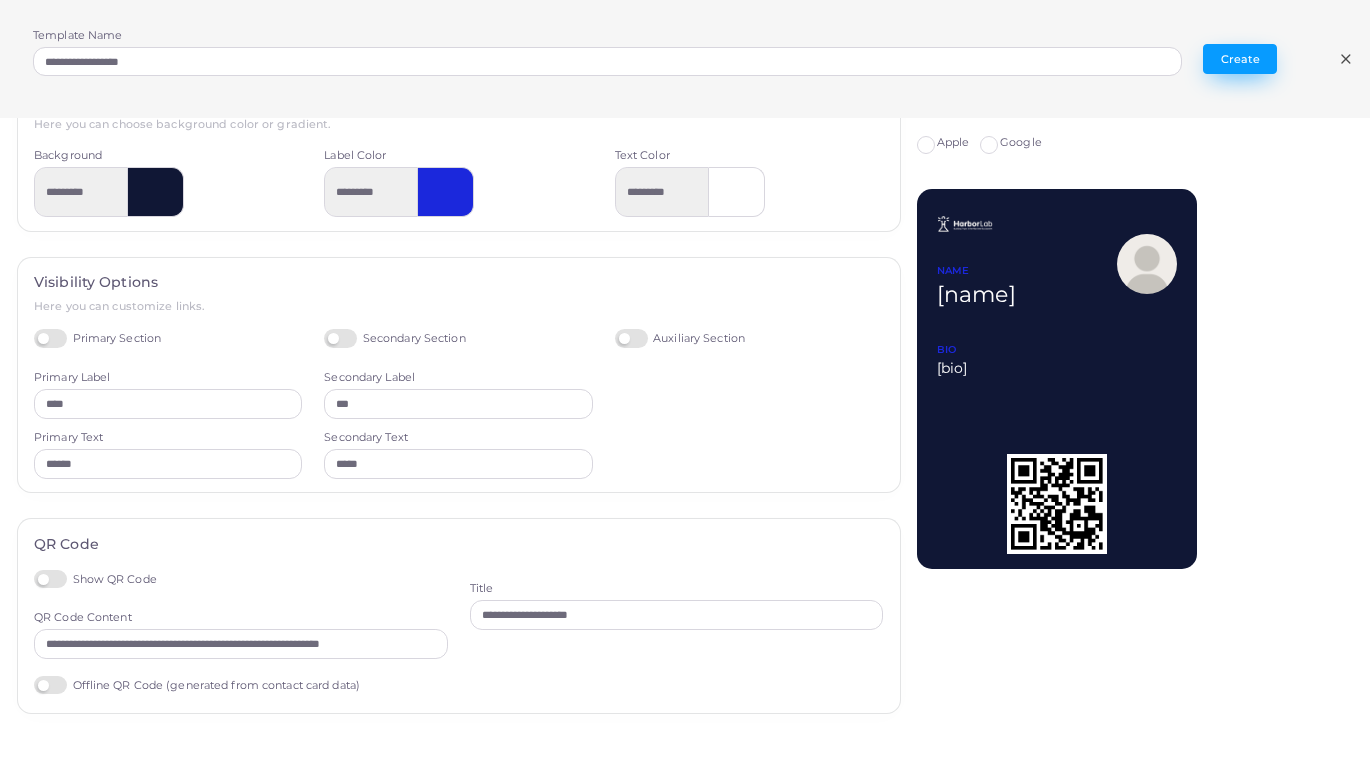 click on "Create" at bounding box center [1240, 59] 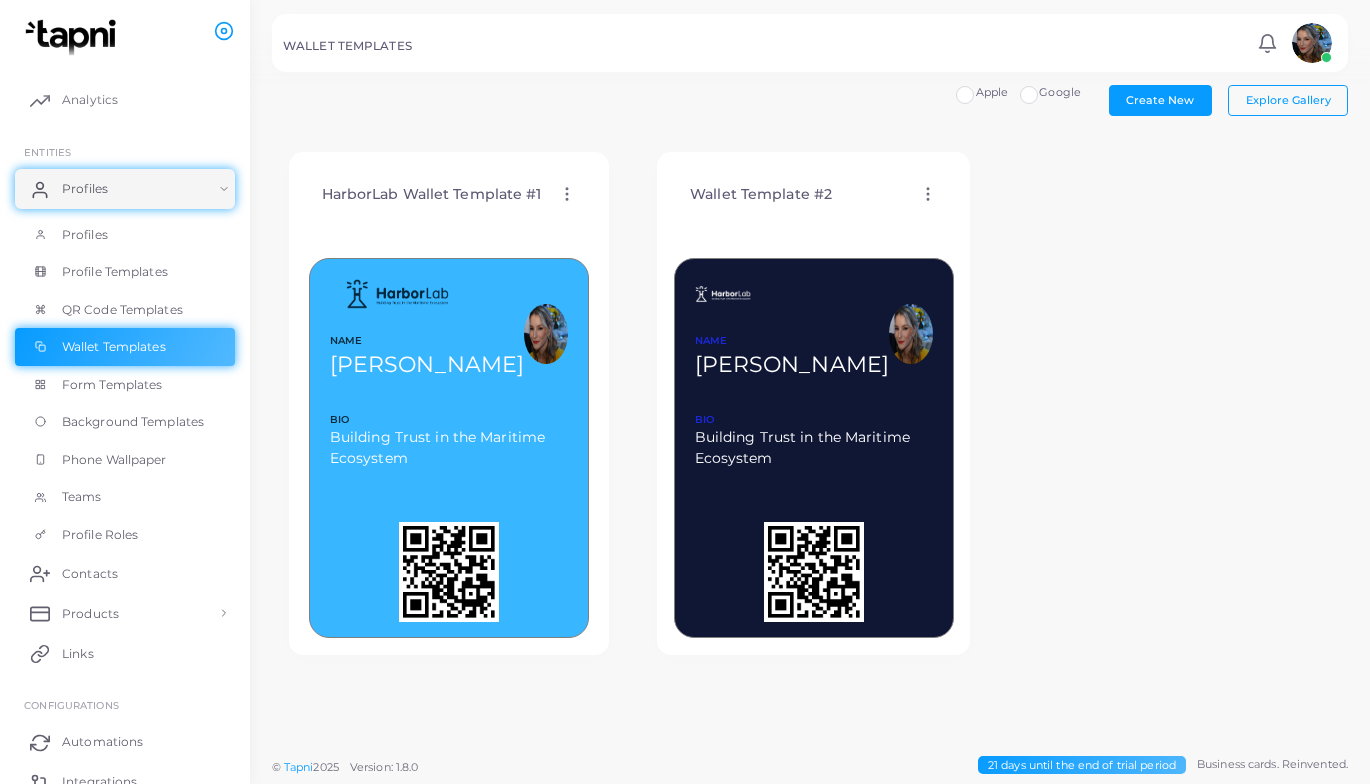 click 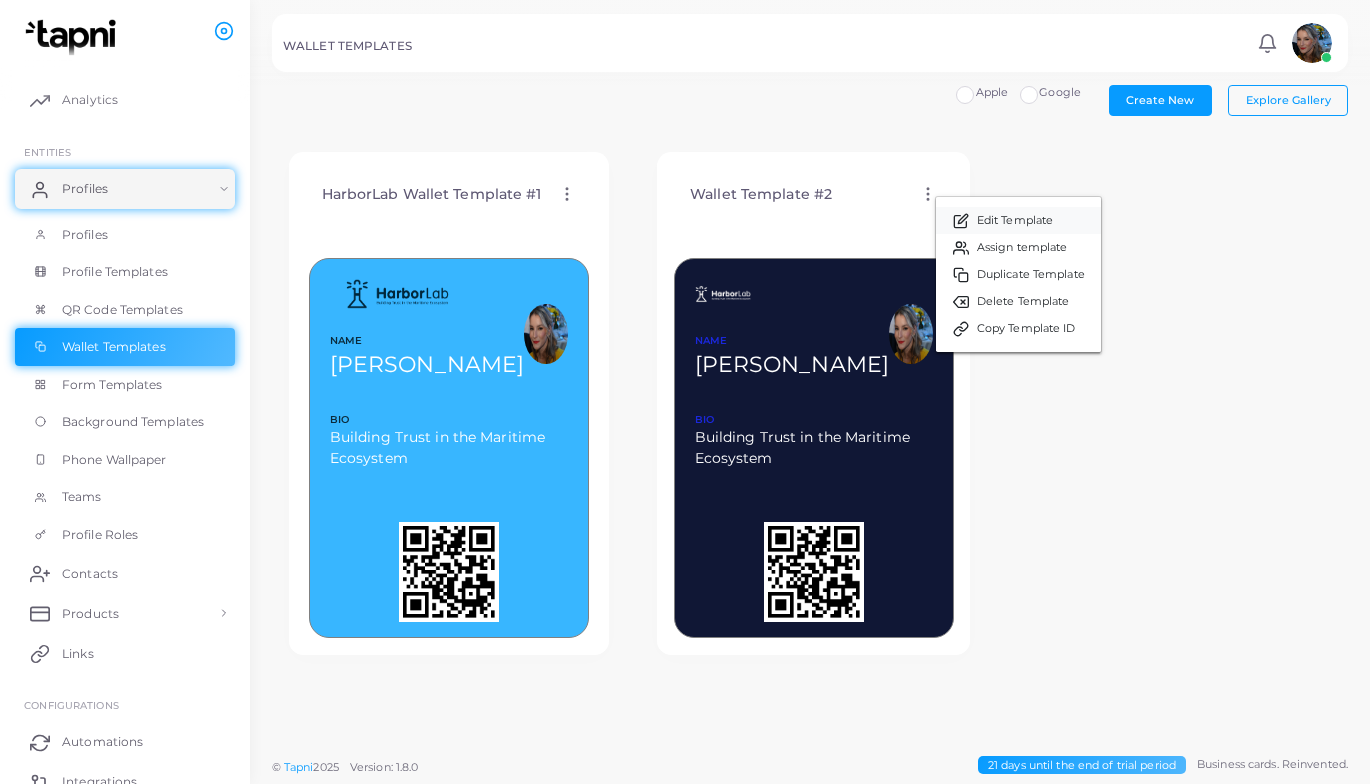 click on "Edit Template" at bounding box center [1015, 221] 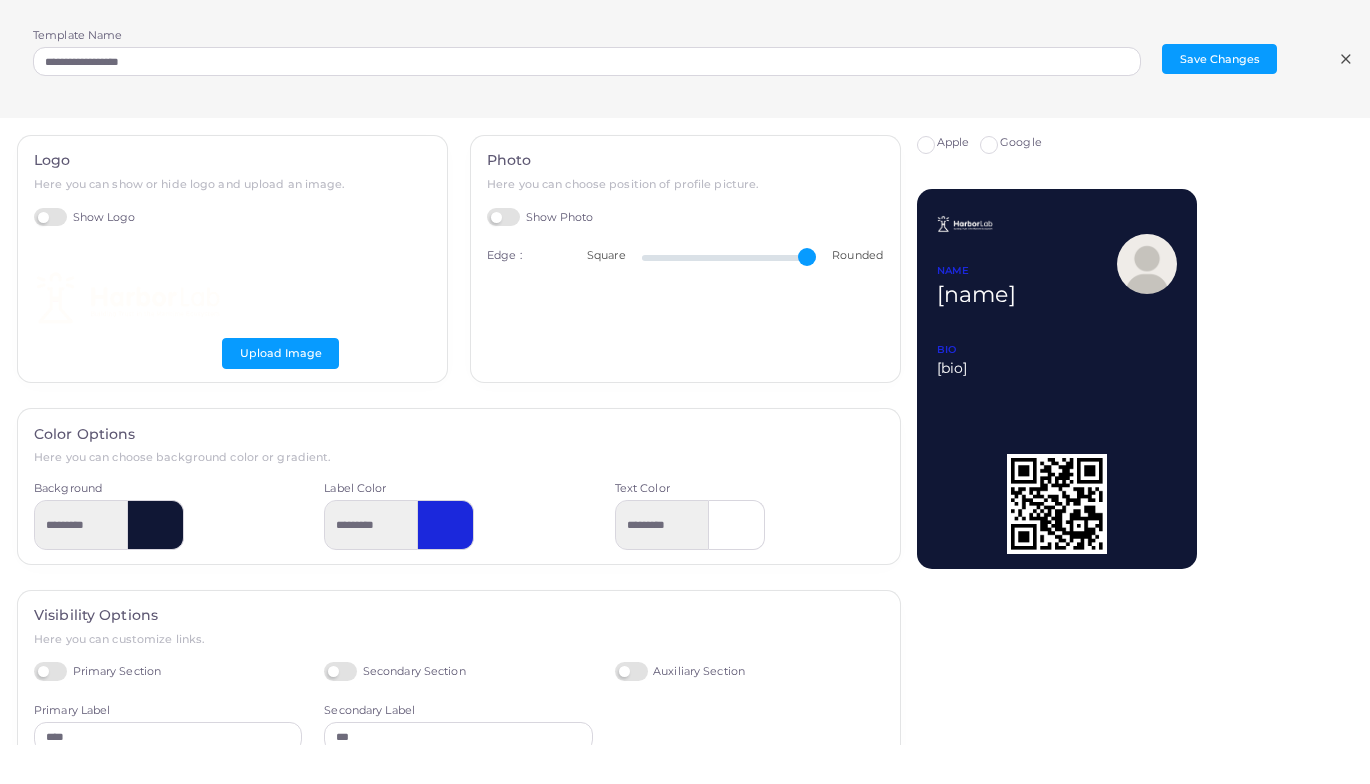 click at bounding box center (128, 298) 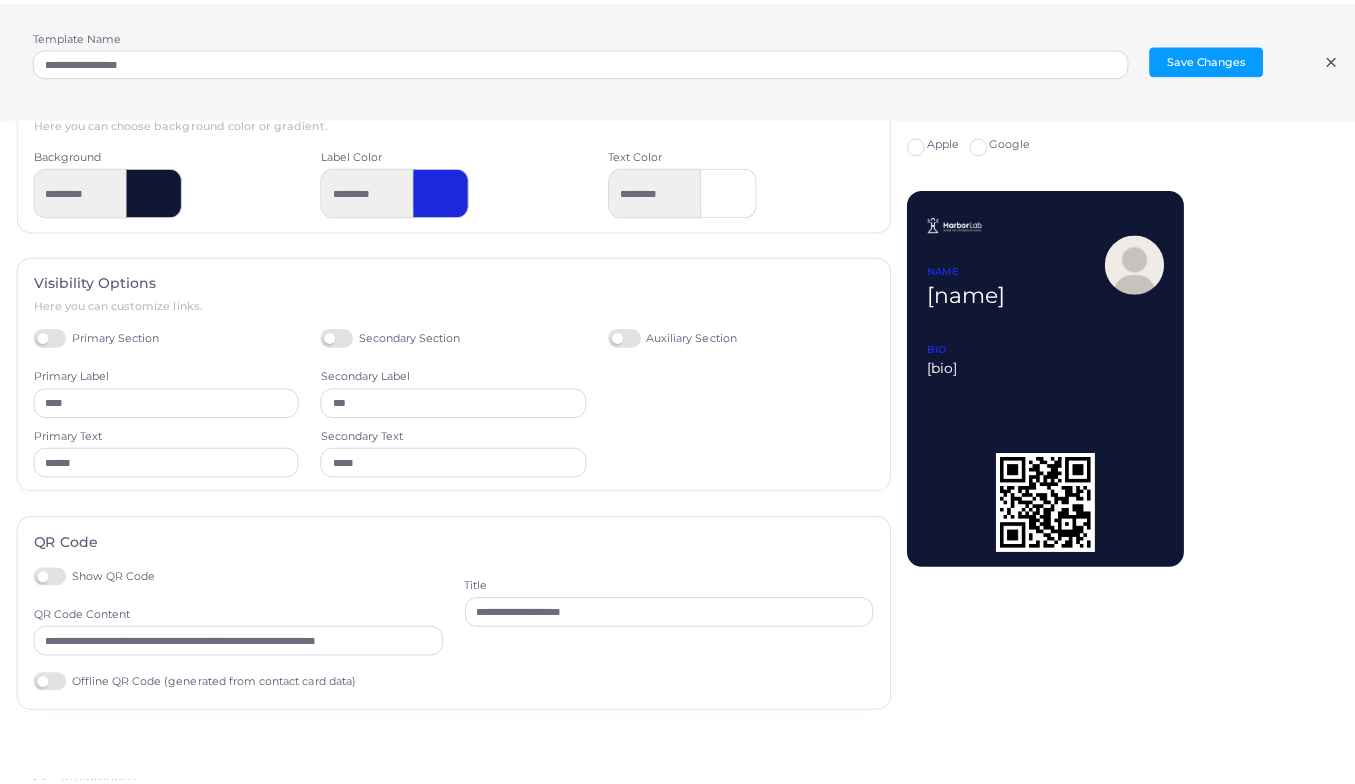 scroll, scrollTop: 0, scrollLeft: 0, axis: both 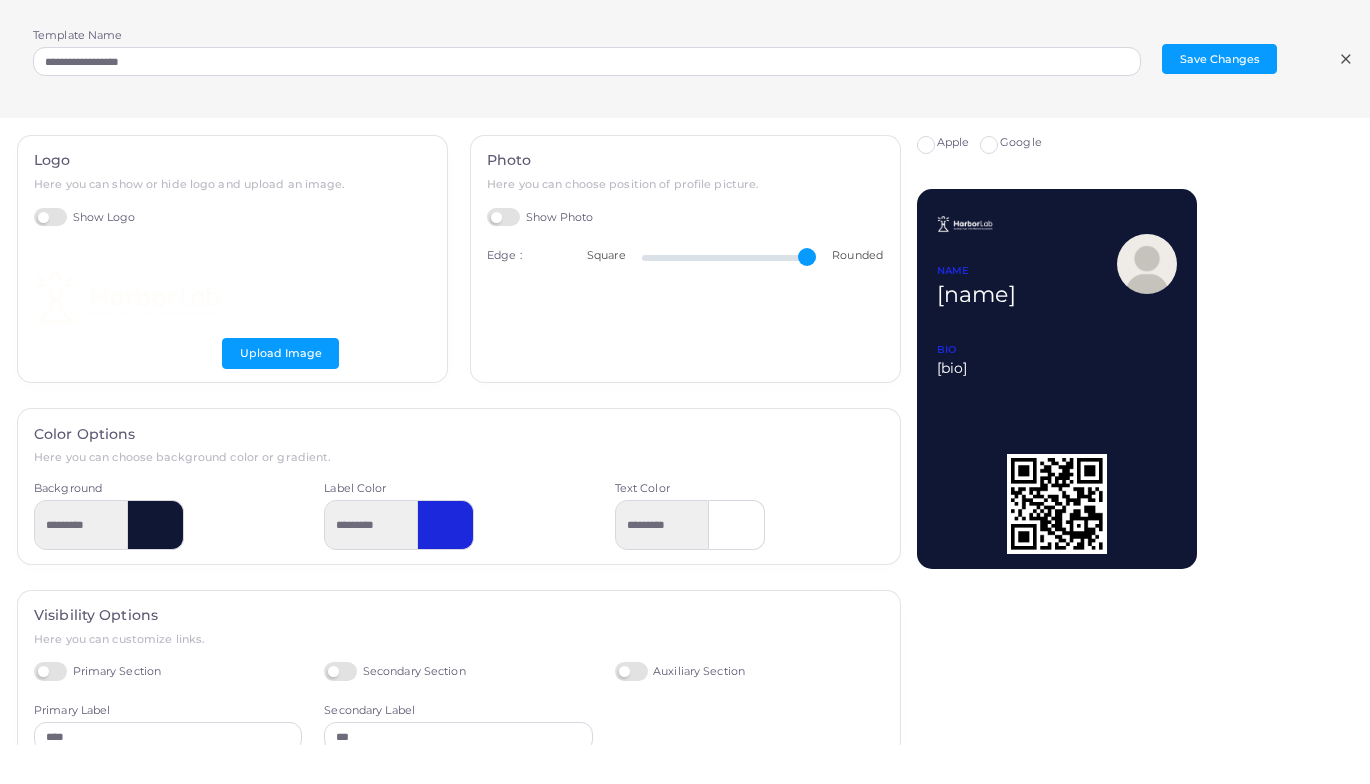 click on "Show Logo" at bounding box center (85, 217) 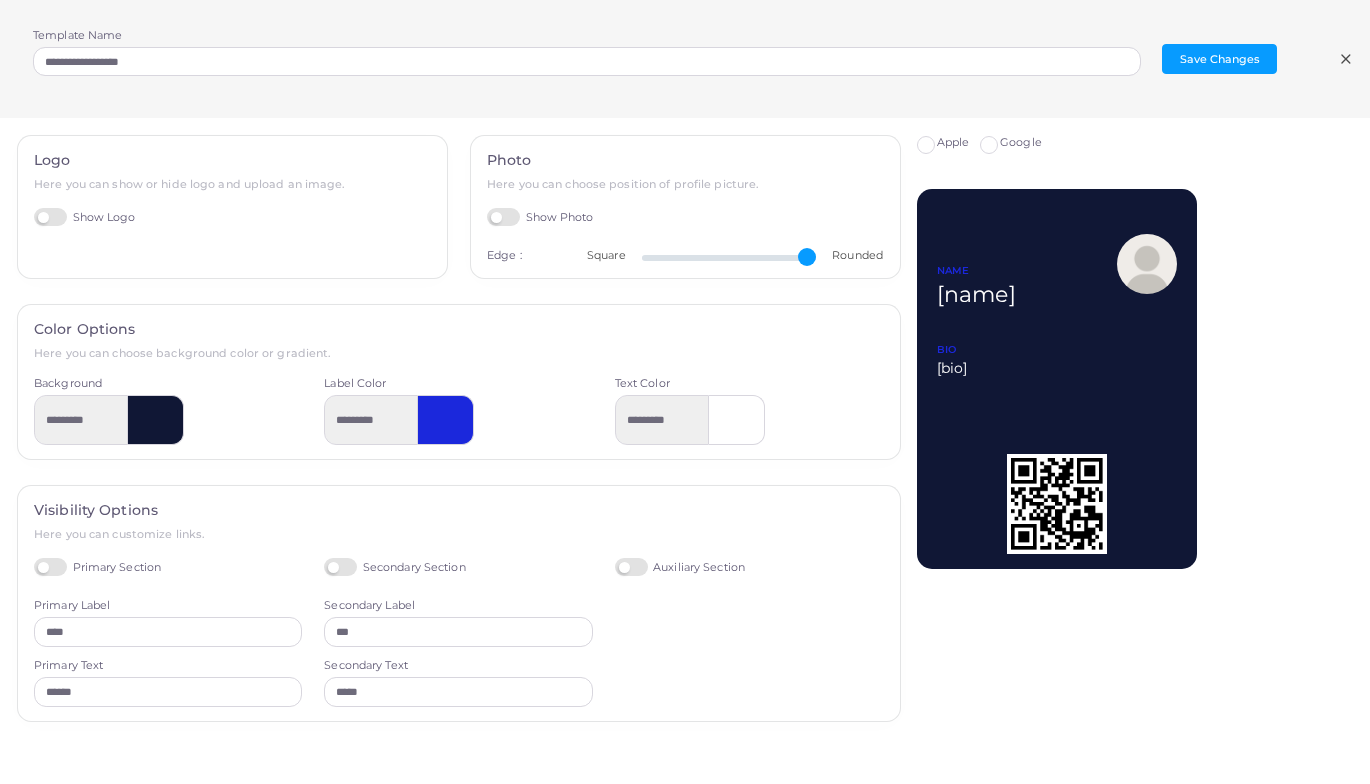 click on "Show Logo" at bounding box center (85, 217) 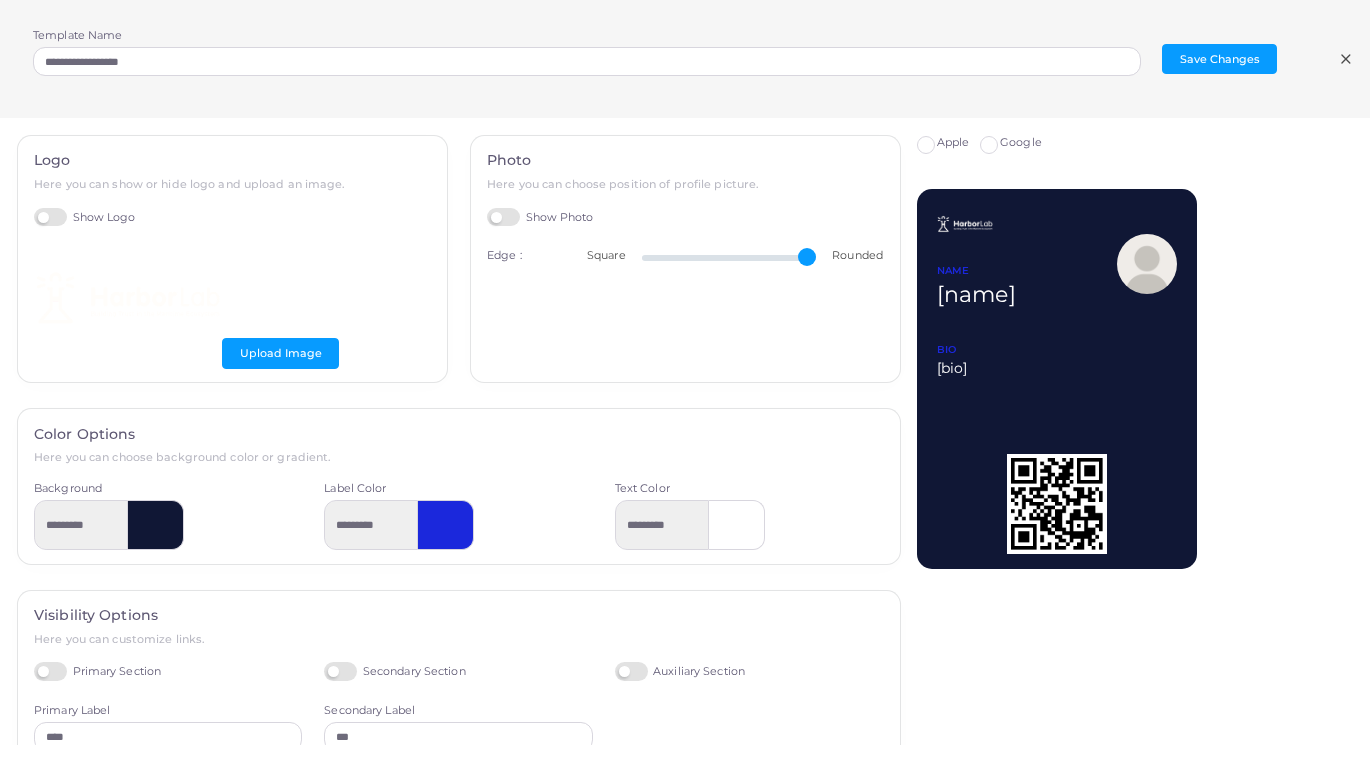 click on "Logo Here you can show or hide logo and upload an image.  Show Logo   Upload Image" at bounding box center (232, 259) 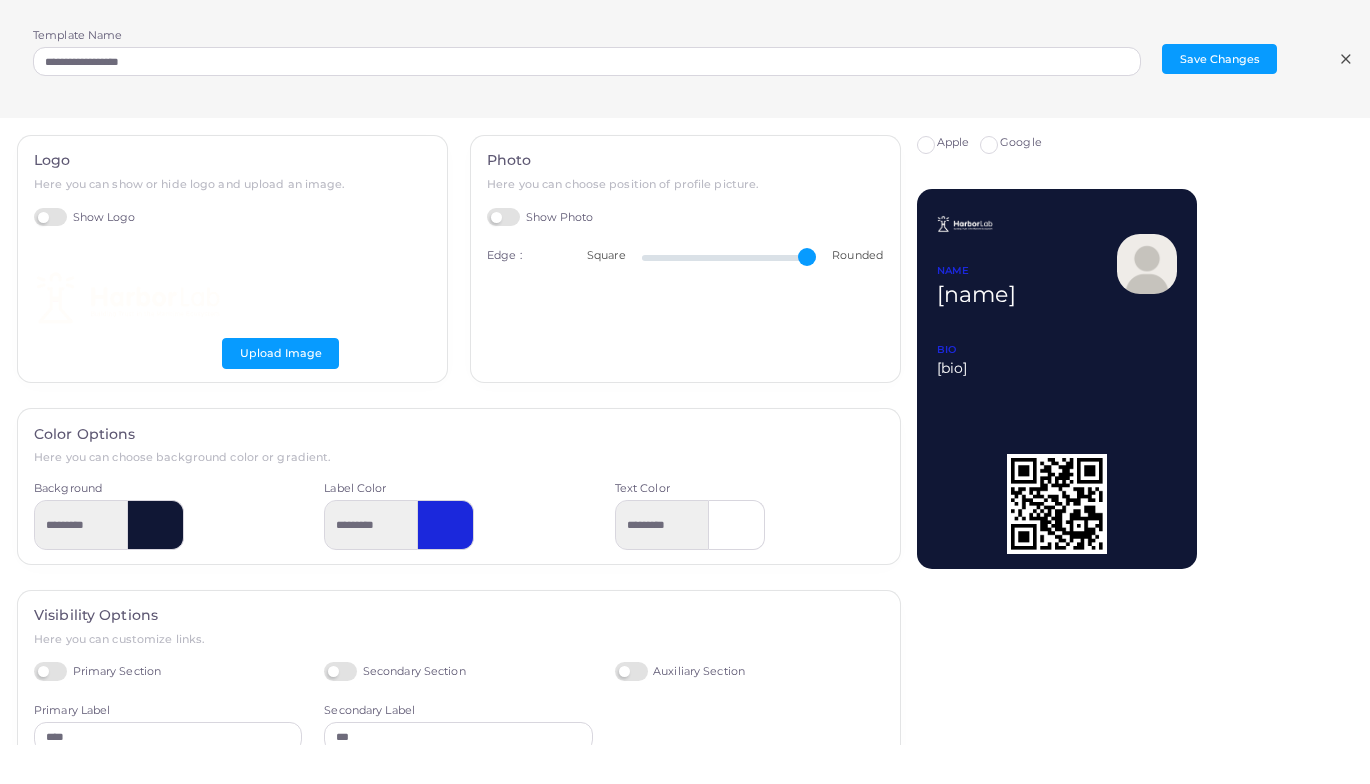 type on "**" 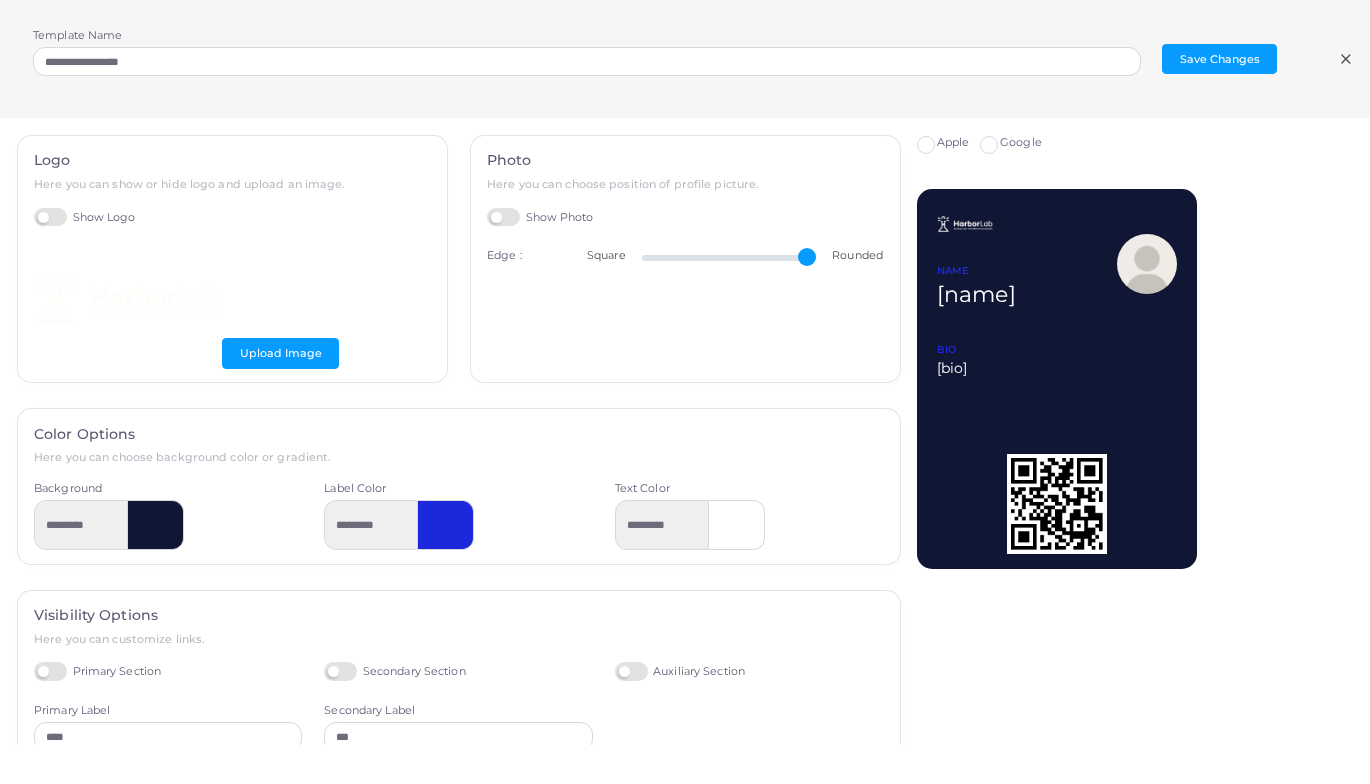 drag, startPoint x: 786, startPoint y: 262, endPoint x: 831, endPoint y: 272, distance: 46.09772 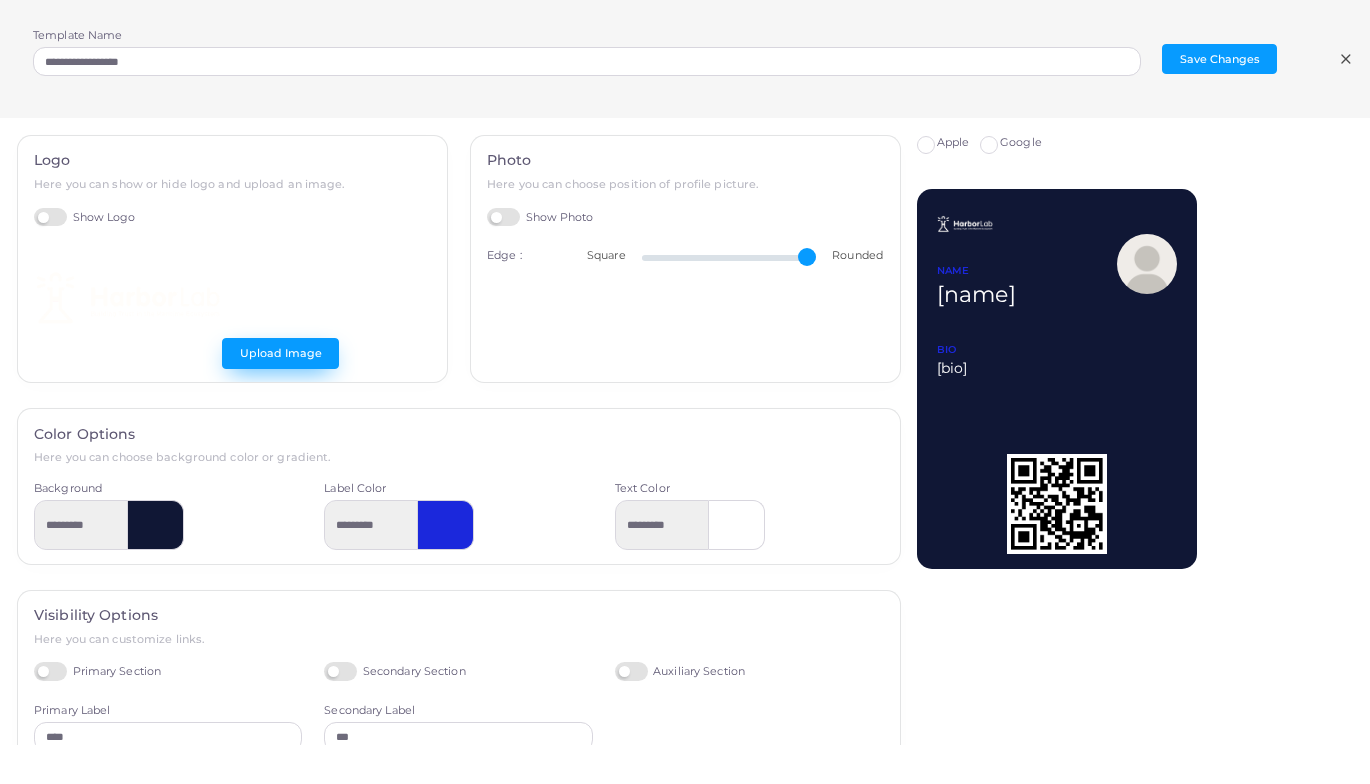 click on "Upload Image" at bounding box center (280, 353) 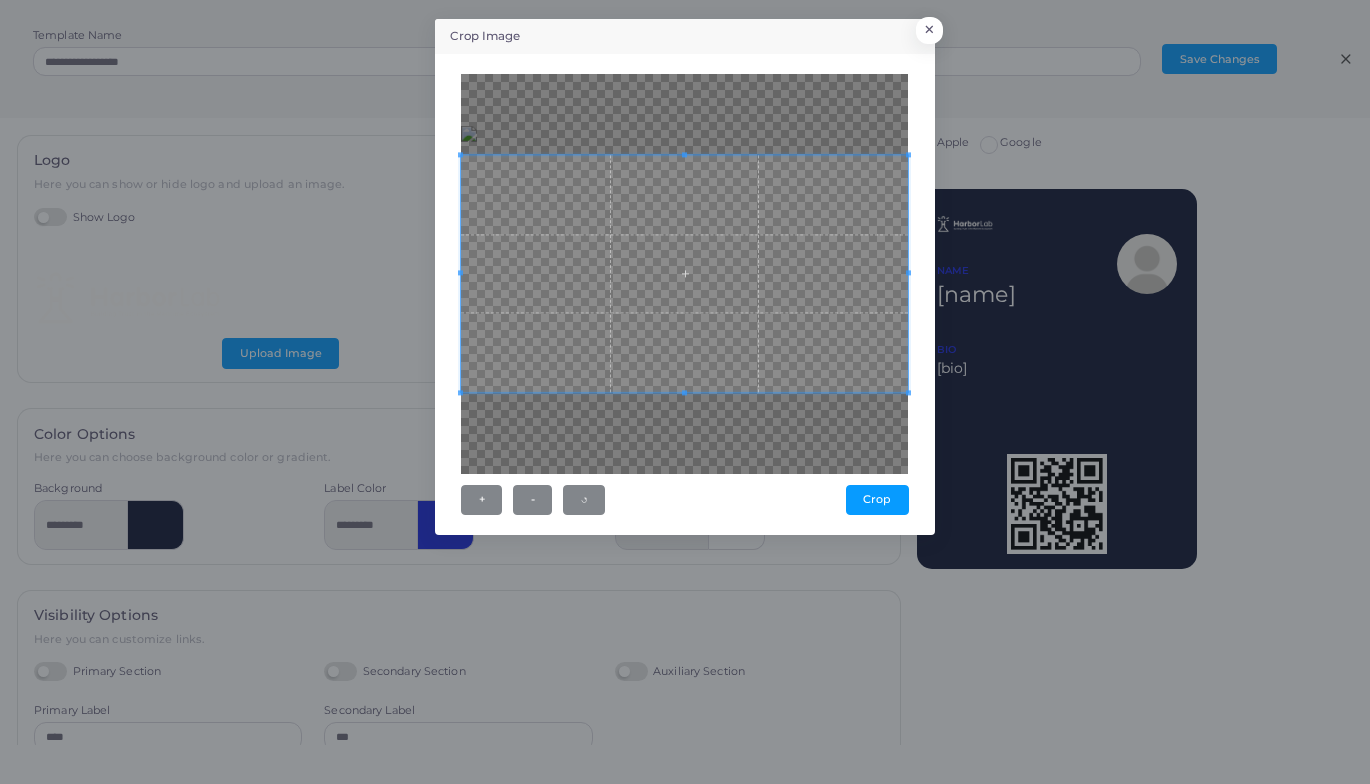 click on "+ - ↺ [GEOGRAPHIC_DATA]" at bounding box center (685, 294) 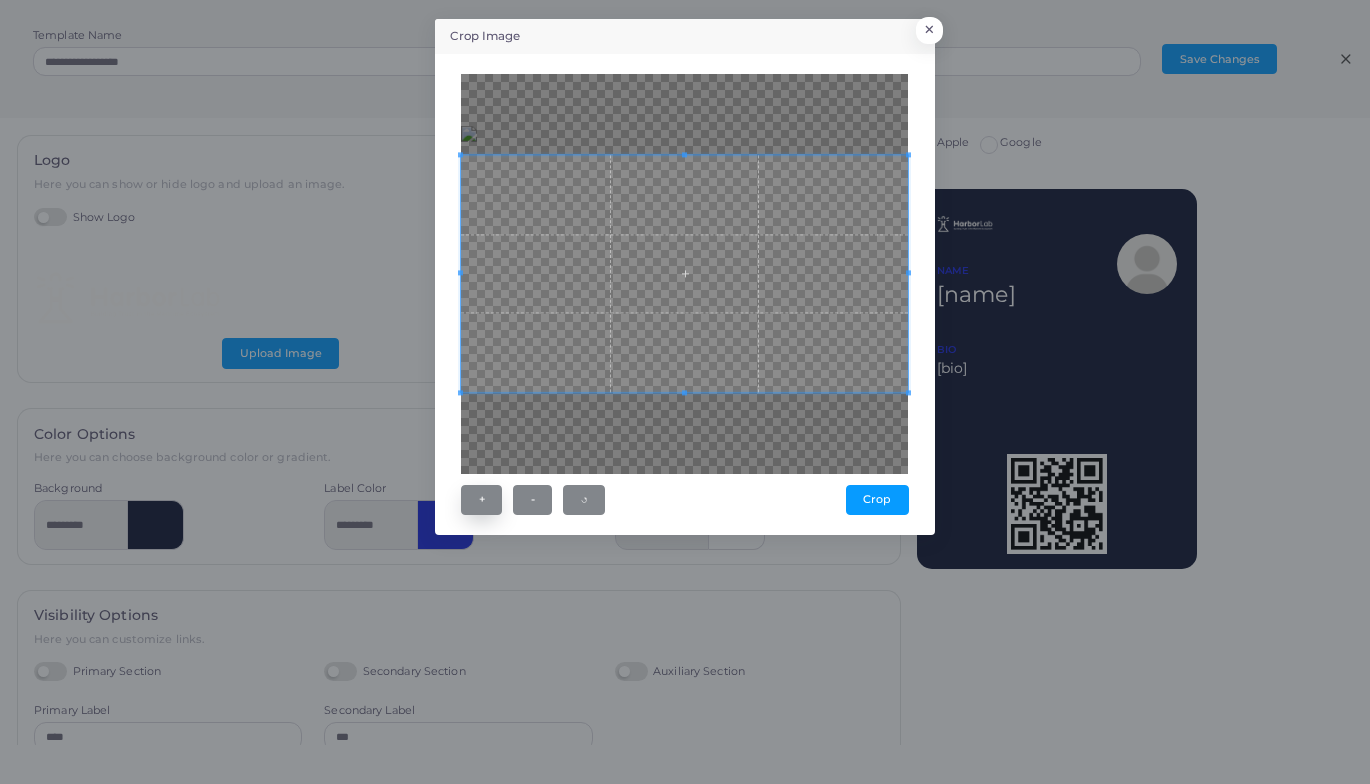 click on "+" at bounding box center [481, 500] 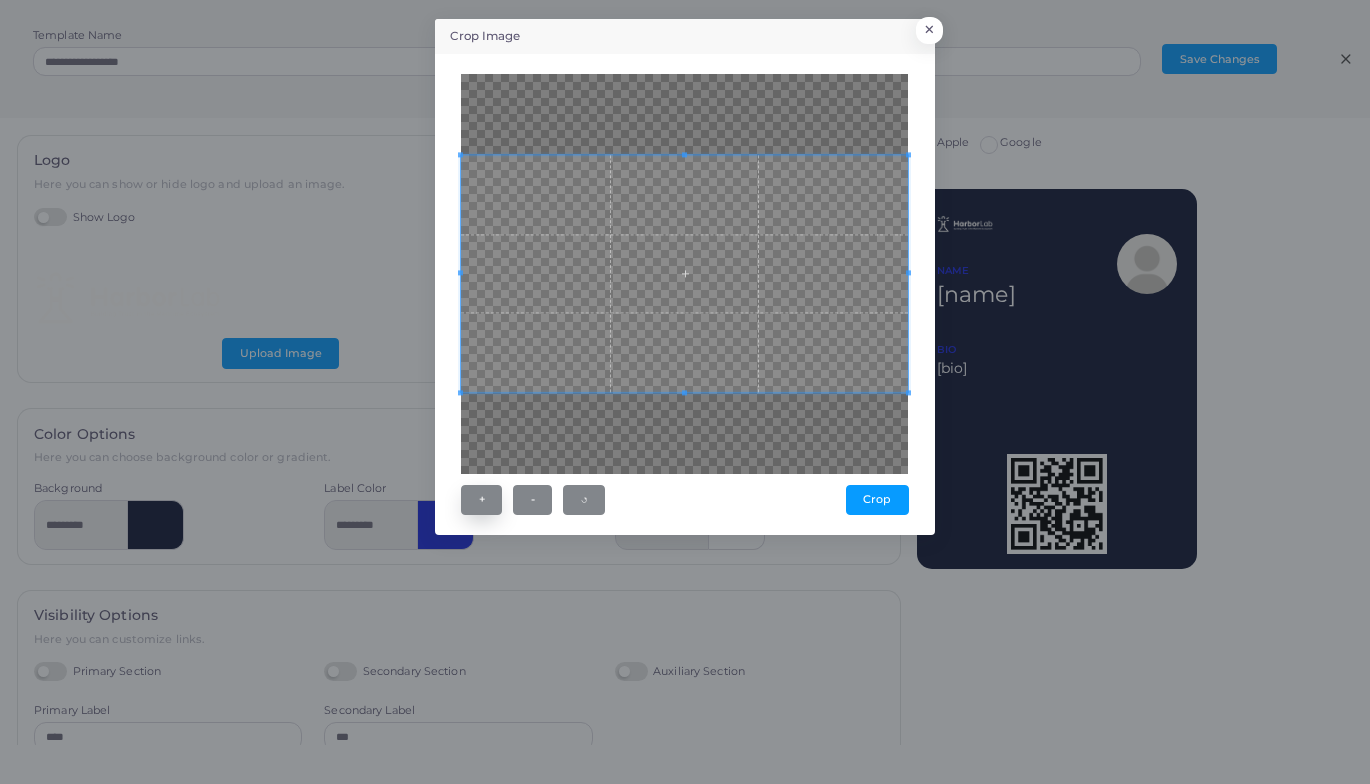 click on "+" at bounding box center (481, 500) 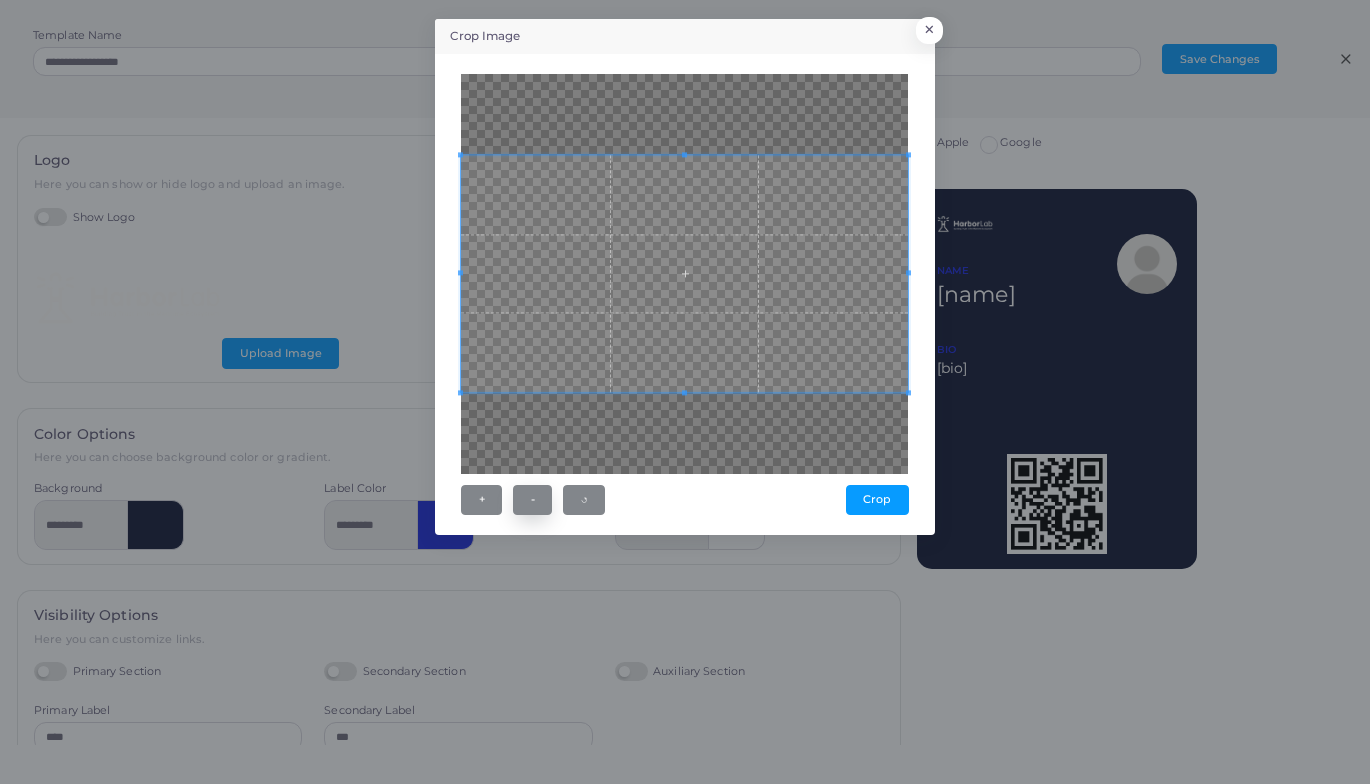 click on "-" at bounding box center (532, 500) 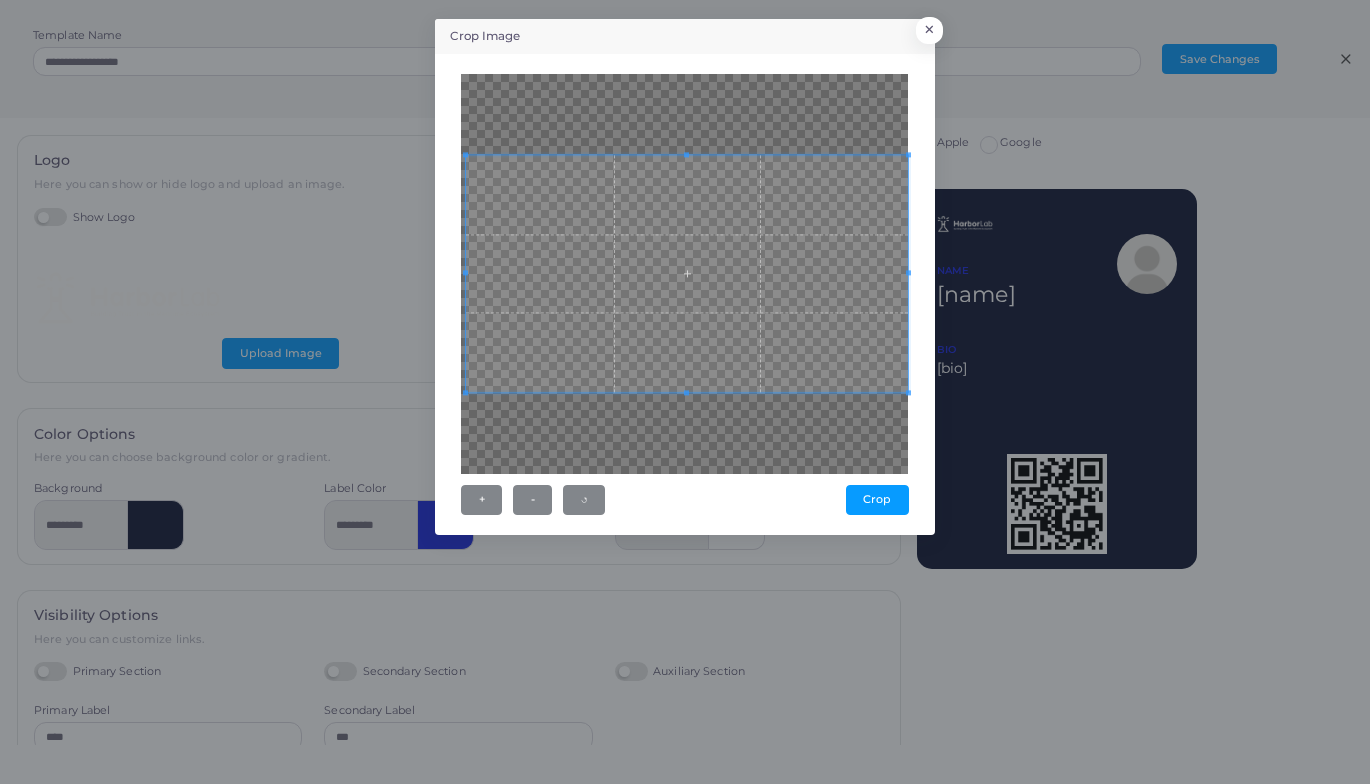 click at bounding box center (465, 273) 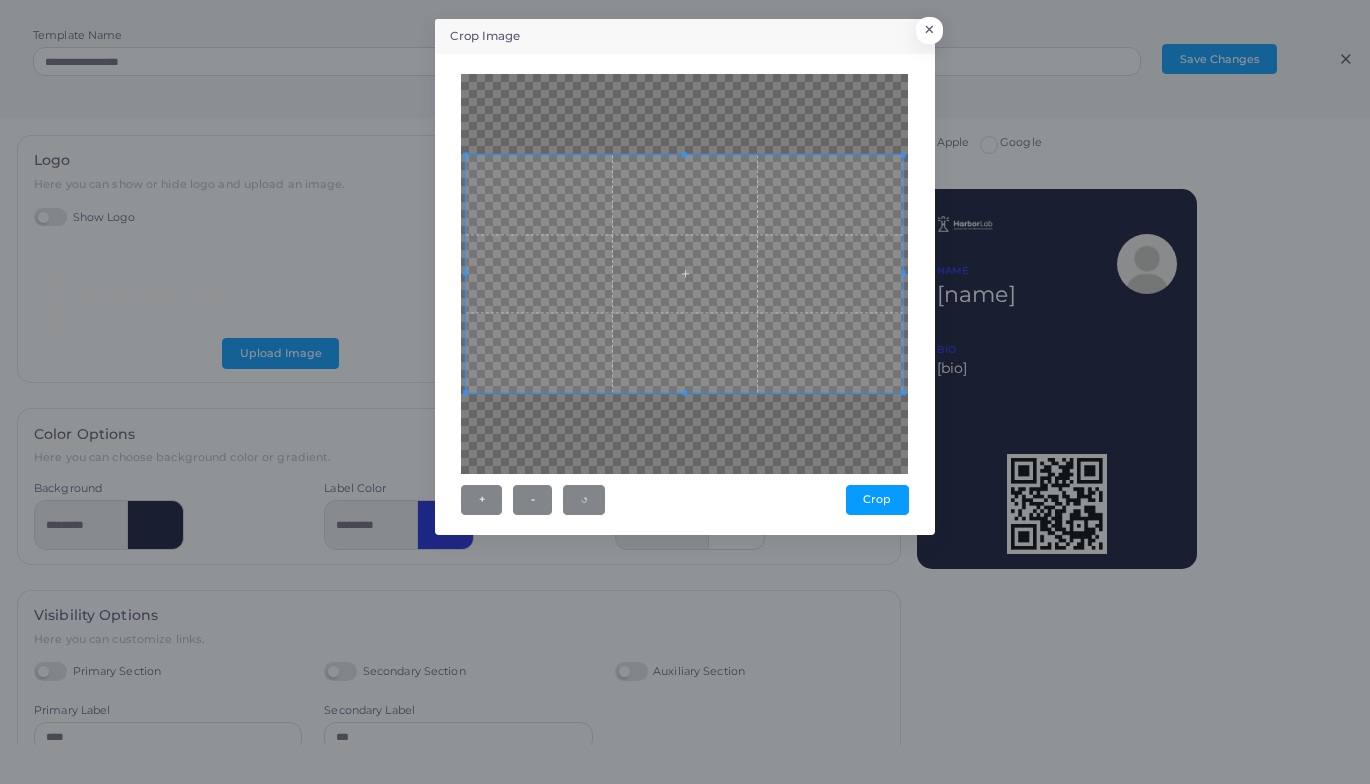 click at bounding box center [903, 273] 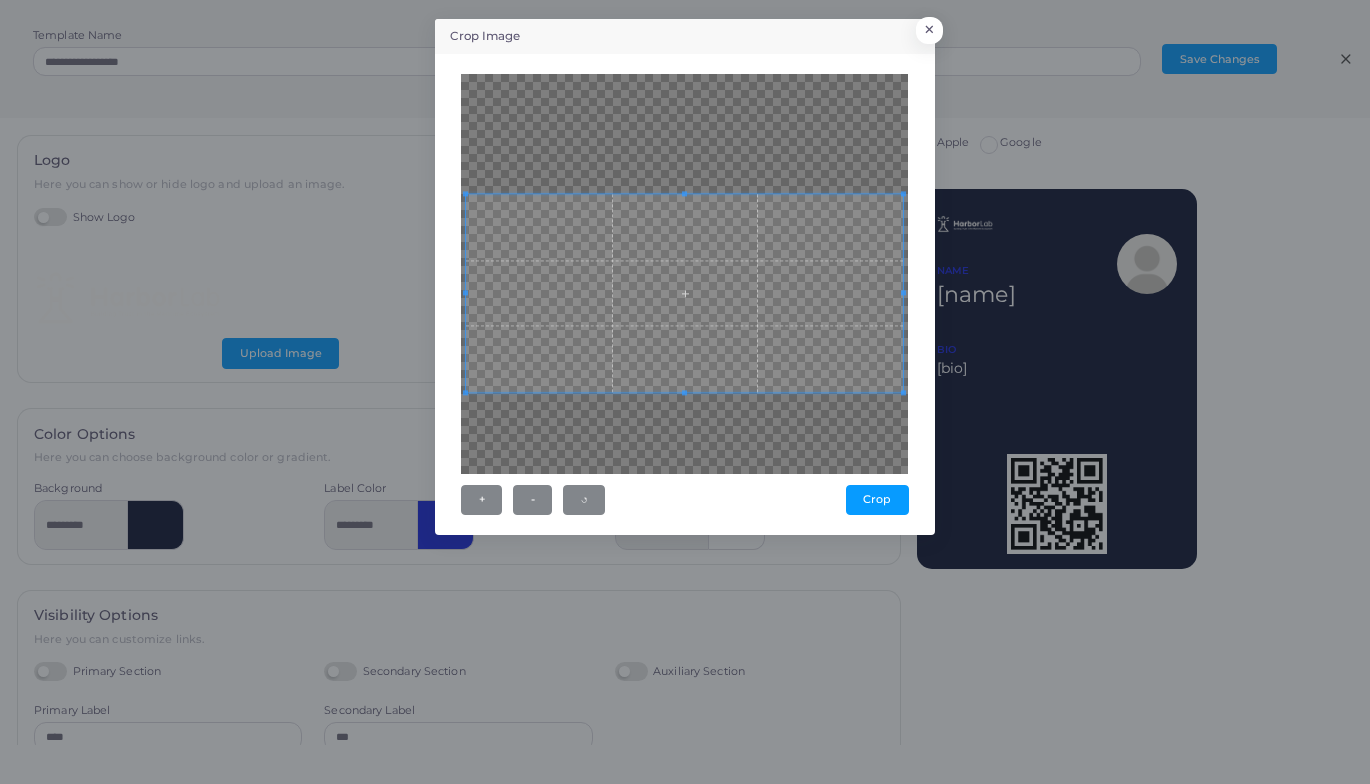 click at bounding box center (684, 193) 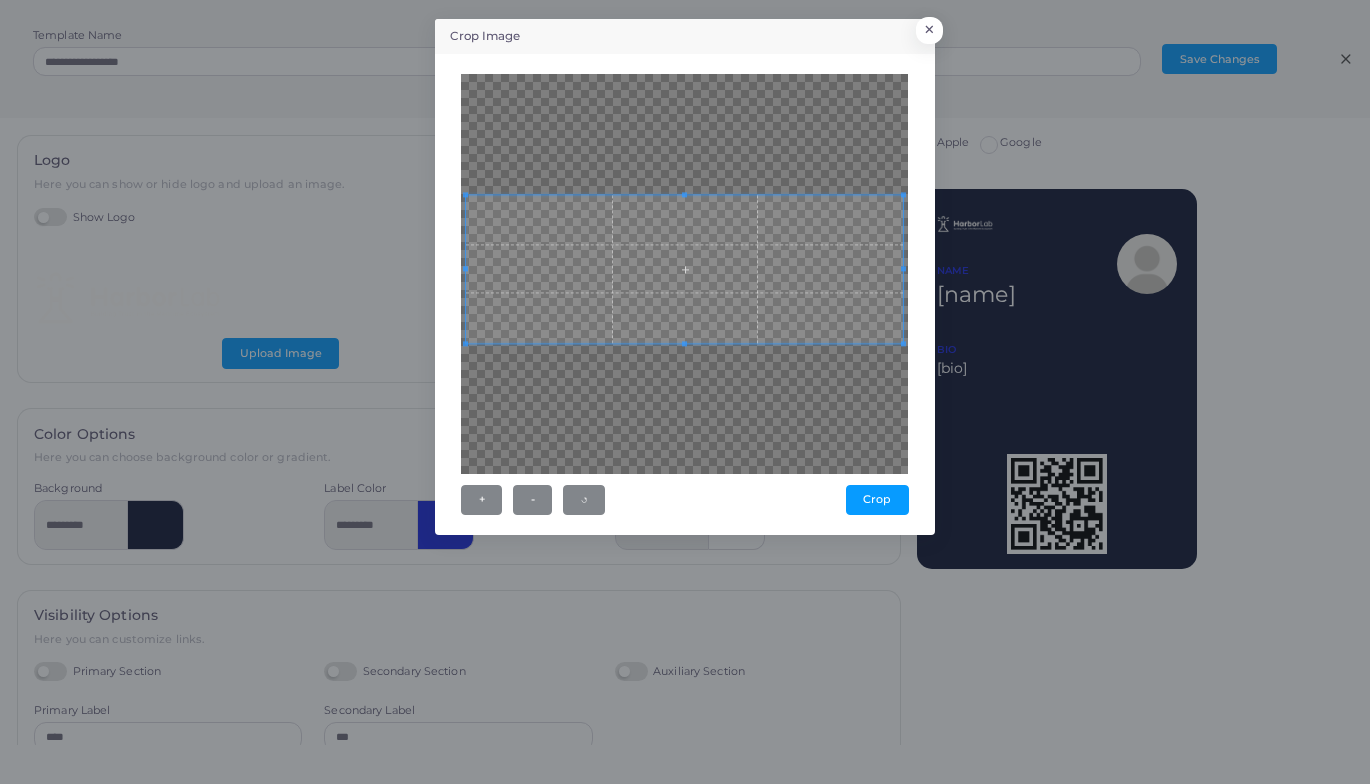 click at bounding box center (684, 269) 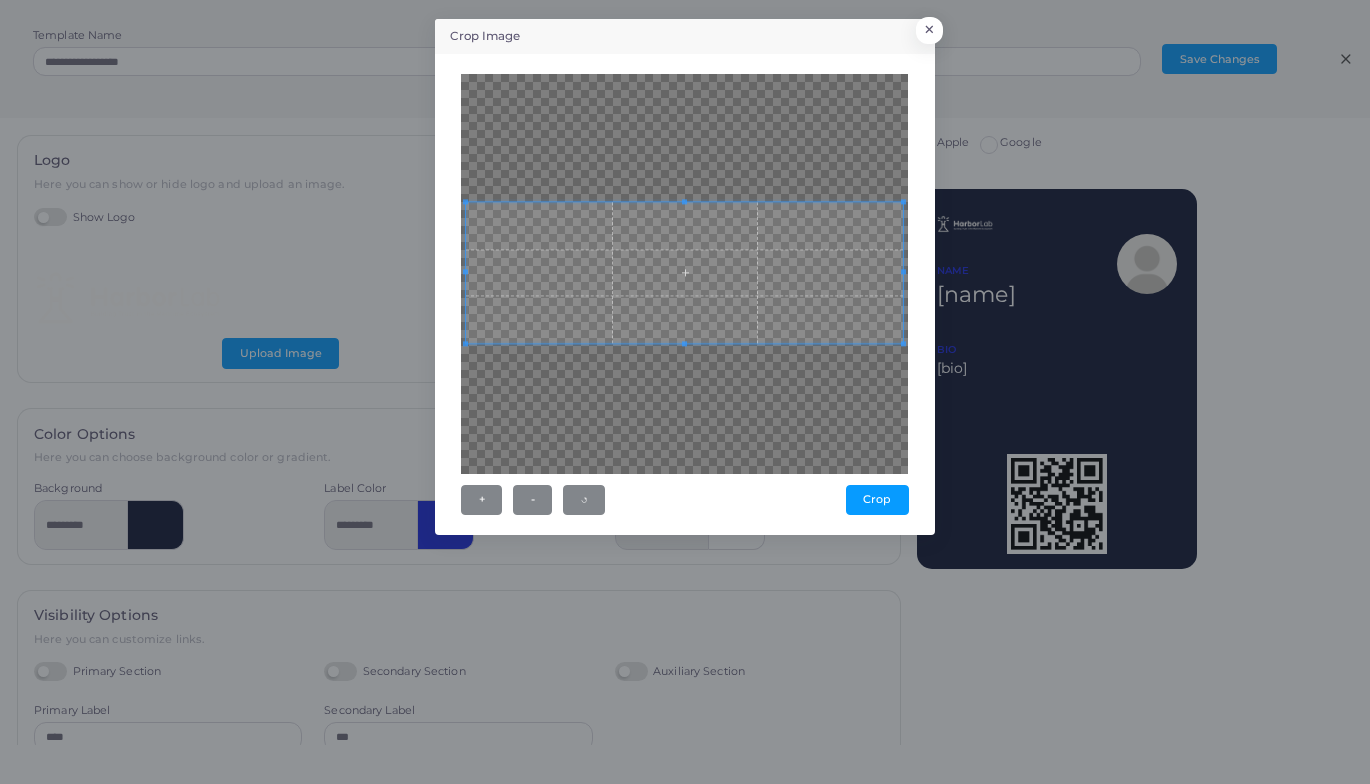 click at bounding box center [684, 201] 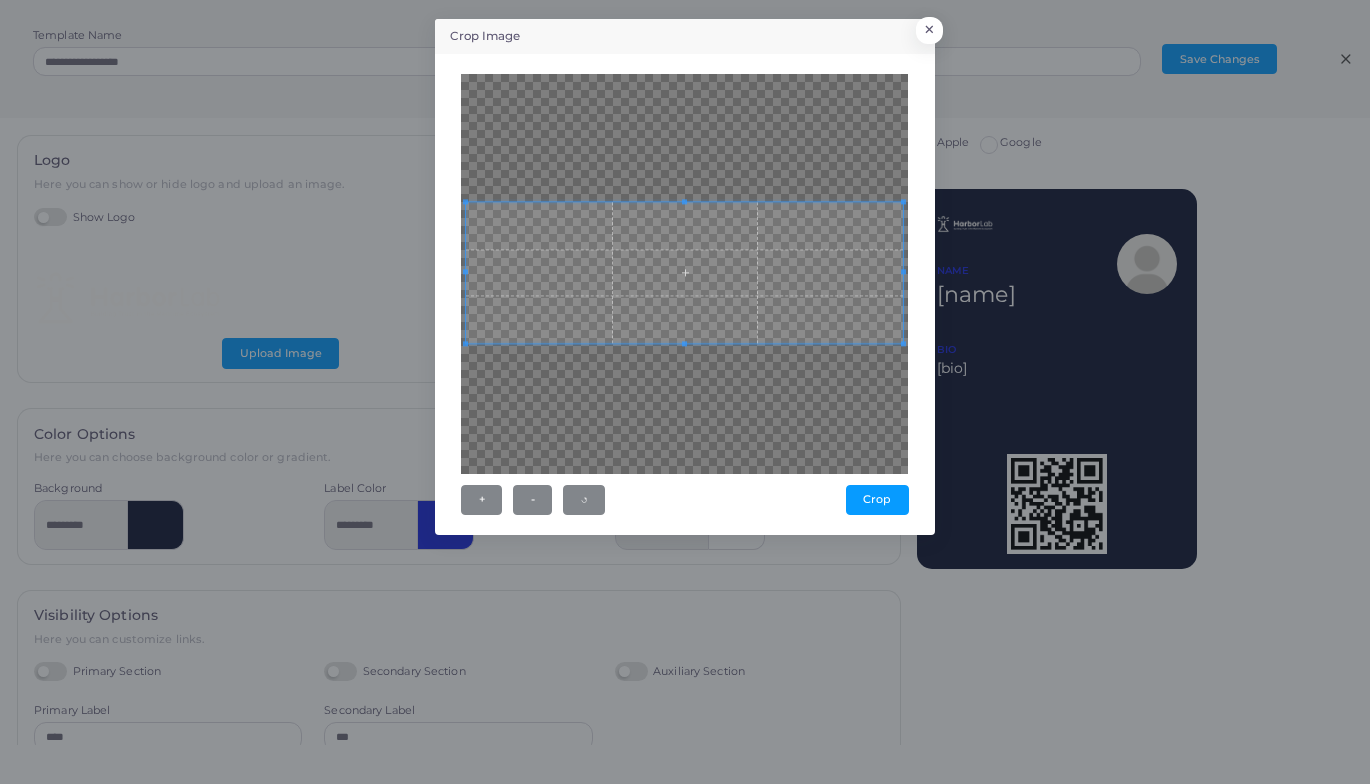 click on "Crop" at bounding box center [877, 500] 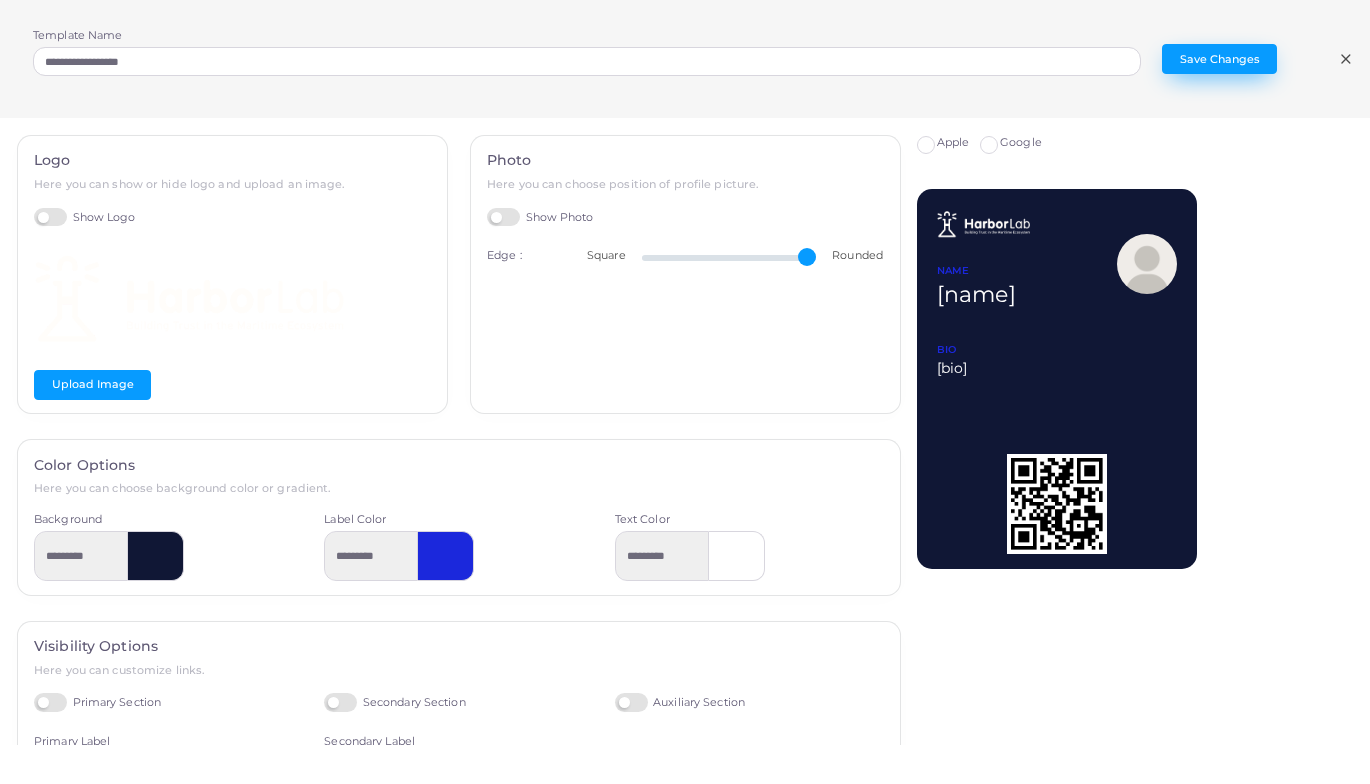 click on "Save Changes" at bounding box center (1219, 59) 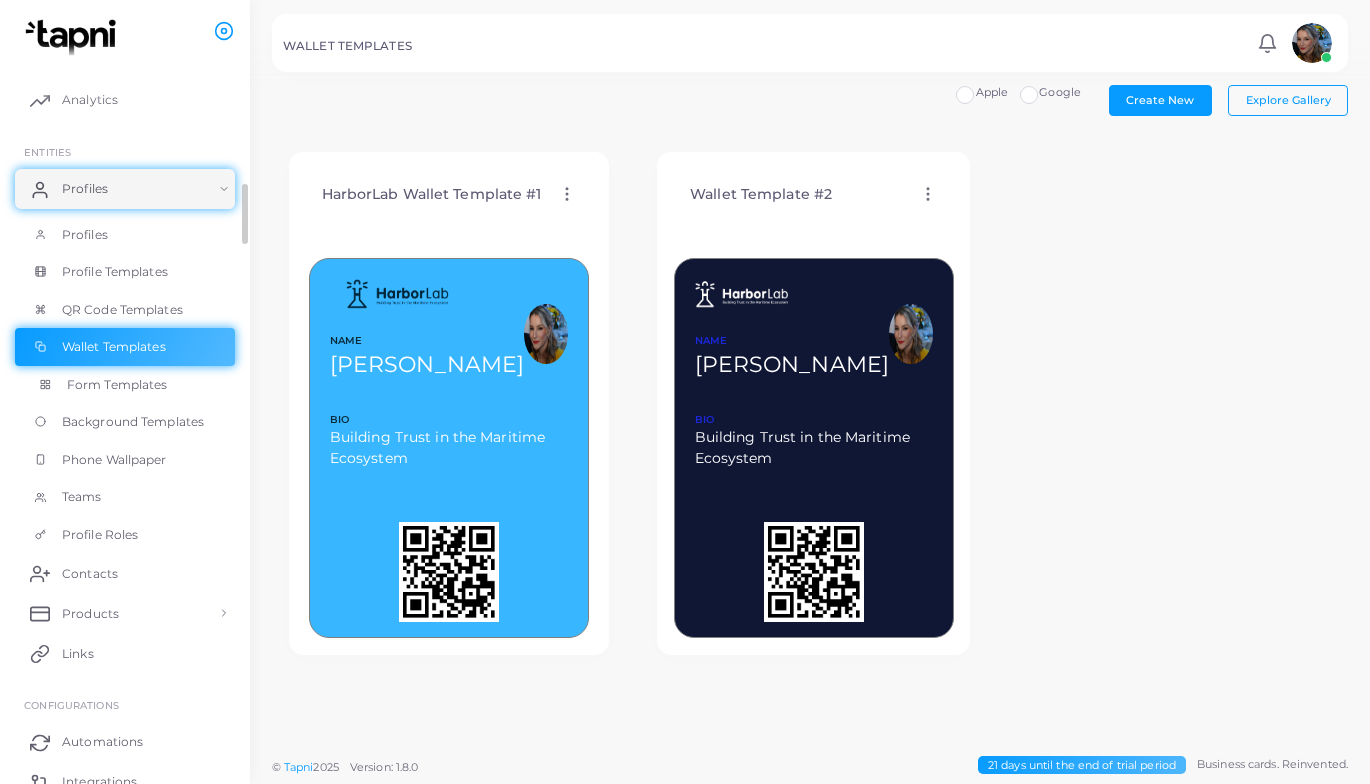 click on "Form Templates" at bounding box center [117, 385] 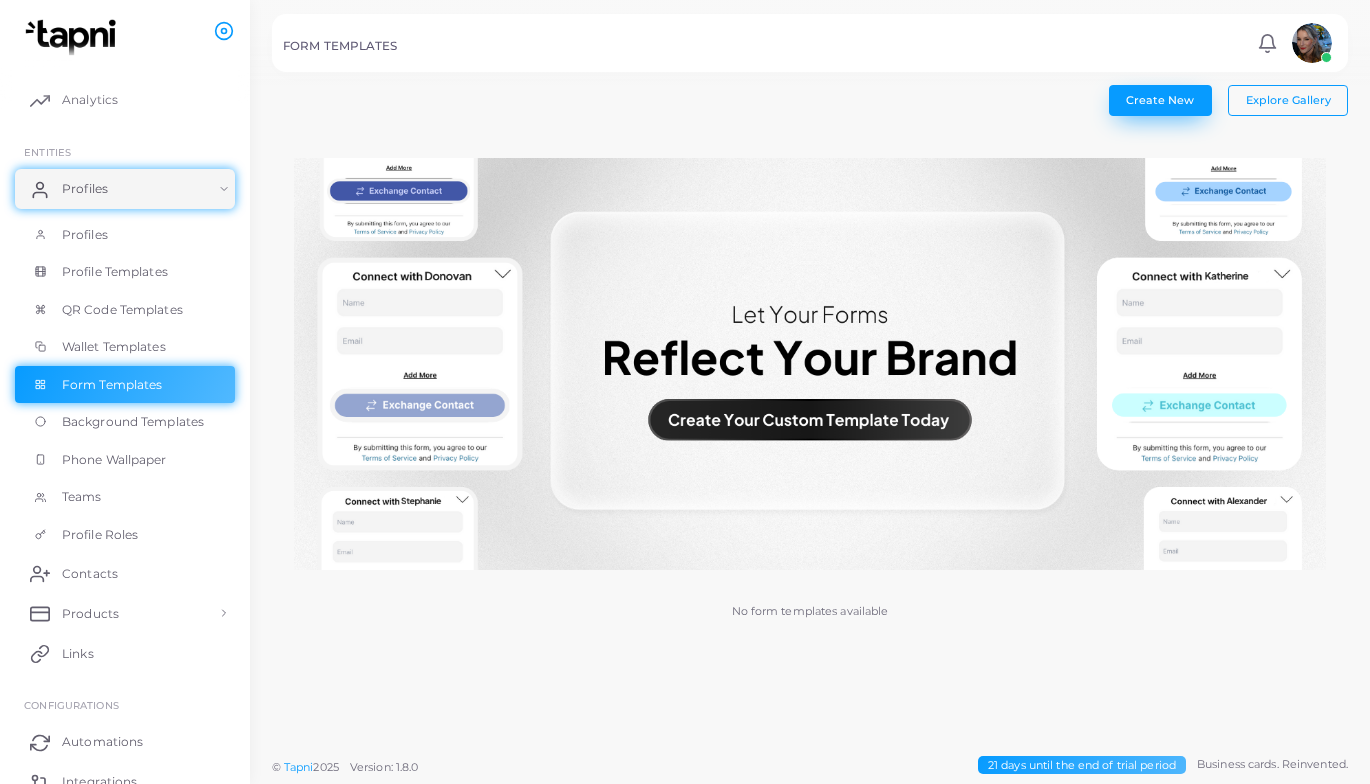 click on "Create New" at bounding box center (1160, 100) 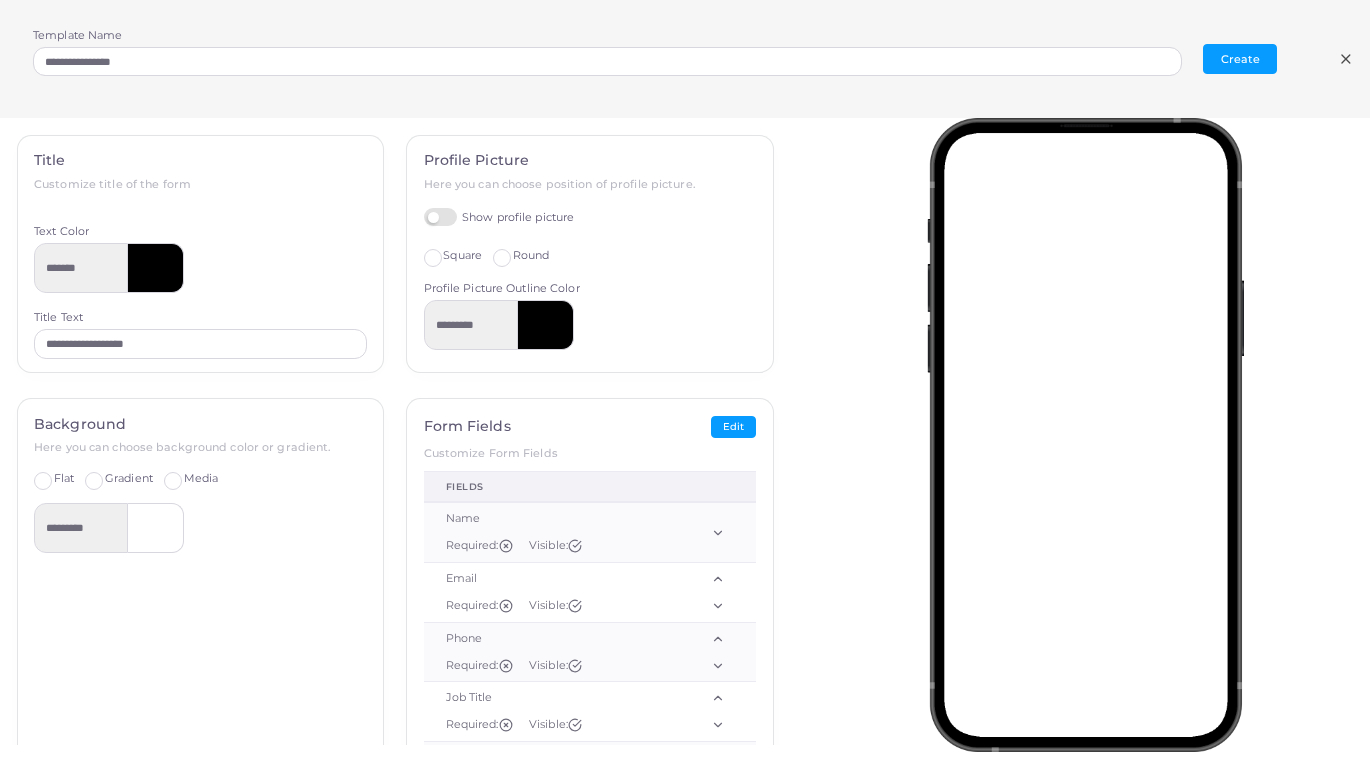 click 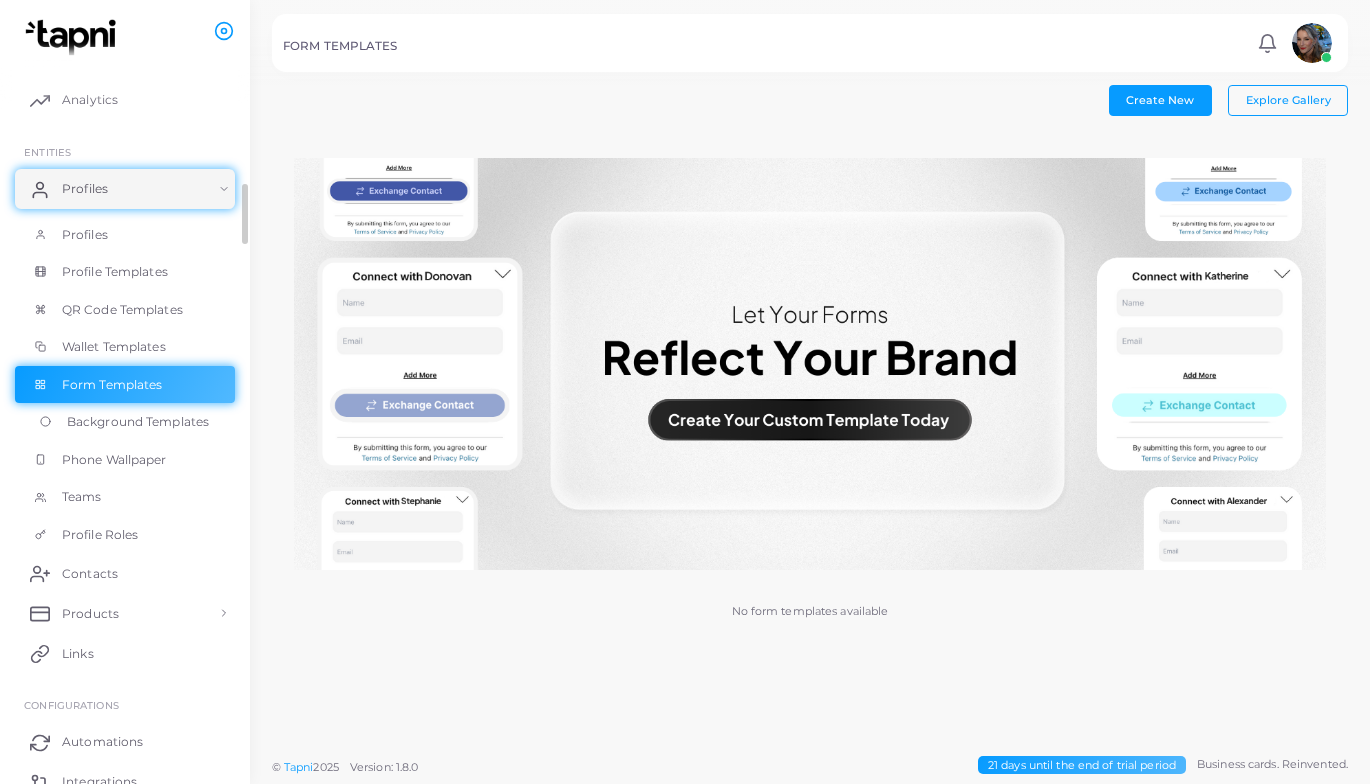 click on "Background Templates" at bounding box center [125, 422] 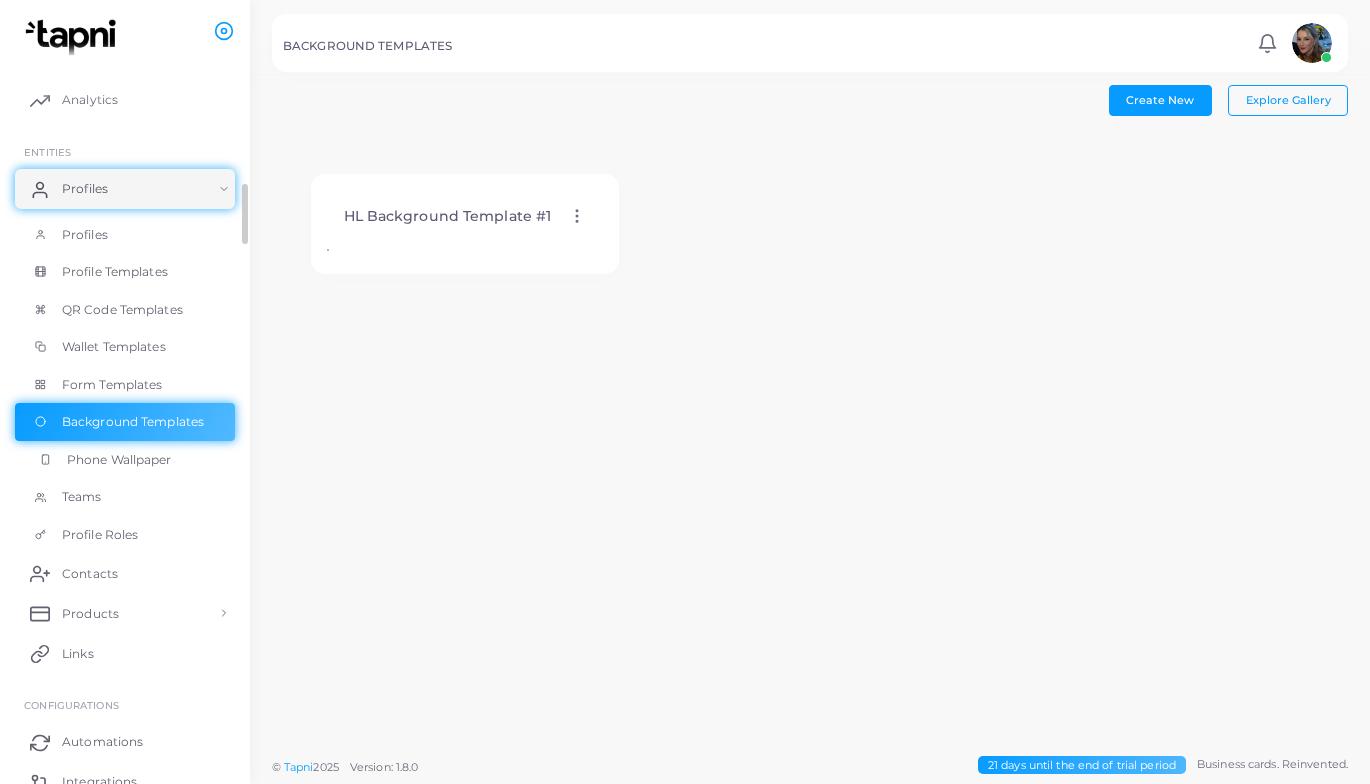 click on "Phone Wallpaper" at bounding box center (125, 460) 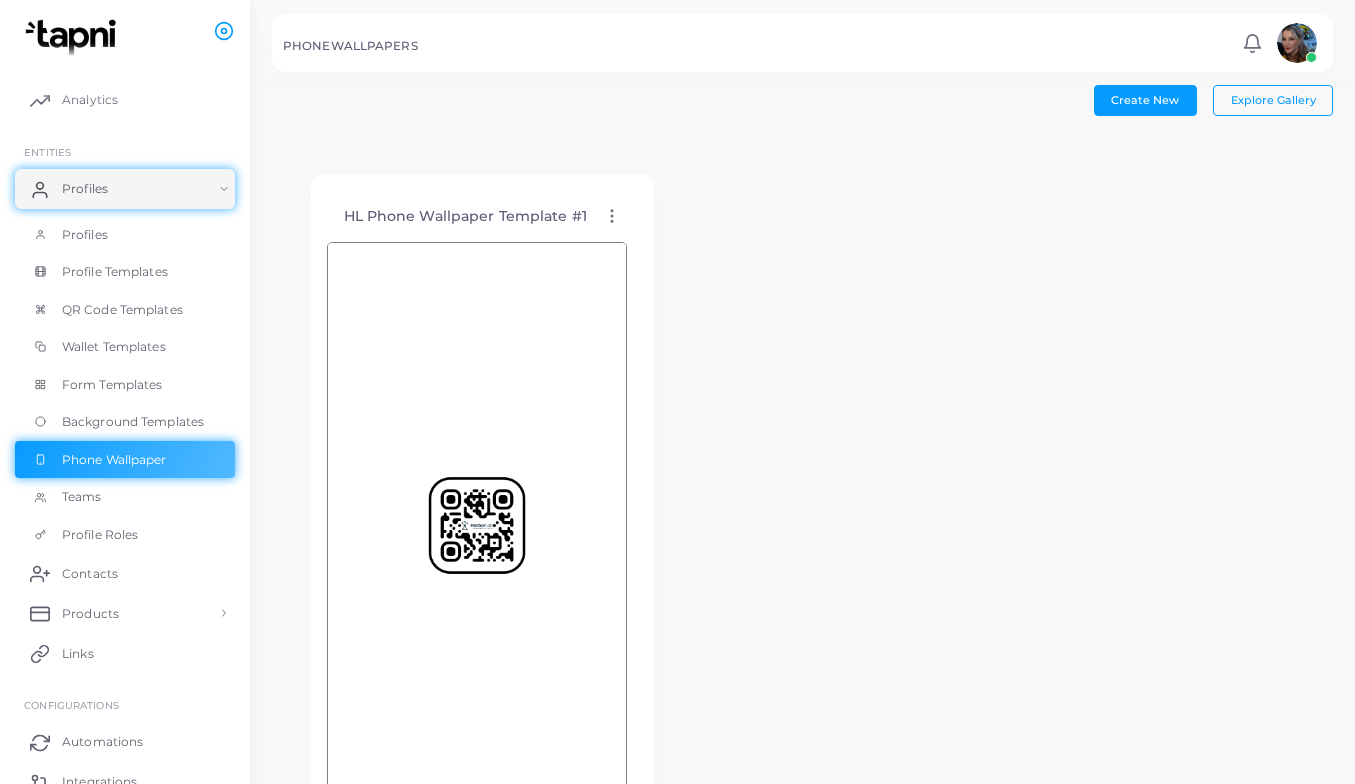 scroll, scrollTop: 117, scrollLeft: 0, axis: vertical 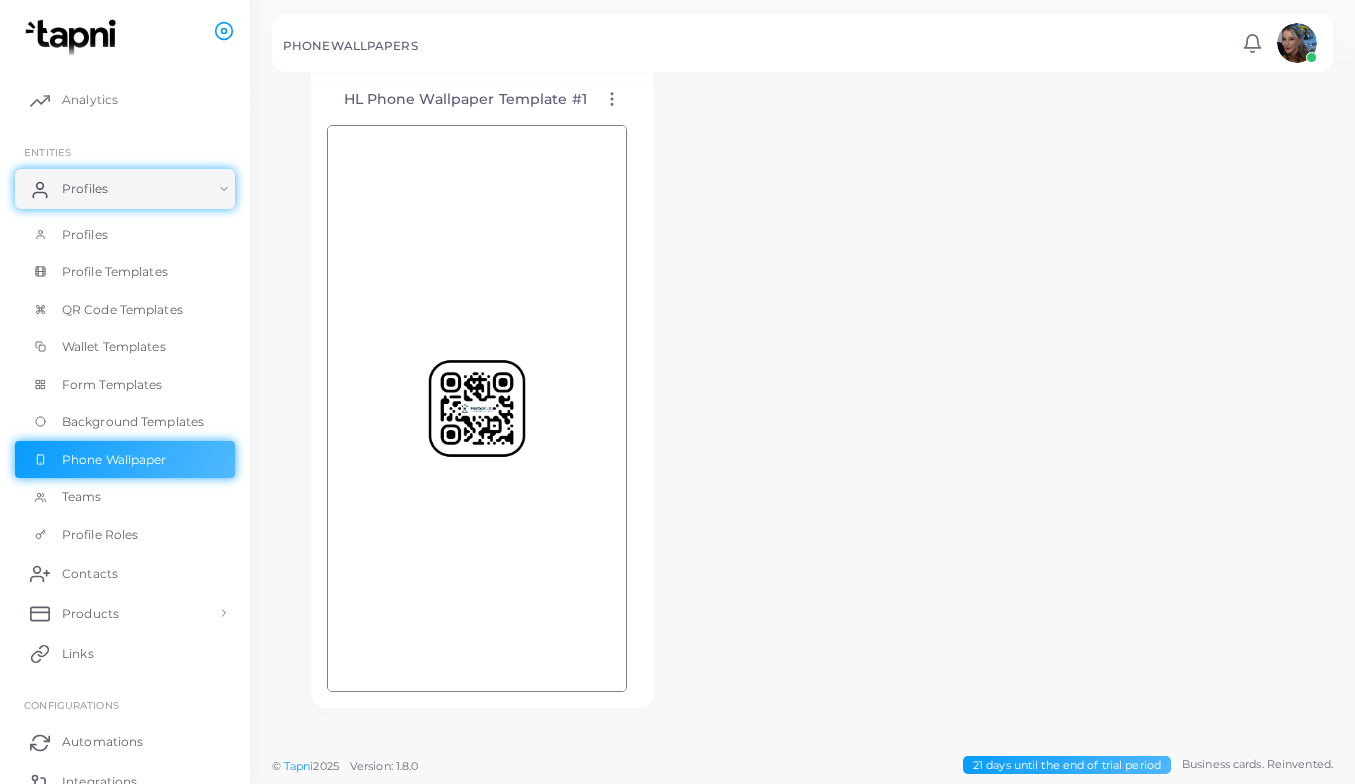 click 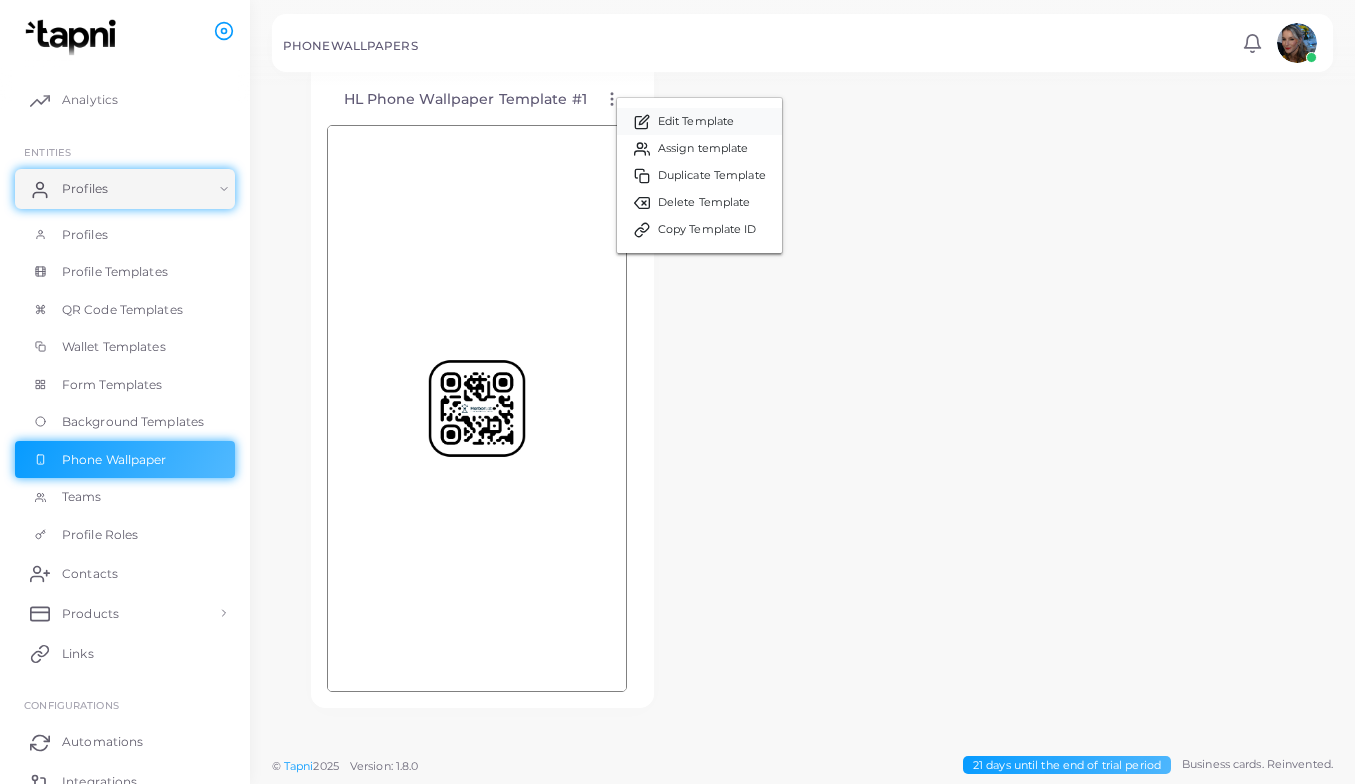 click on "Edit Template" at bounding box center (699, 121) 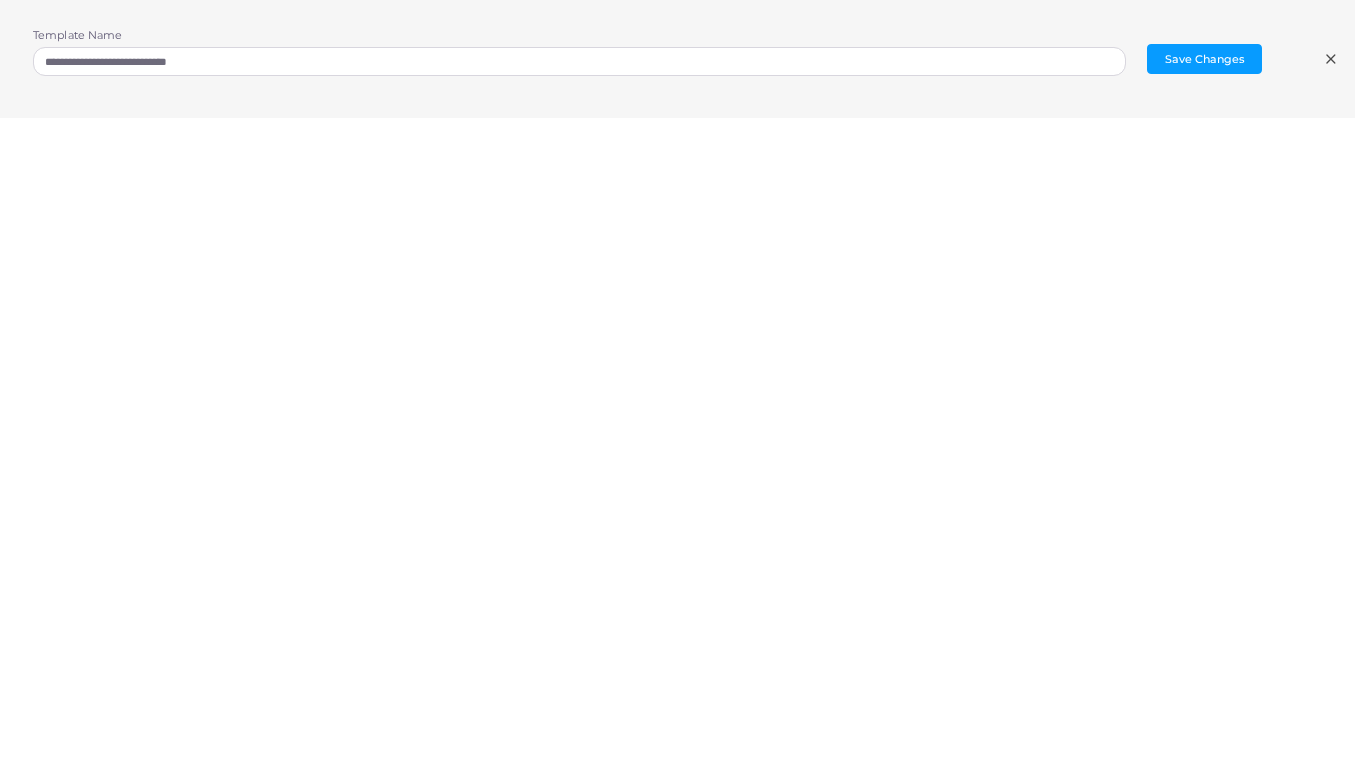 scroll, scrollTop: 0, scrollLeft: 0, axis: both 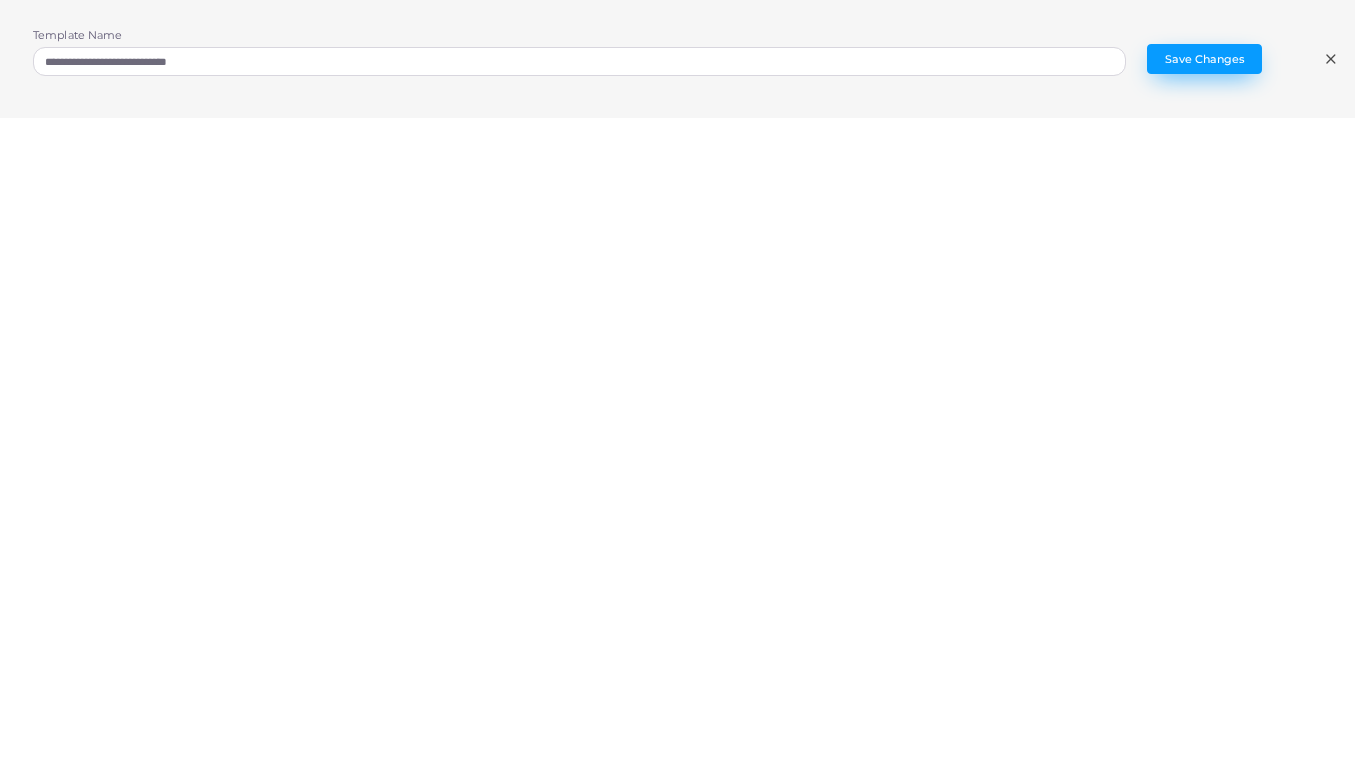 click on "Save Changes" at bounding box center (1204, 59) 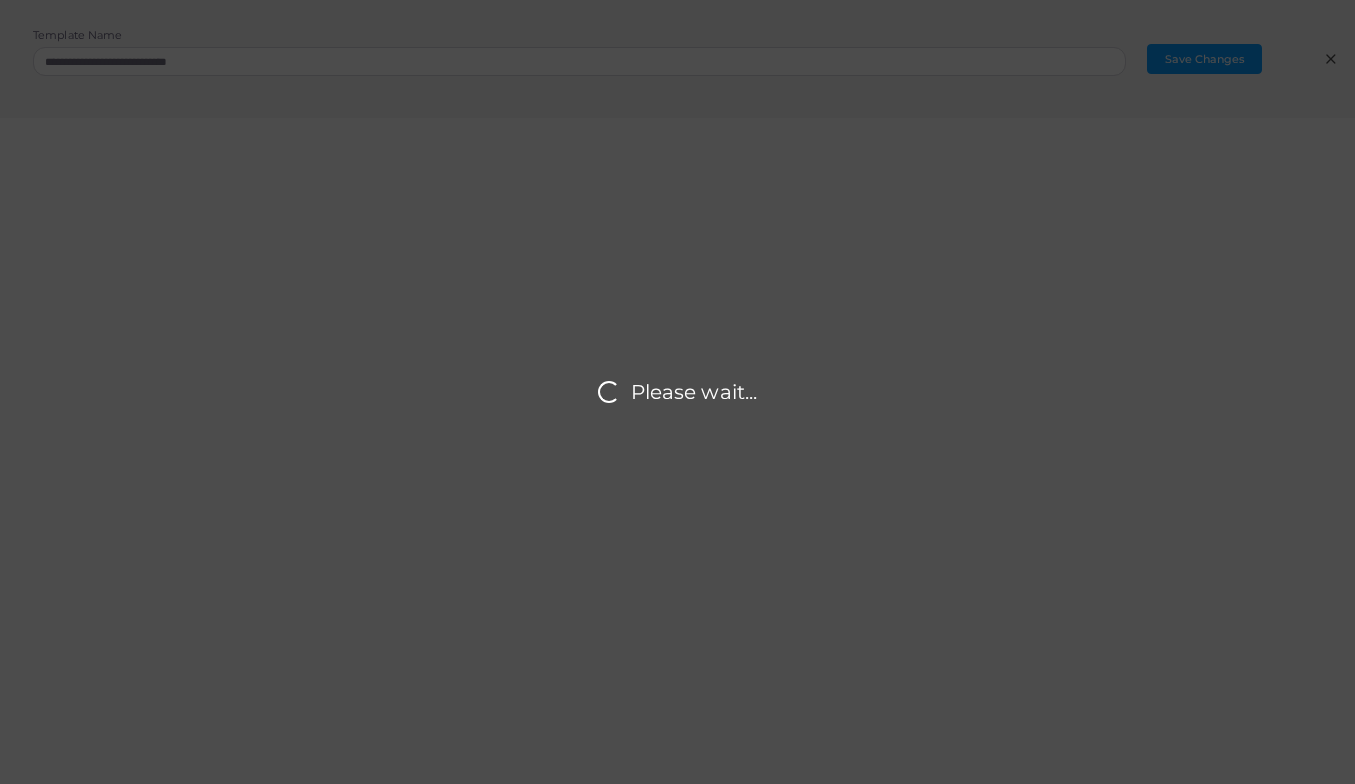 scroll, scrollTop: 0, scrollLeft: 0, axis: both 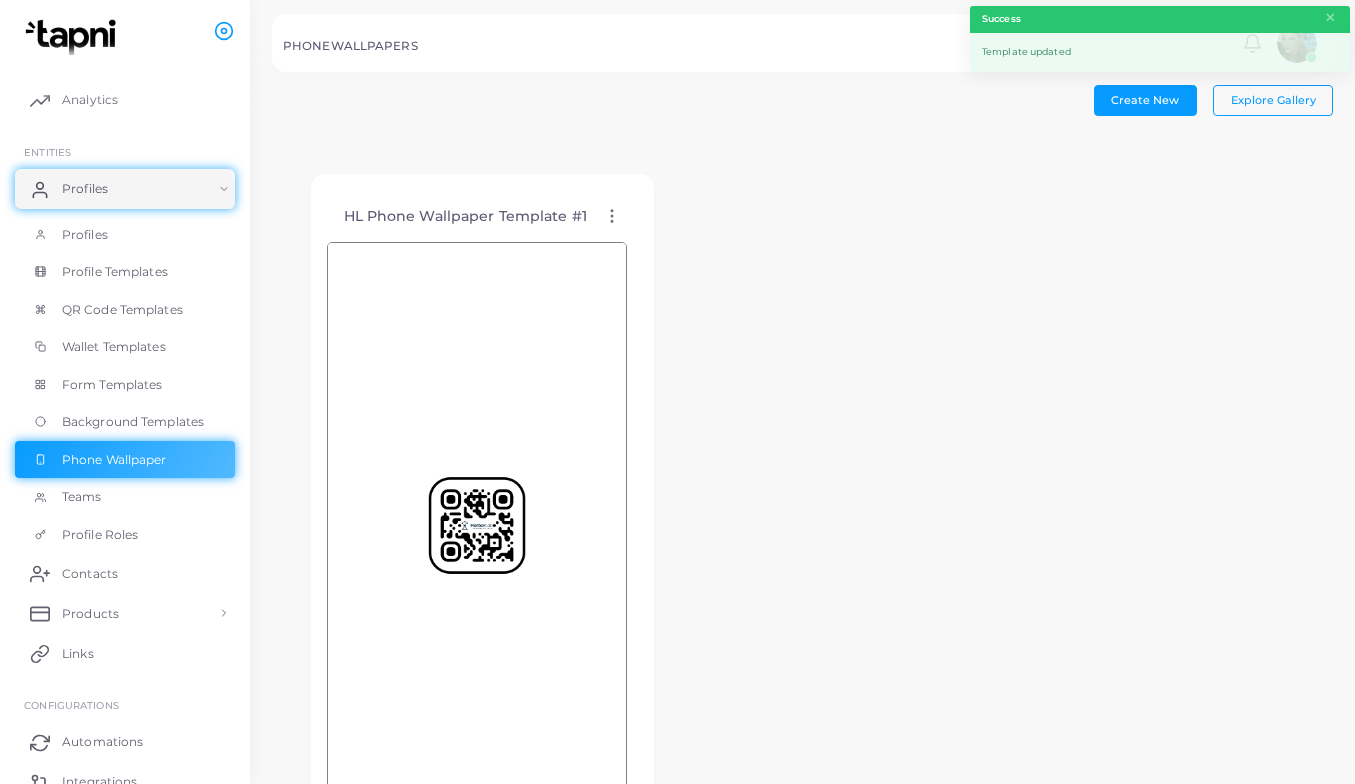click on "HL Phone Wallpaper Template #1  Edit Template Assign template Duplicate Template Delete Template Copy Template ID" at bounding box center [802, 500] 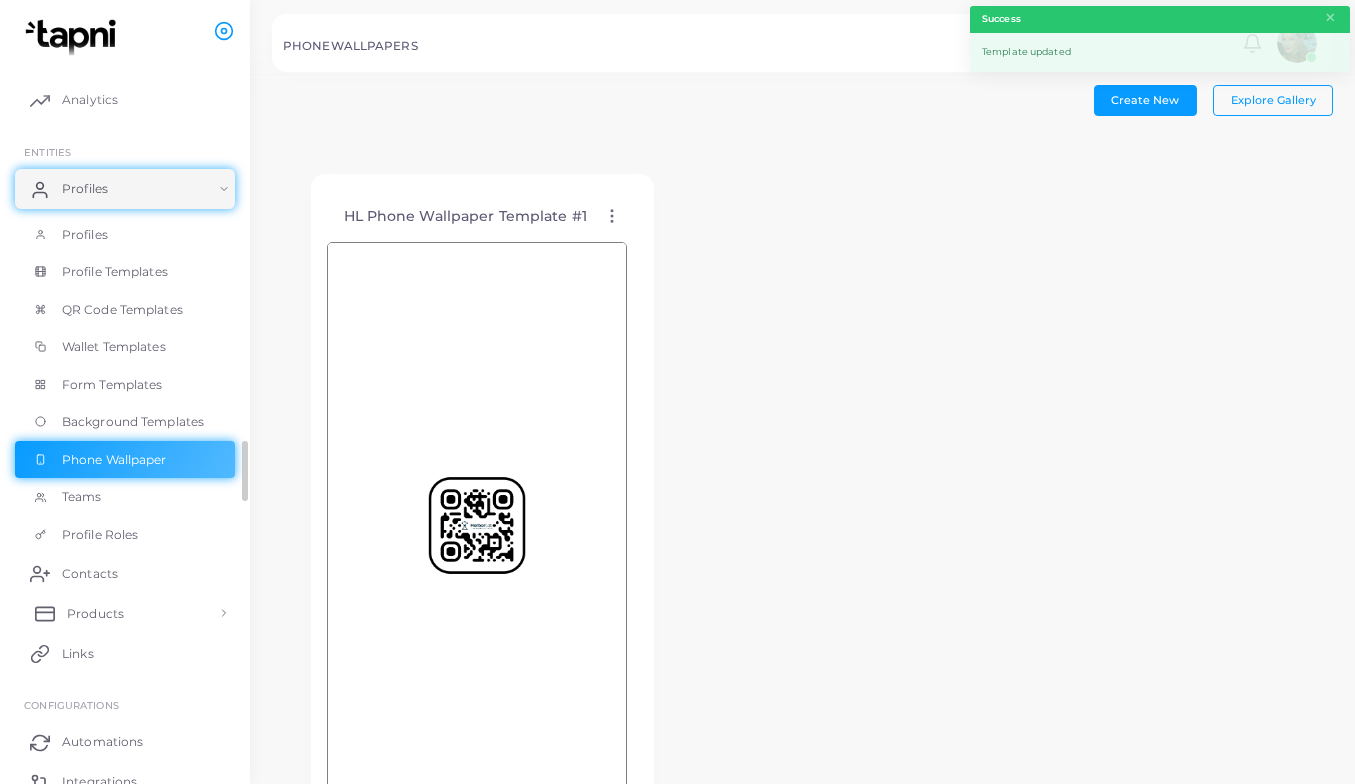 scroll, scrollTop: 151, scrollLeft: 0, axis: vertical 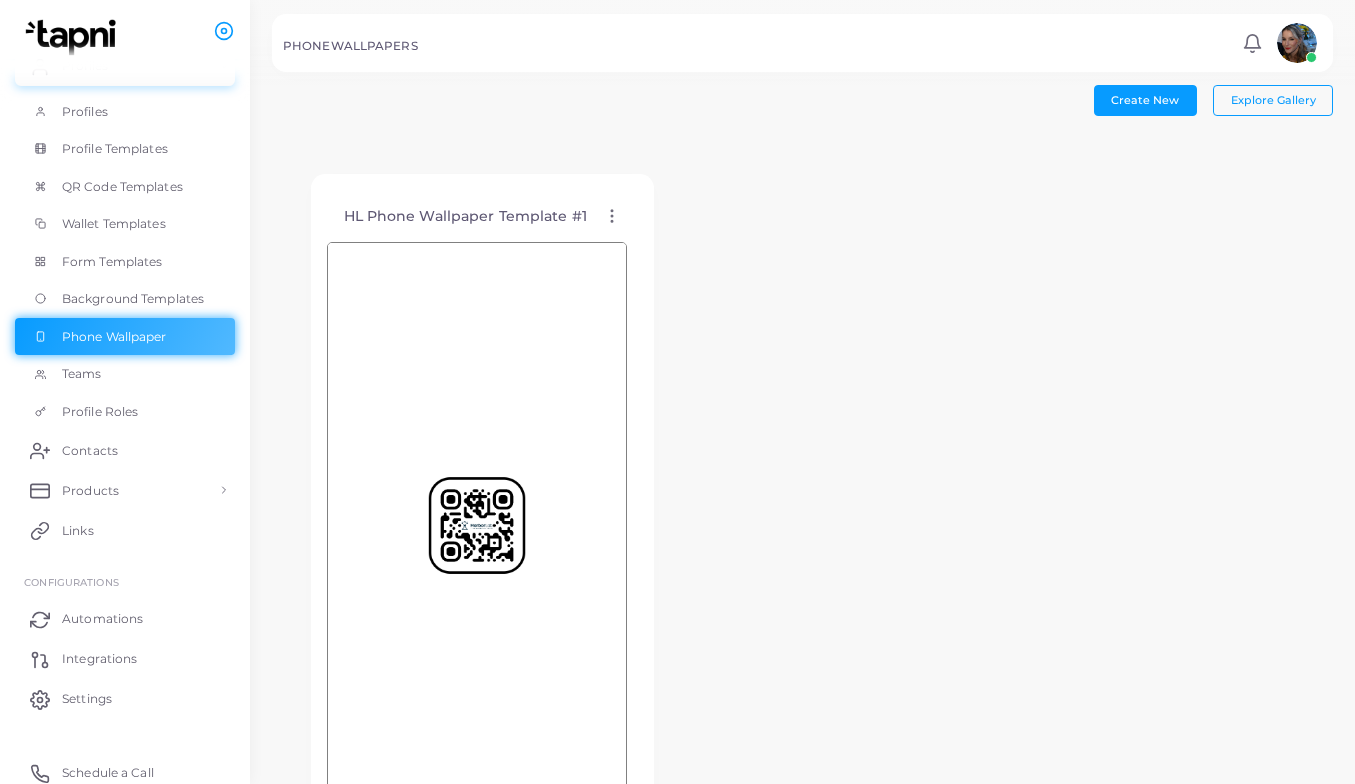 click on "Create New Explore Gallery  HL Phone Wallpaper Template #1  Edit Template Assign template Duplicate Template Delete Template Copy Template ID" at bounding box center (802, 474) 